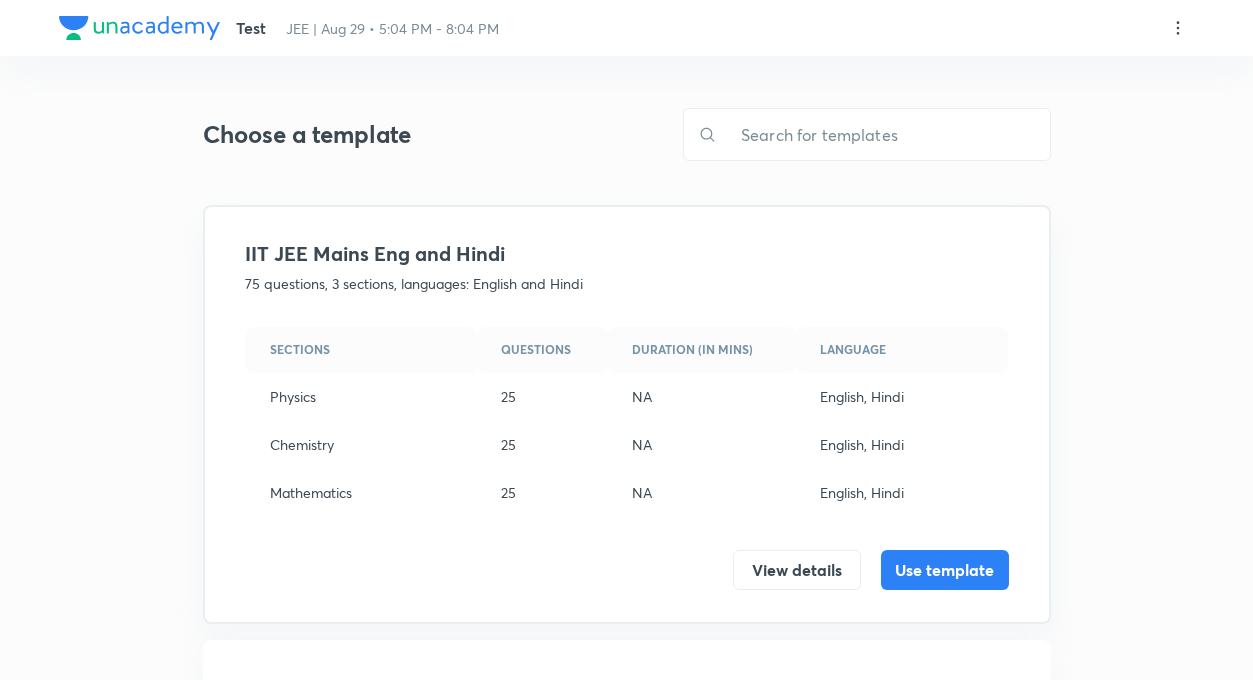 scroll, scrollTop: 0, scrollLeft: 0, axis: both 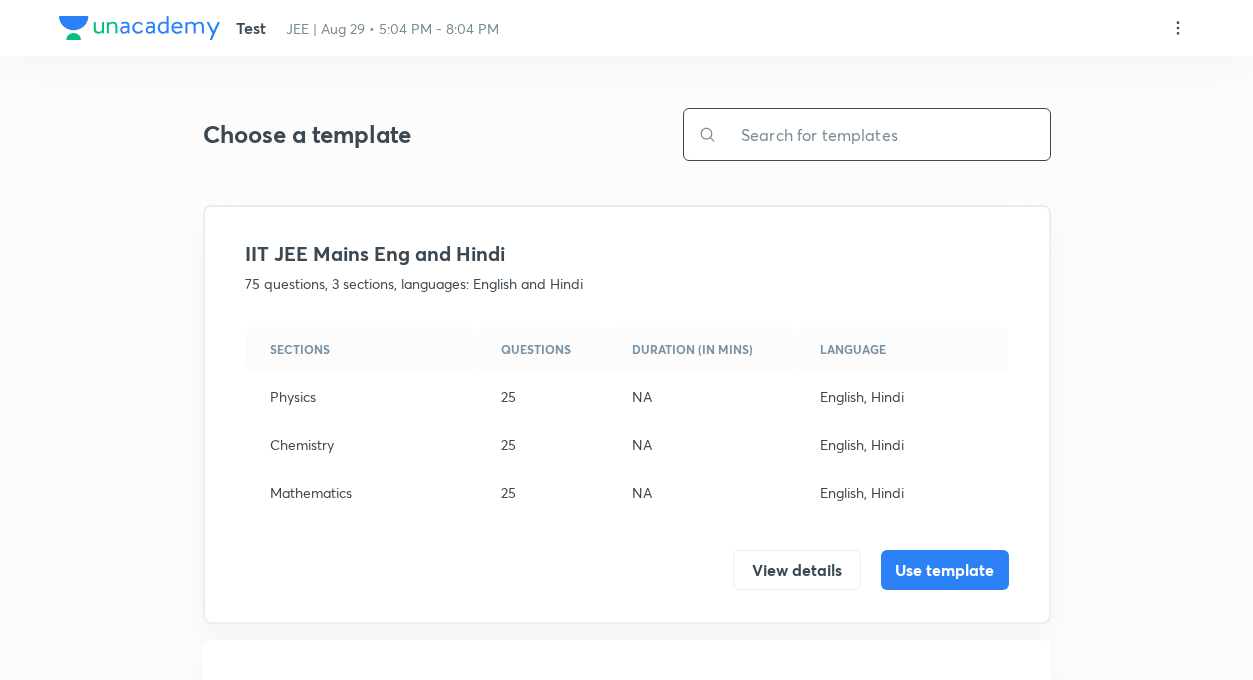 click at bounding box center [883, 134] 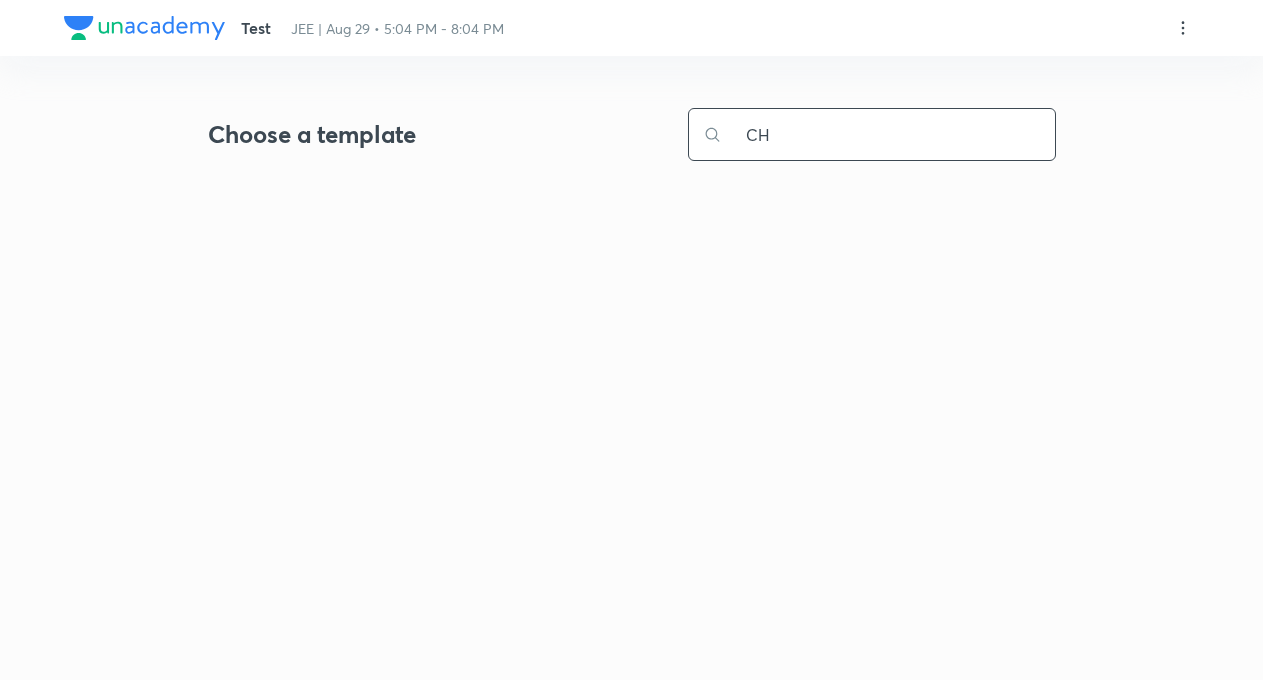 type on "C" 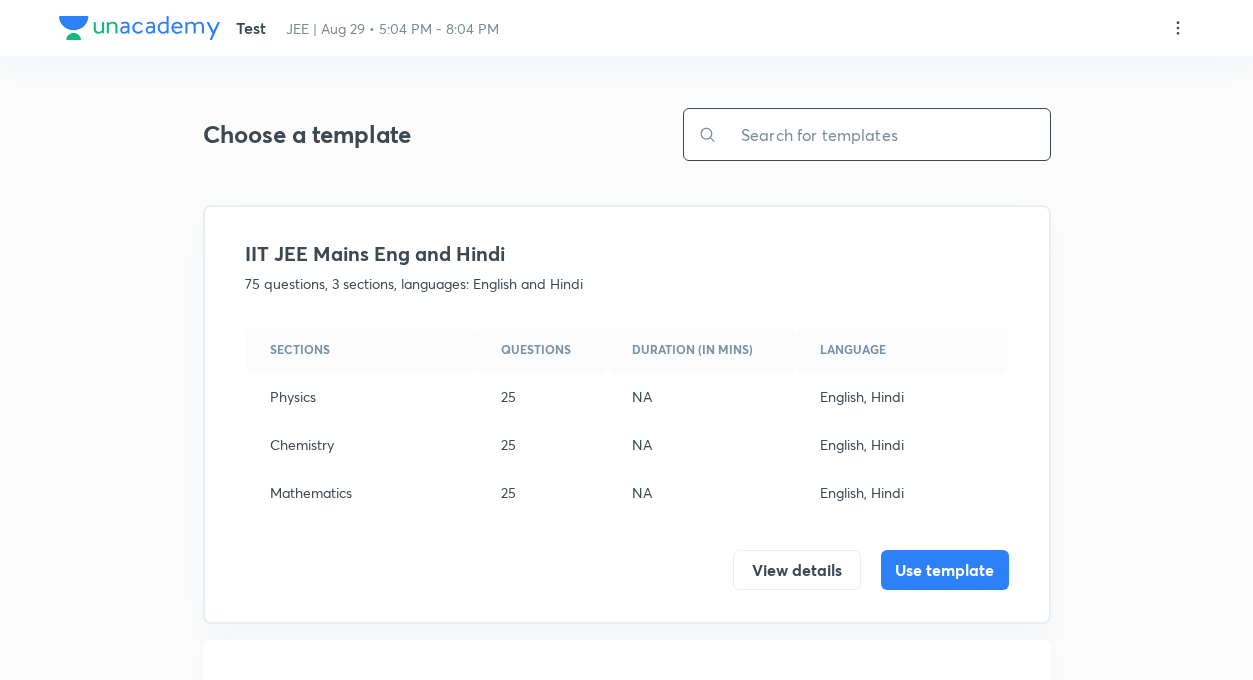 paste on "CHEMISTRY ADVANCED PAPER 1" 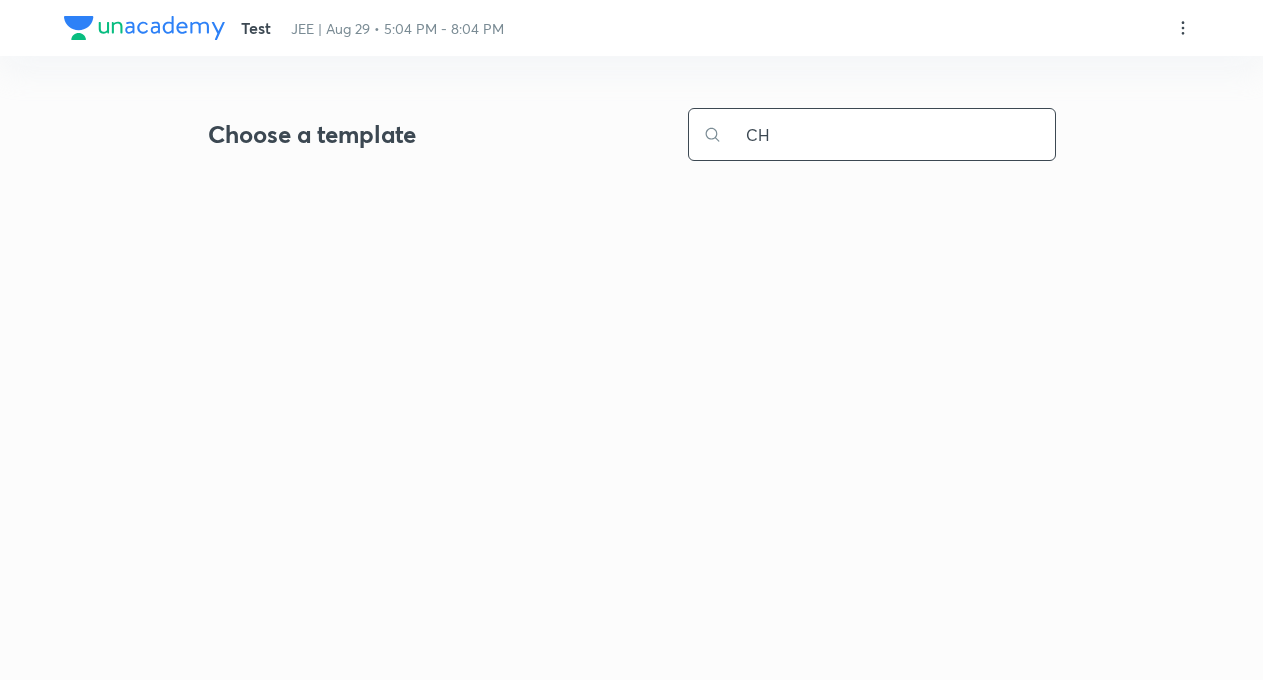 type on "C" 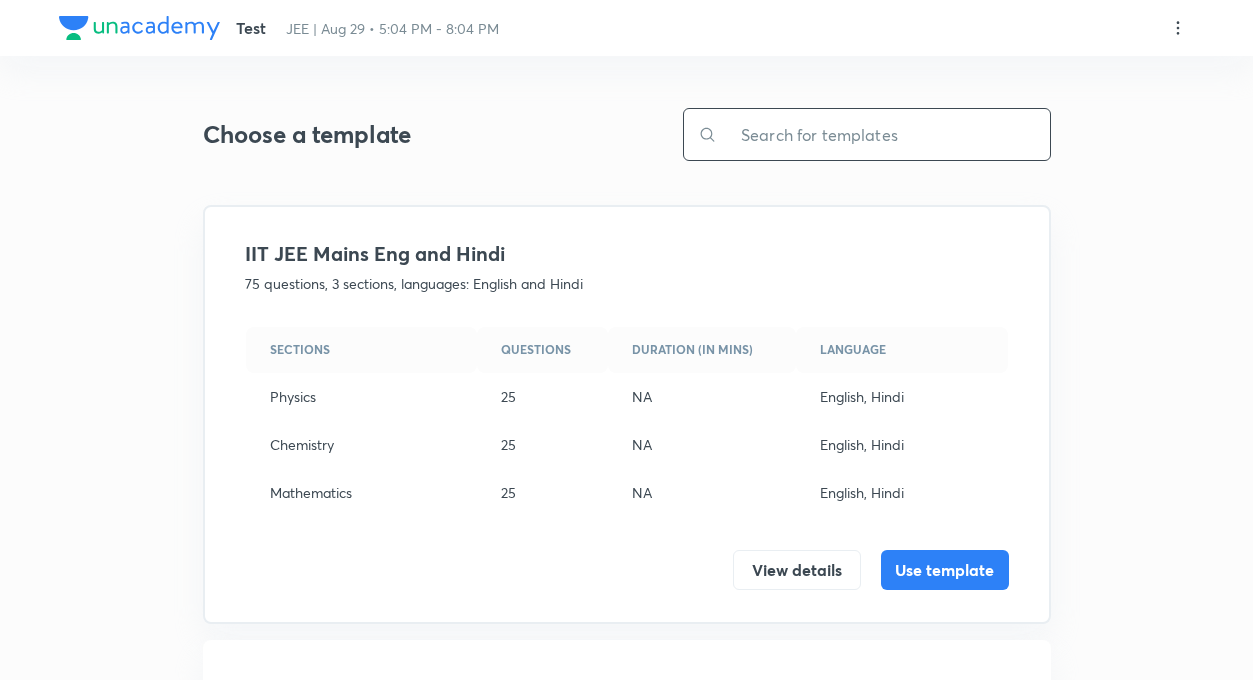 type 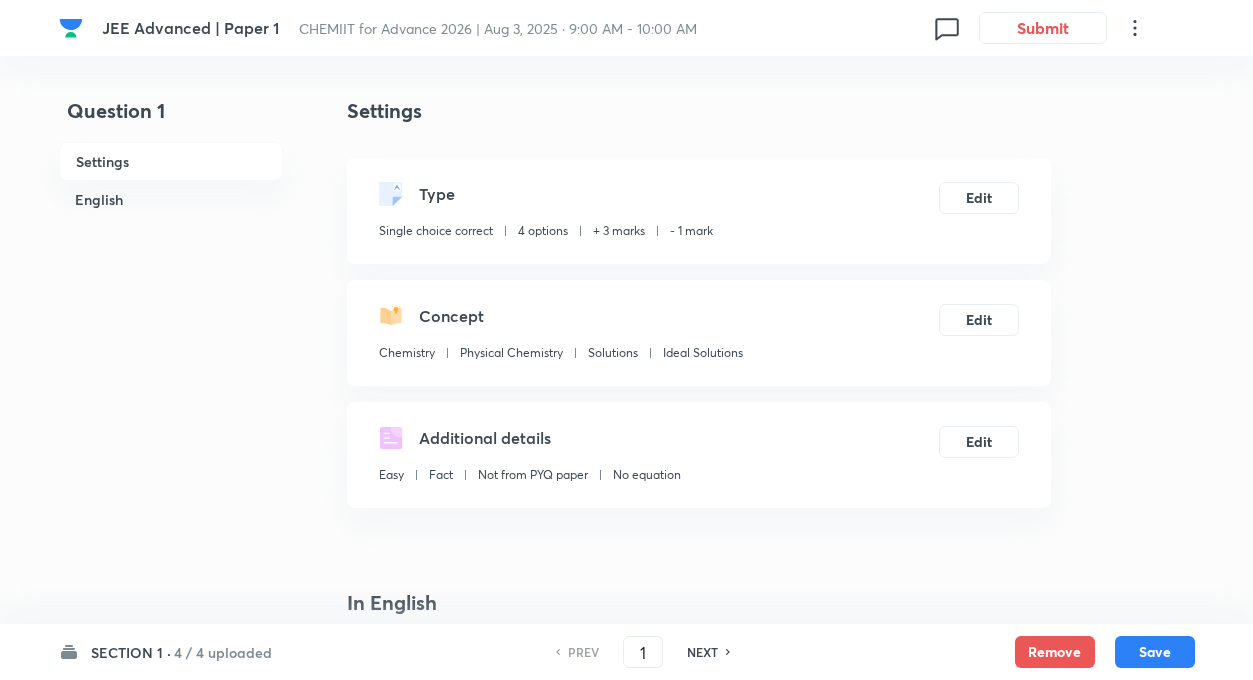 scroll, scrollTop: 0, scrollLeft: 0, axis: both 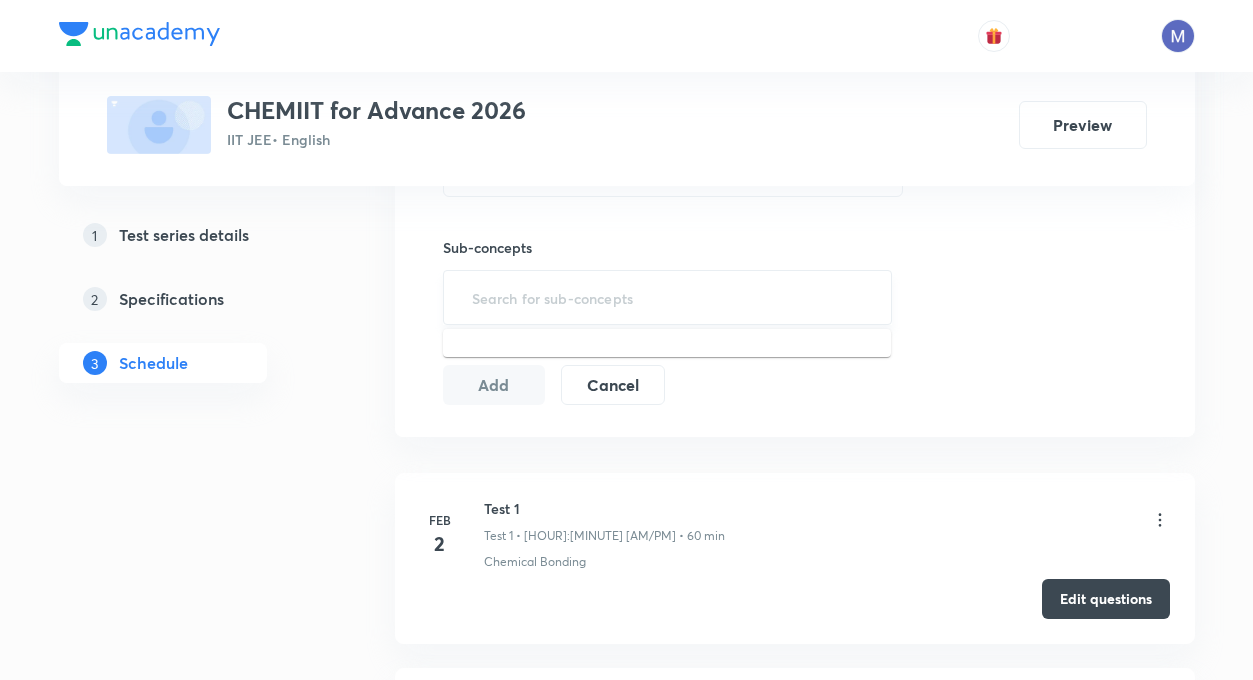 click at bounding box center [668, 297] 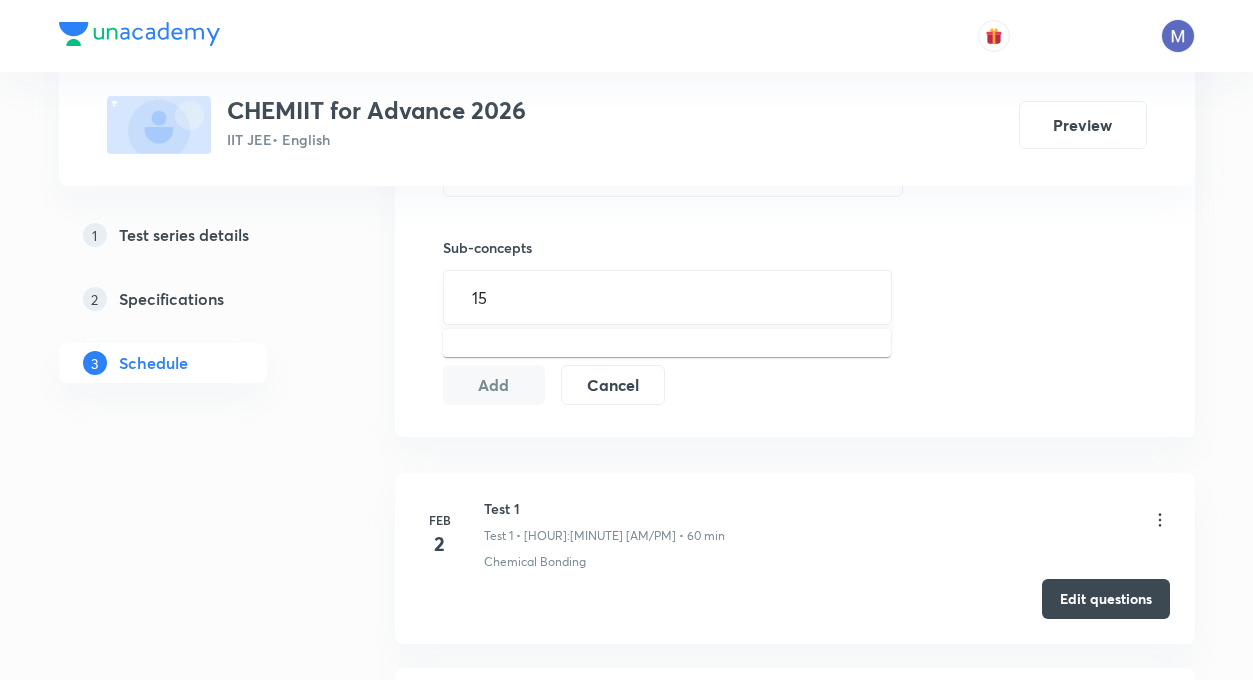 type on "1" 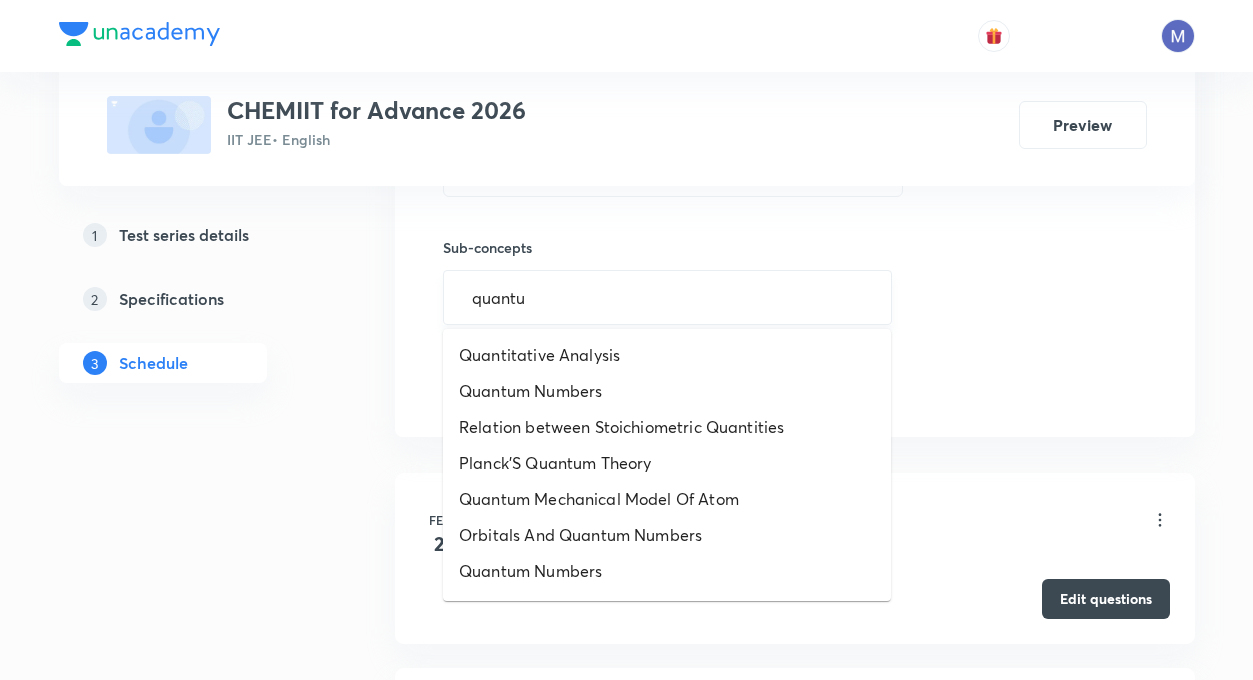 type on "quantum" 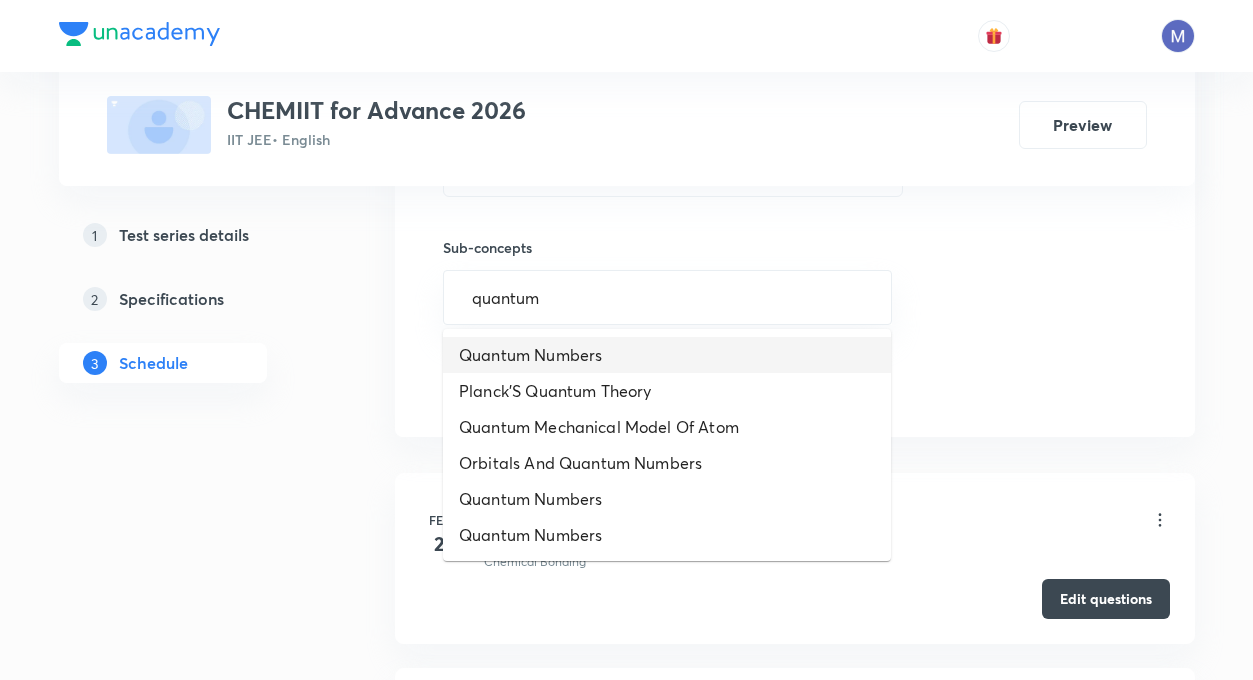 click on "Quantum Numbers" at bounding box center [667, 355] 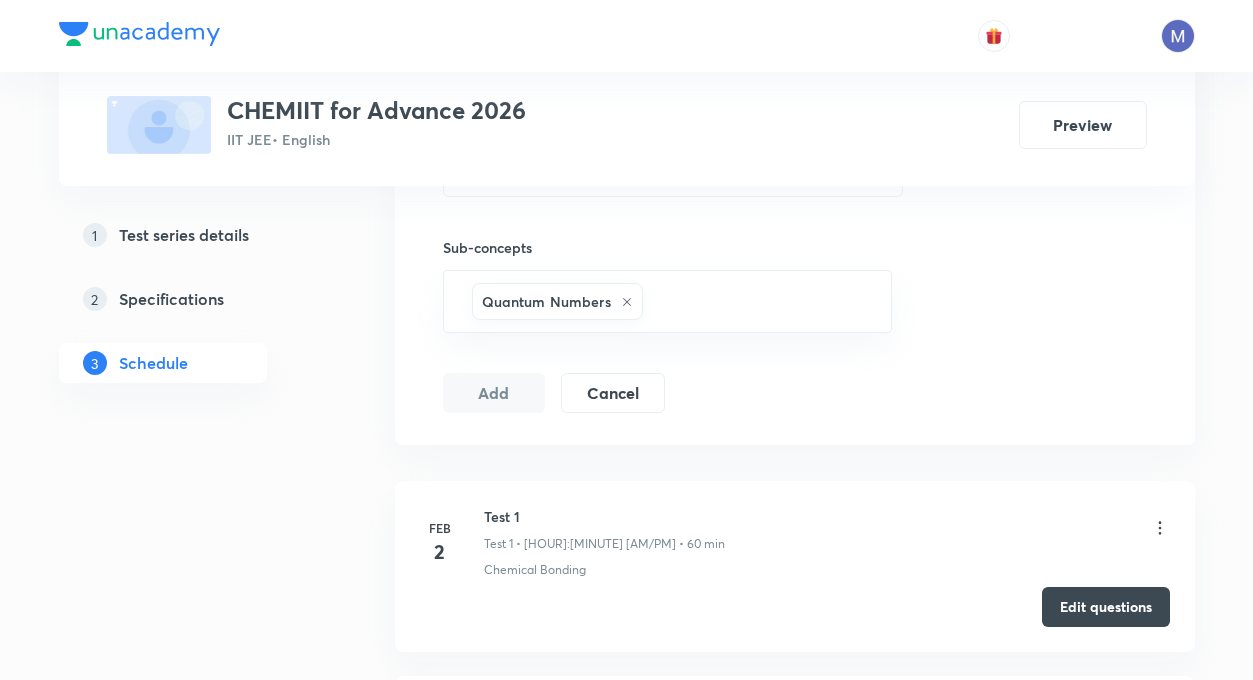click on "1 Test series details 2 Specifications 3 Schedule" at bounding box center (195, 1301) 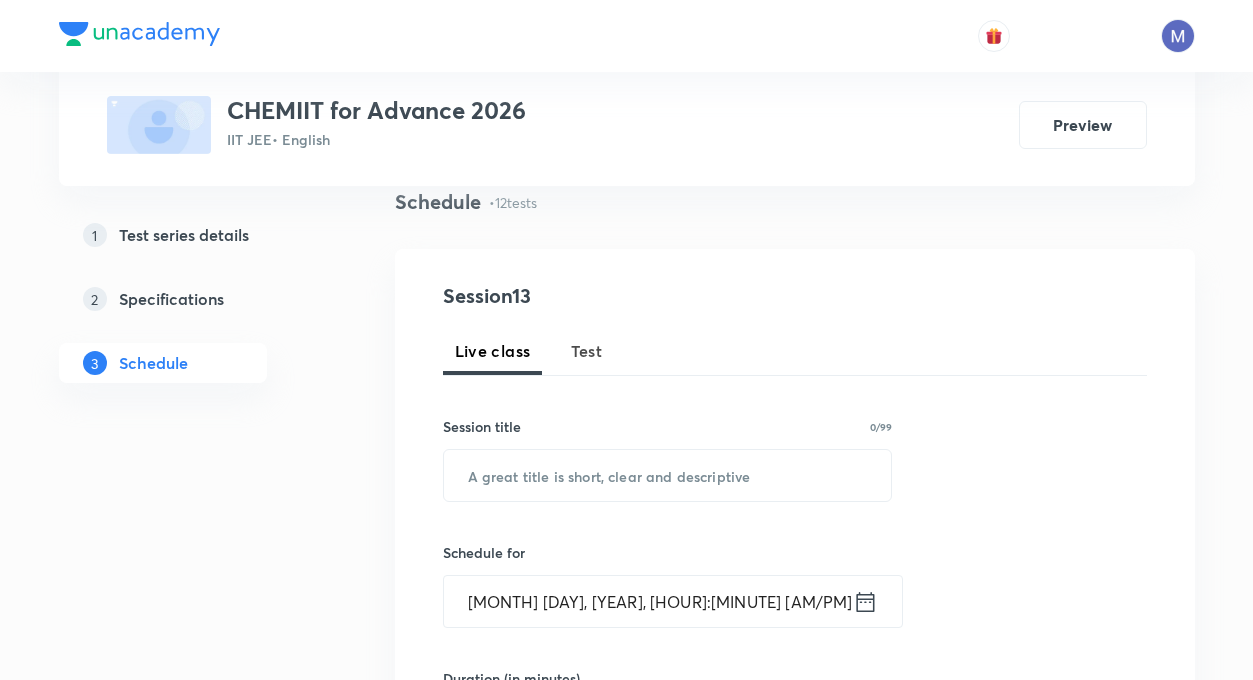 scroll, scrollTop: 148, scrollLeft: 0, axis: vertical 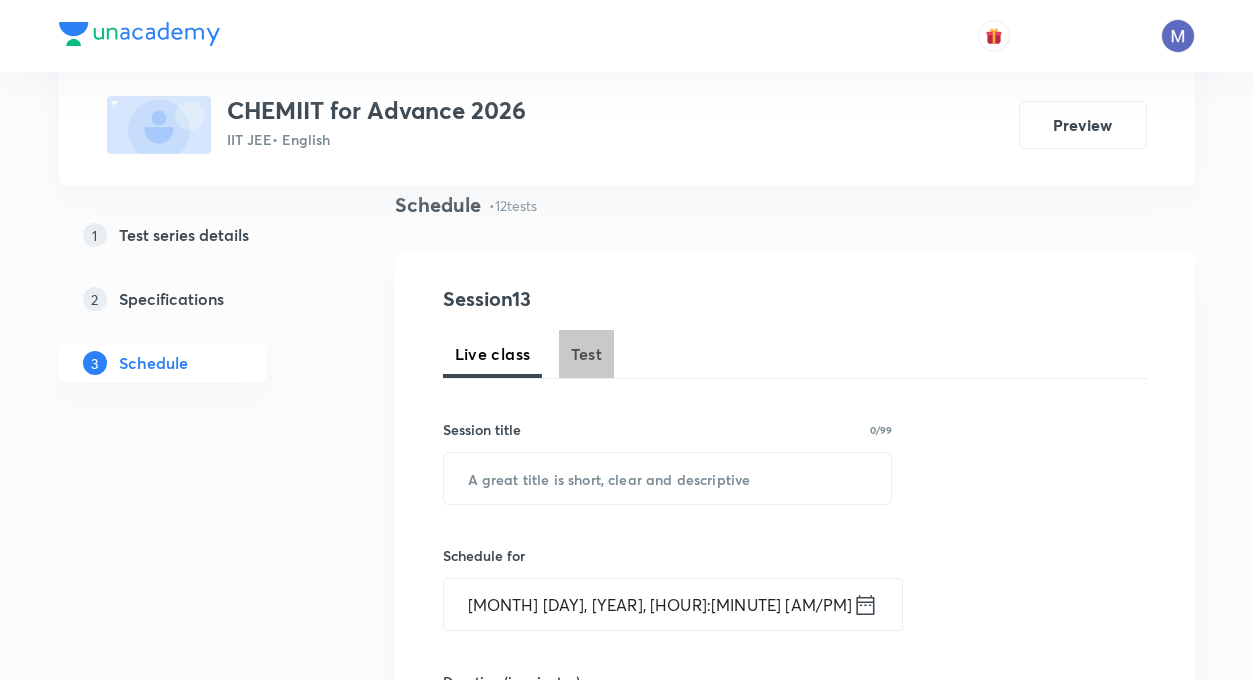 click on "Test" at bounding box center (587, 354) 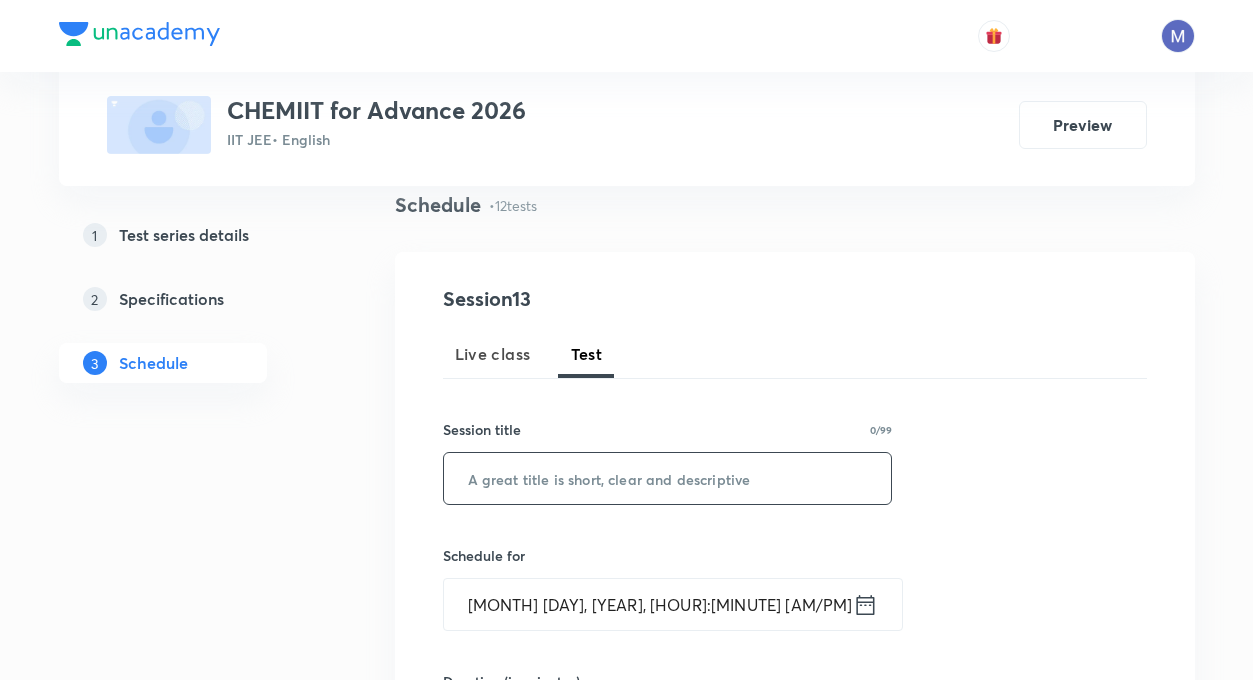 click at bounding box center (668, 478) 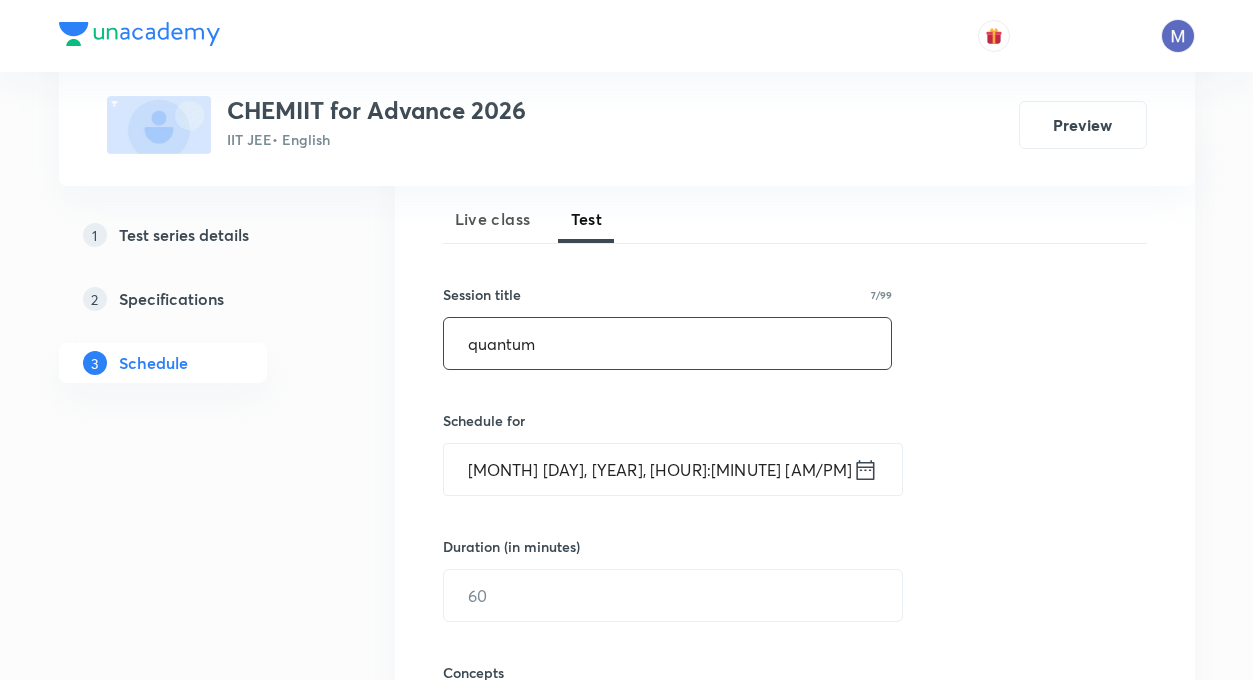 scroll, scrollTop: 294, scrollLeft: 0, axis: vertical 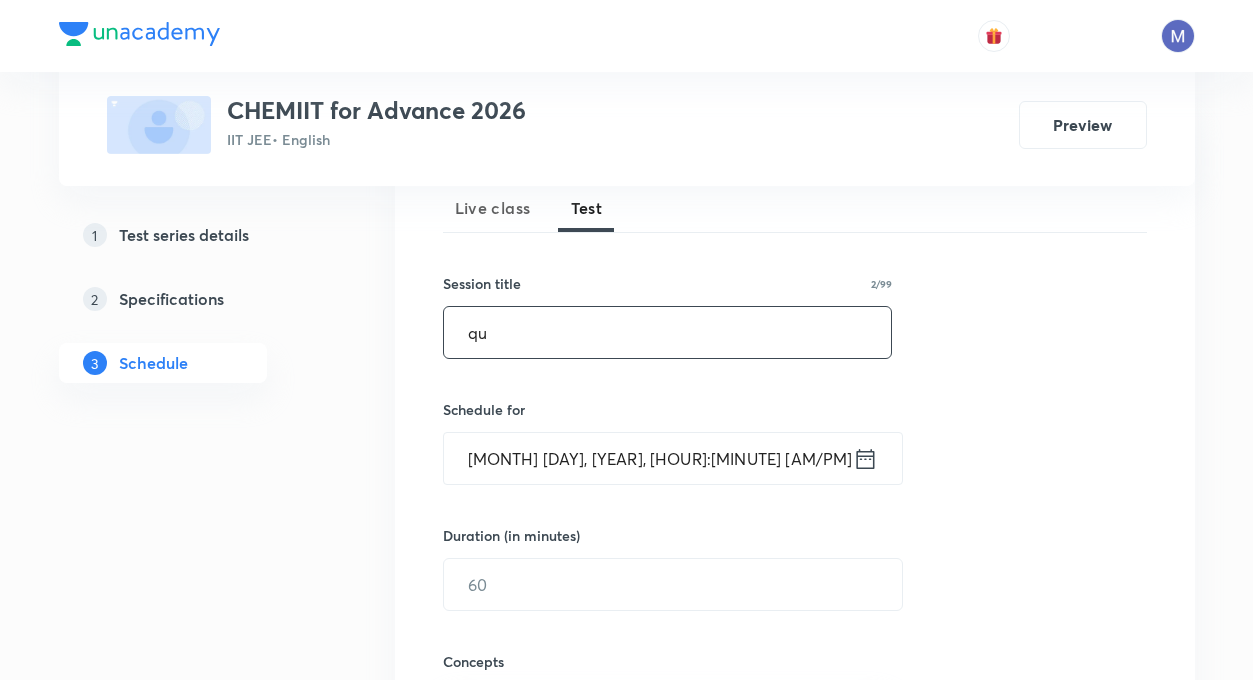 type on "q" 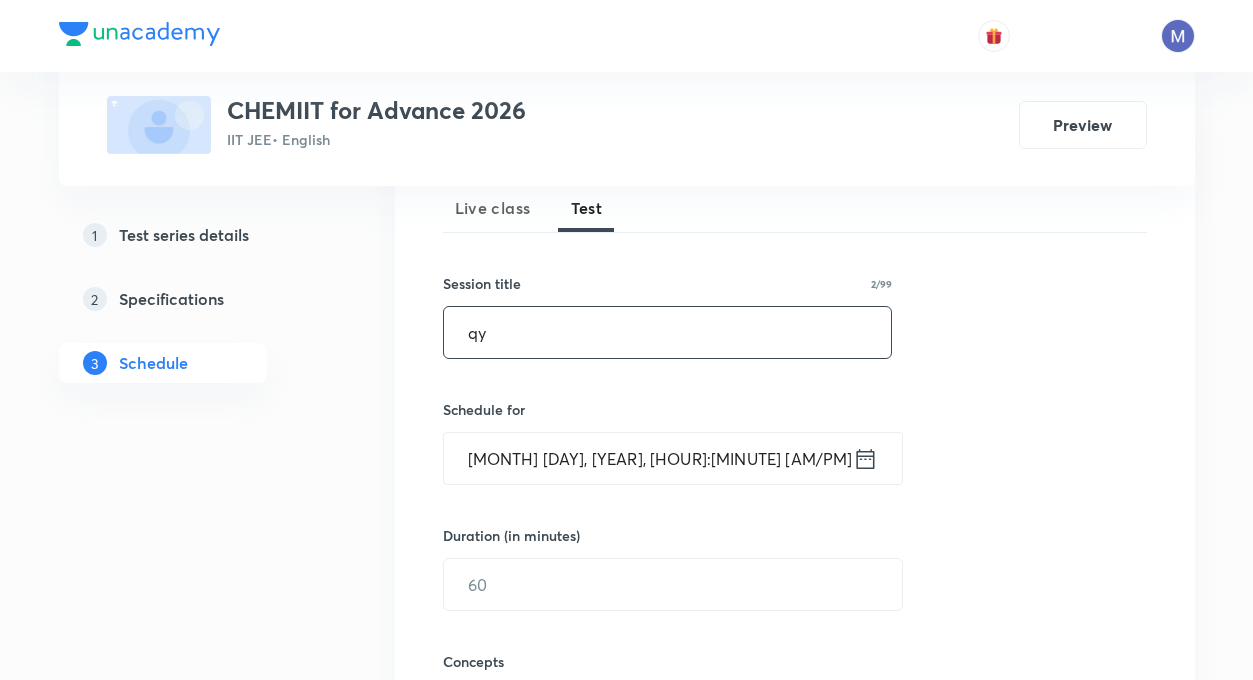 type on "q" 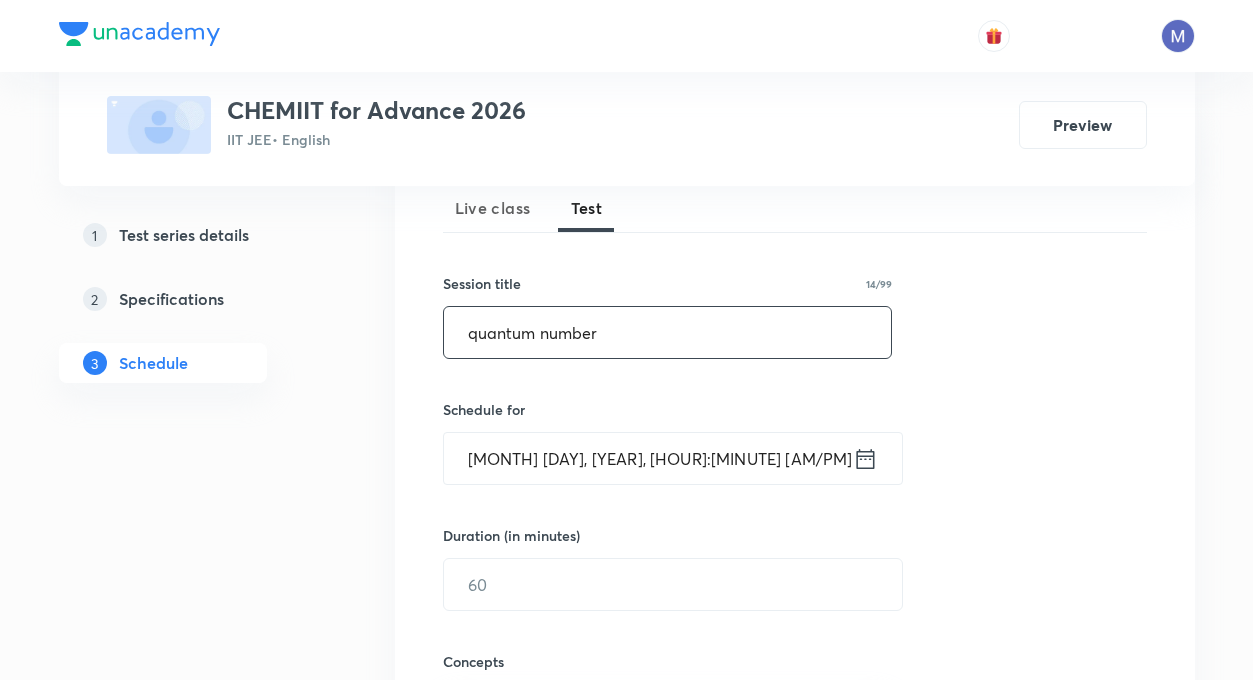 type on "quantum number" 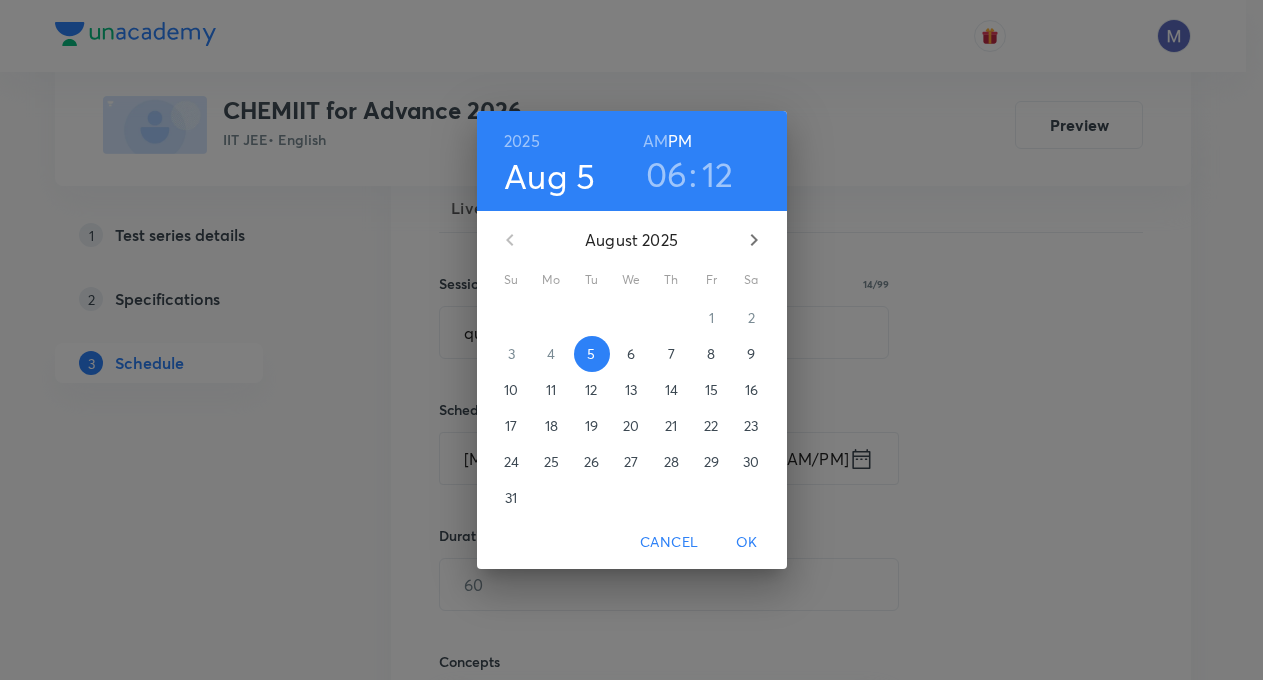 click on "12" at bounding box center (591, 390) 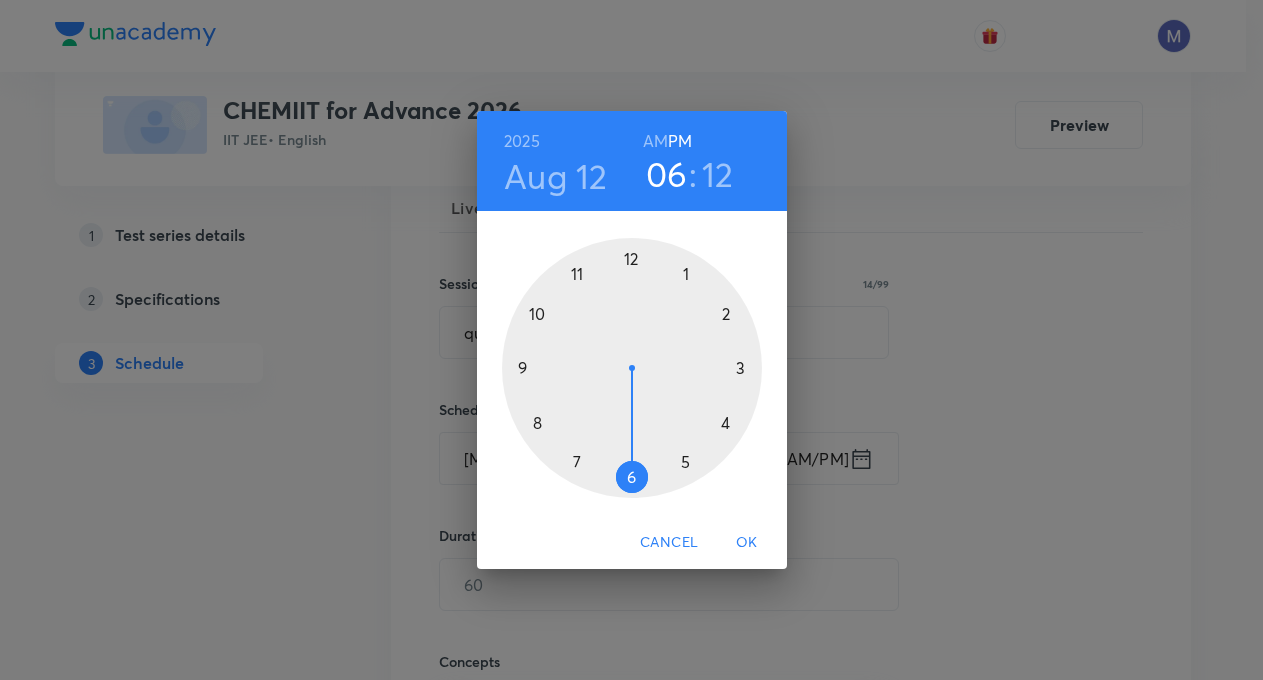 click on "OK" at bounding box center (747, 542) 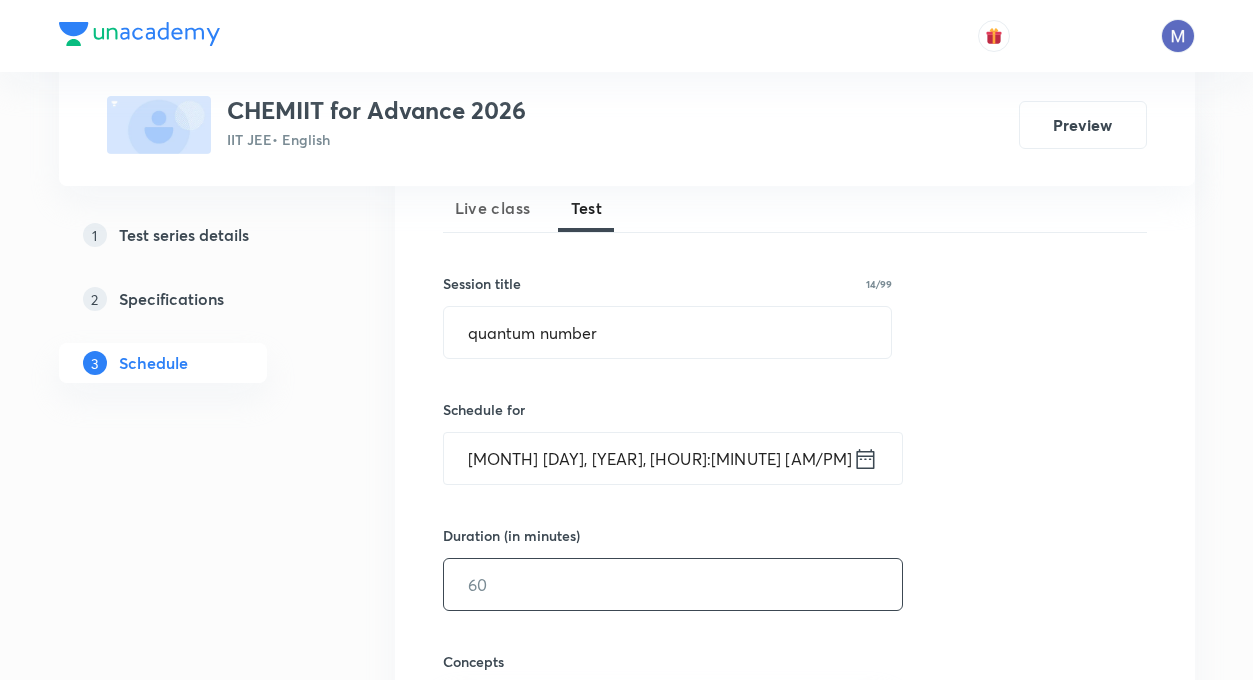 click at bounding box center (673, 584) 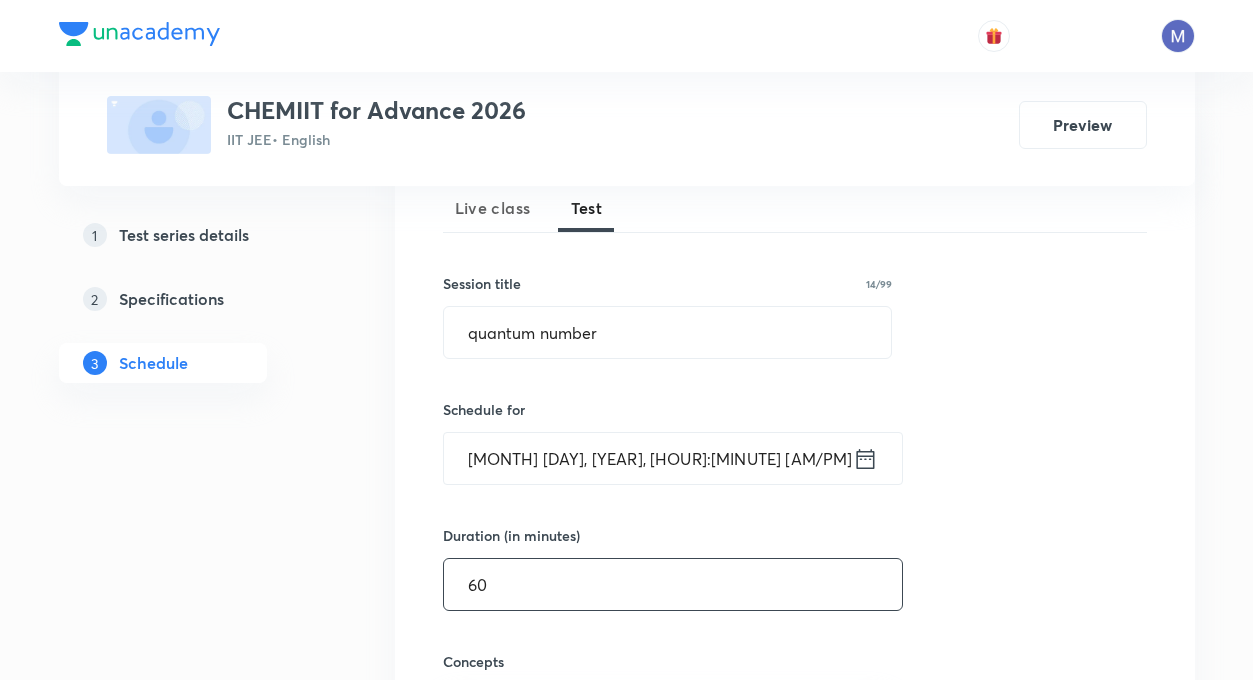 type on "60" 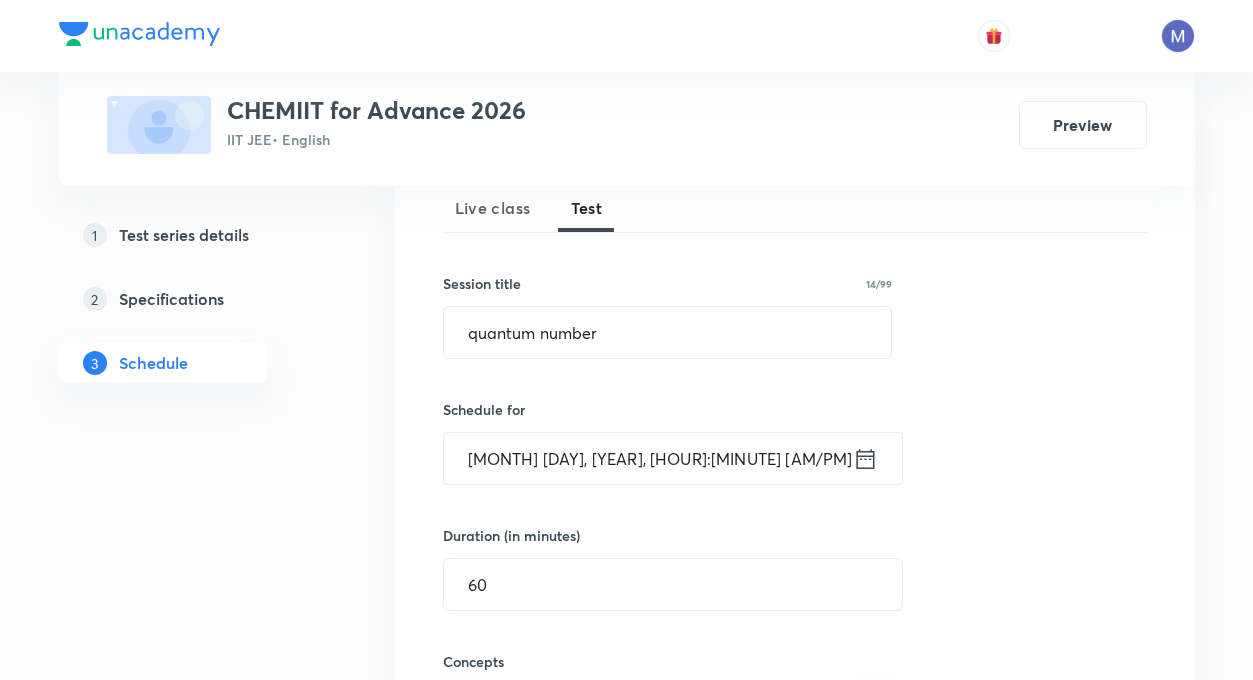 click on "Test Series CHEMIIT for Advance 2026 IIT JEE  • English Preview 1 Test series details 2 Specifications 3 Schedule Schedule •  12  tests Session  13 Live class Test Session title 14/99 quantum number ​ Schedule for Aug 12, 2025, 6:12 PM ​ Duration (in minutes) 60 ​ Concepts ​ Sub-concepts ​ Add Cancel Feb 2 Test 1 Test 1 • 9:06 AM • 60 min Chemical Bonding Edit questions Feb 23 Test 2 Test 2 • 9:01 AM • 60 min Atomic Structure · General Topics & Mole Concept · Mole Concept & Concentration Terms · Periodic Table & Periodic Properties · Redox Reactions Edit questions Mar 16 Test 3 Test 3 • 9:01 AM • 180 min Periodic Table & Periodic Properties · Chemical Bonding Edit questions Apr 6 Test 4 Test 4 • 9:01 AM • 180 min Ionic Equilibrium · Chemical Equilibrium · Thermodynamics & Thermochemistry Edit questions Apr 27 Test 5 Test 5 • 9:02 AM • 180 min IUPAC Naming of Organic Compounds · General Organic Chemistry  Edit questions May 18 Test 6 Test 6 • 9:00 AM • 180 min · 3" at bounding box center (627, 1662) 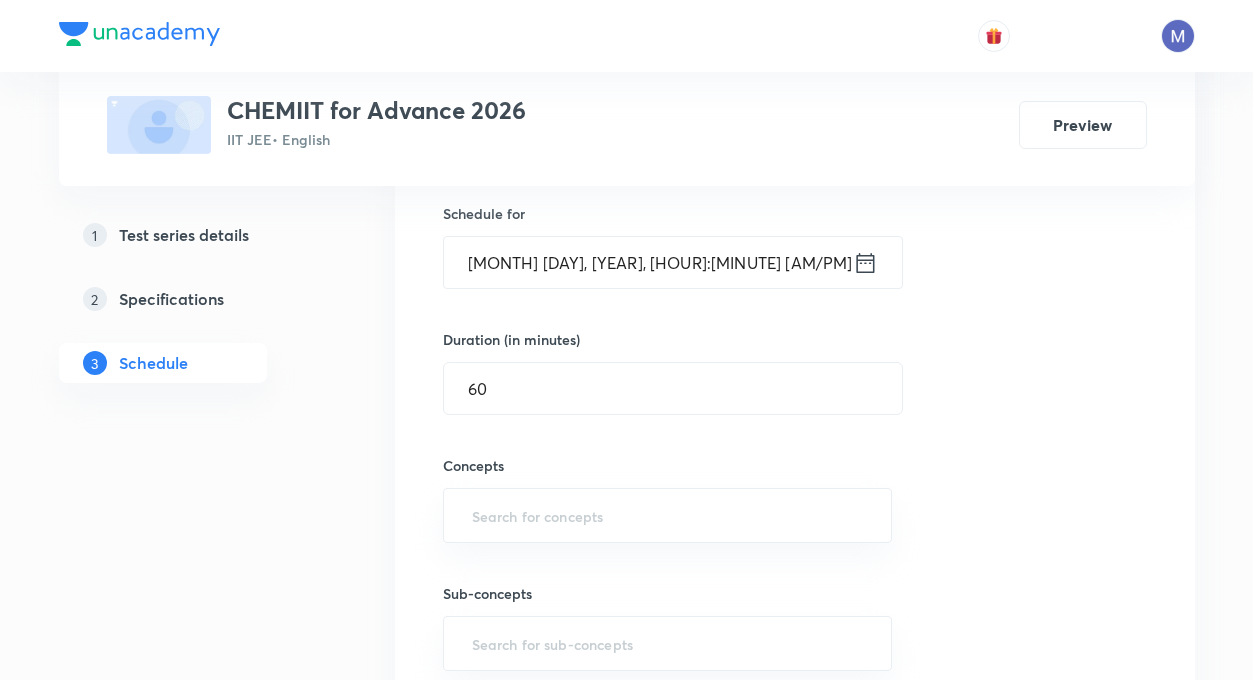 scroll, scrollTop: 494, scrollLeft: 0, axis: vertical 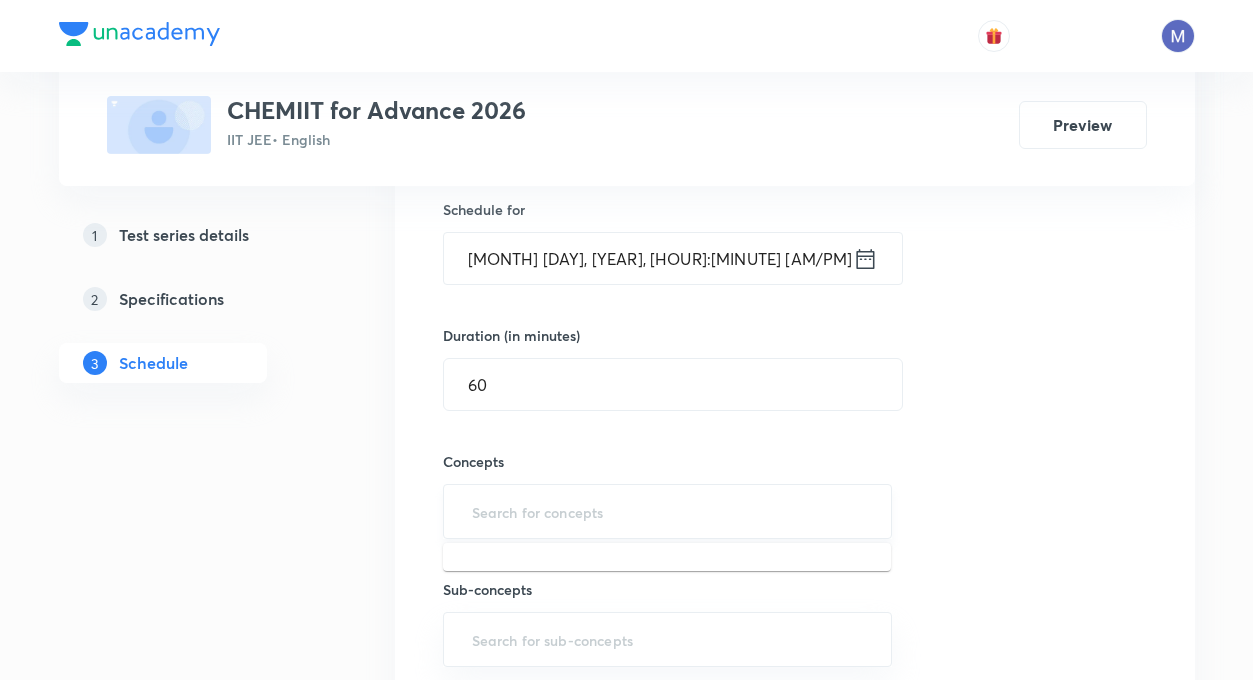 click at bounding box center [668, 511] 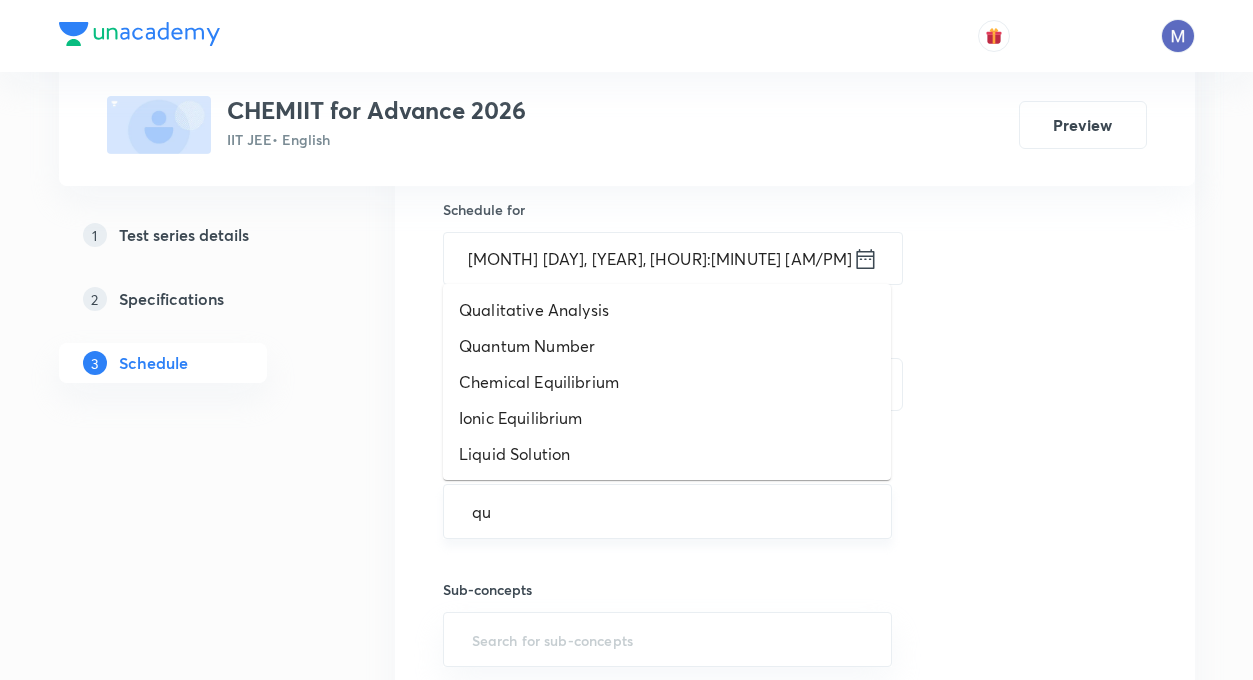 type on "qua" 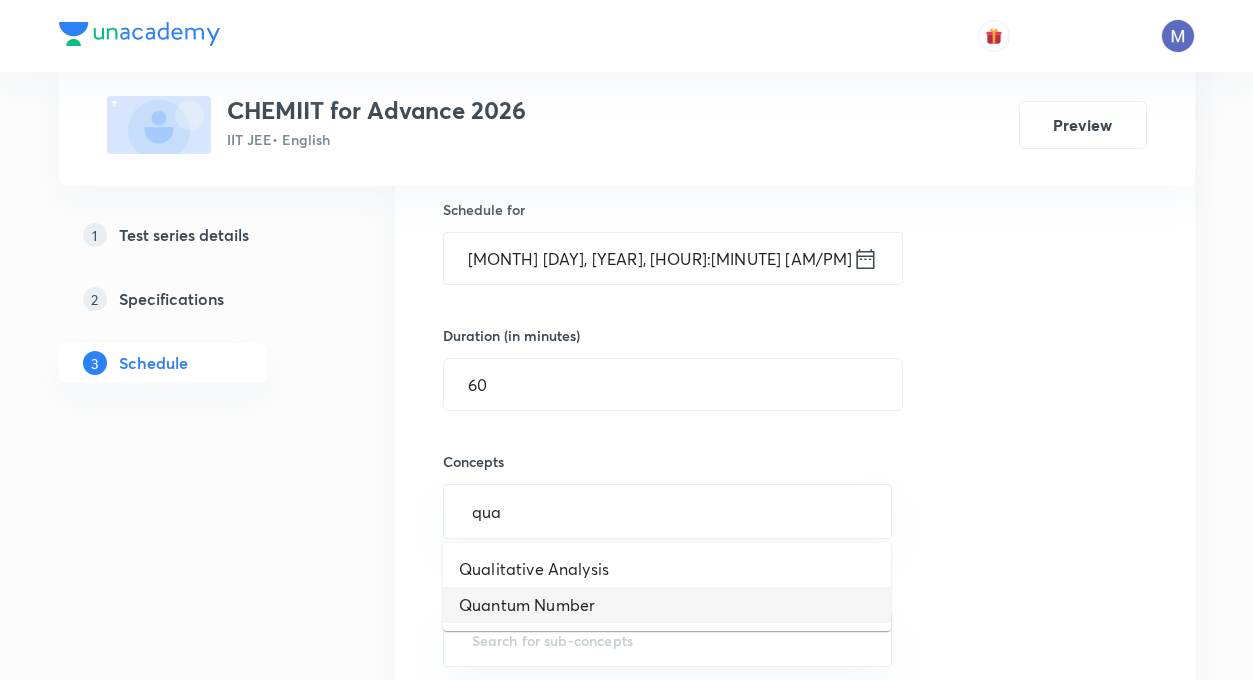 click on "Quantum Number" at bounding box center (667, 605) 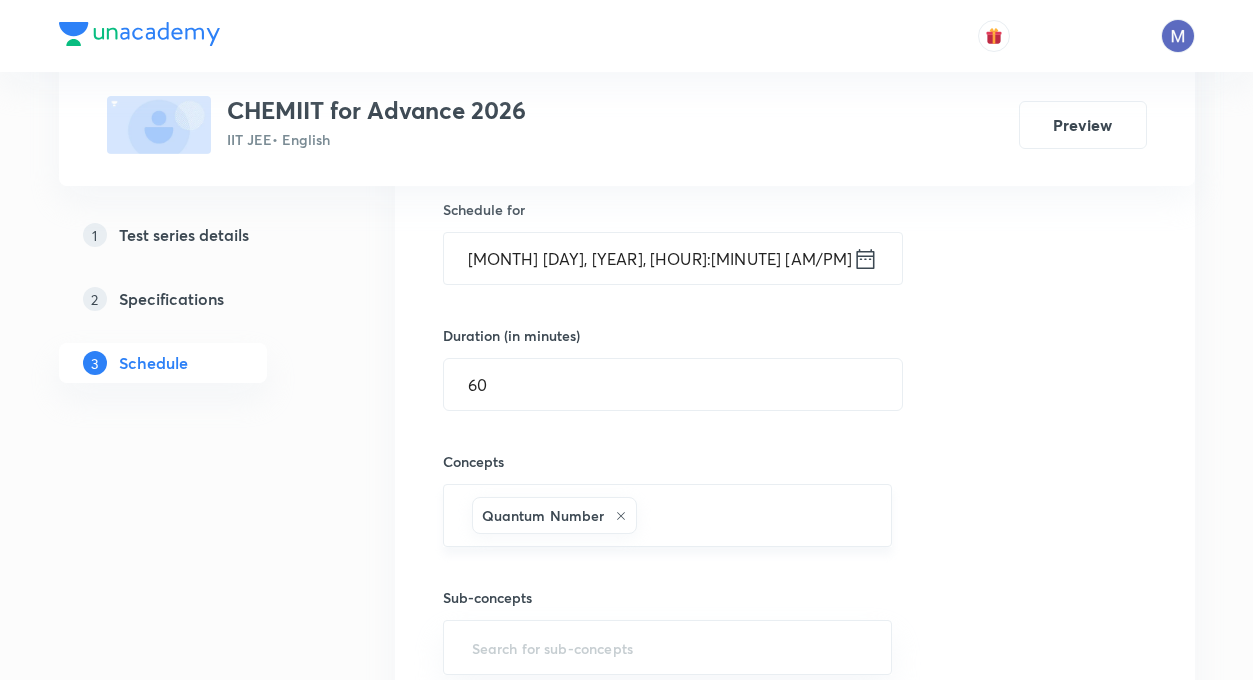 click at bounding box center (754, 515) 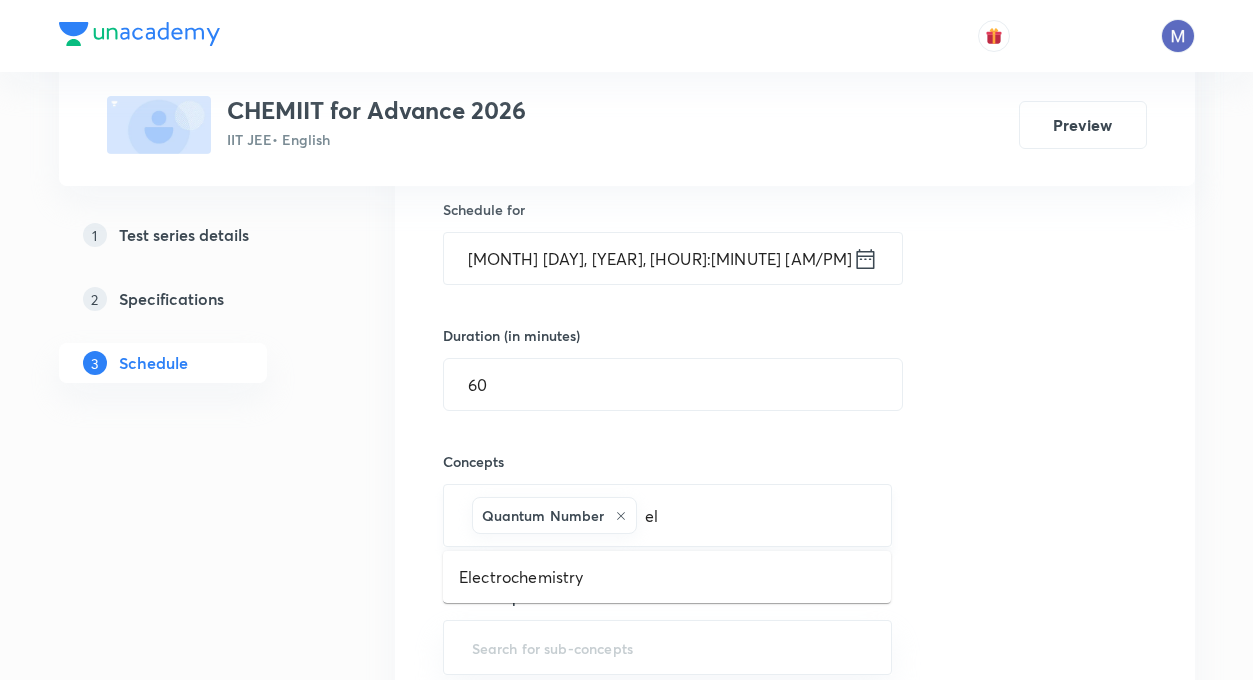 type on "e" 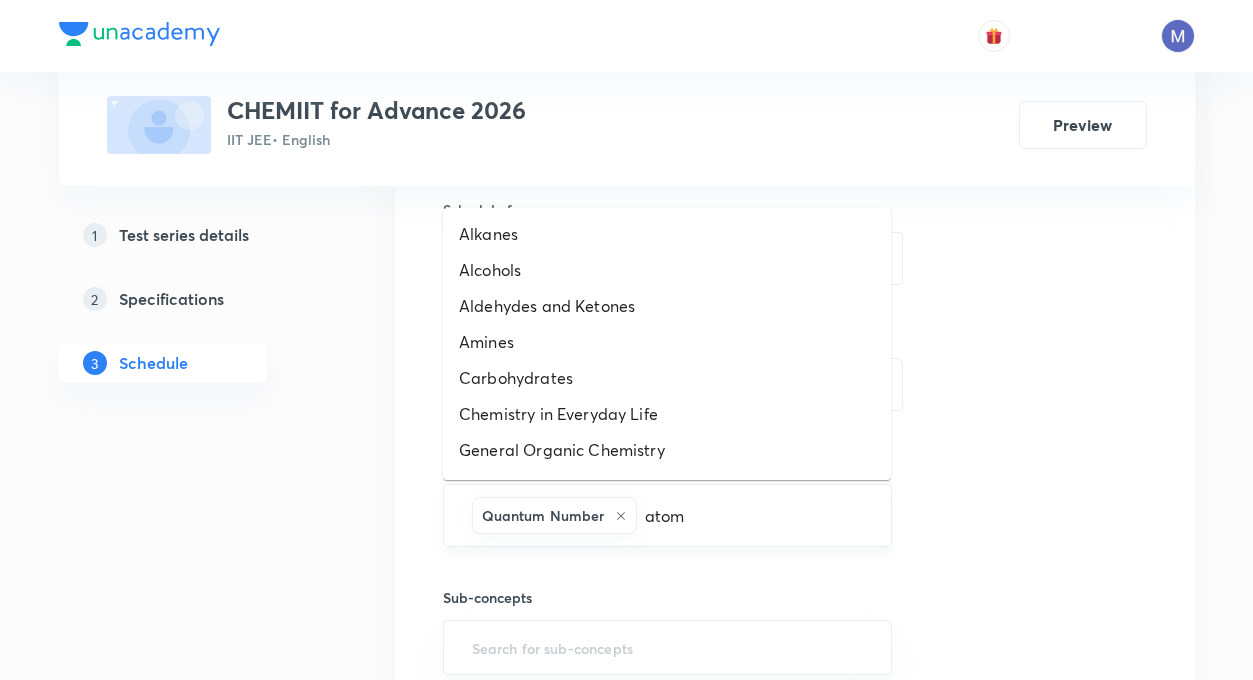 type on "atomi" 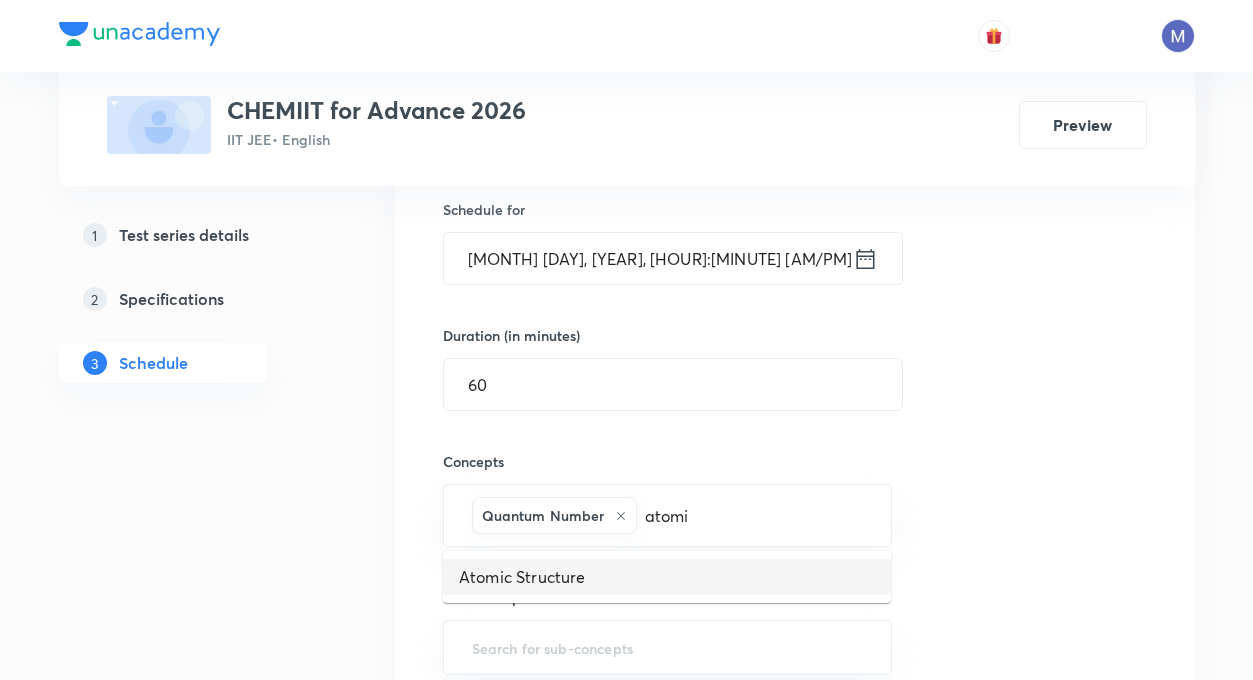 click on "Atomic Structure" at bounding box center [667, 577] 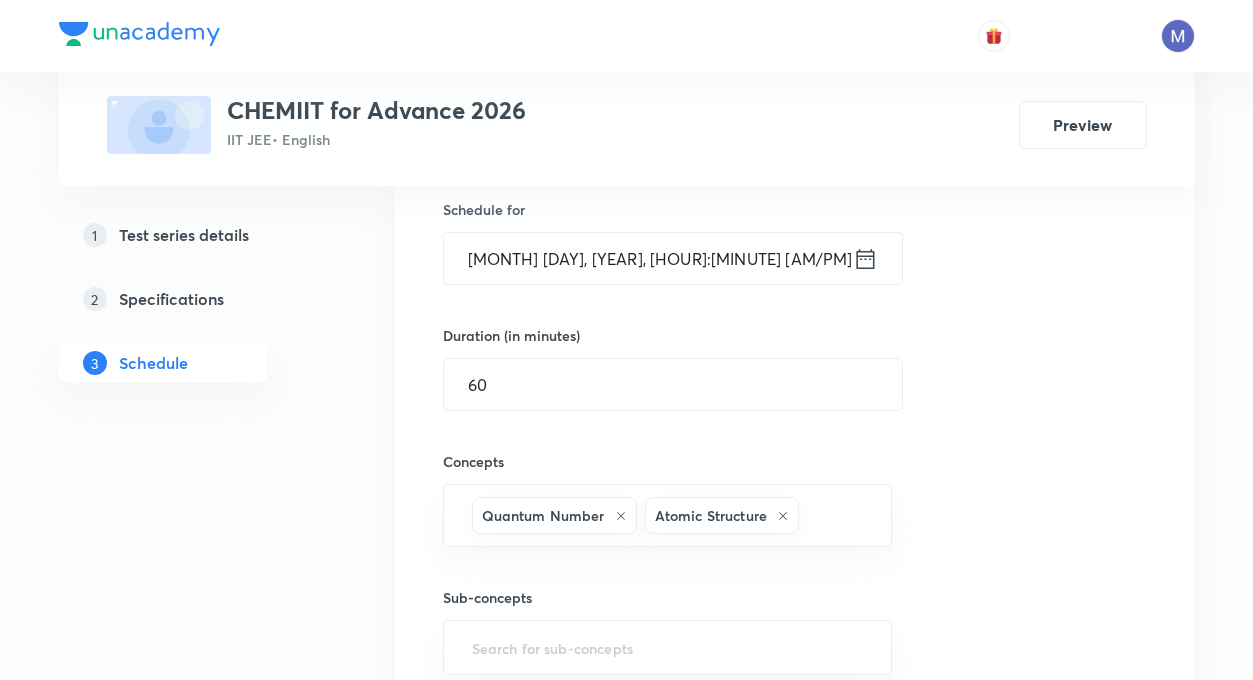 click on "Session  13 Live class Test Session title 14/99 quantum number ​ Schedule for Aug 12, 2025, 6:12 PM ​ Duration (in minutes) 60 ​ Concepts Quantum Number Atomic Structure ​ Sub-concepts ​ Add Cancel" at bounding box center [795, 346] 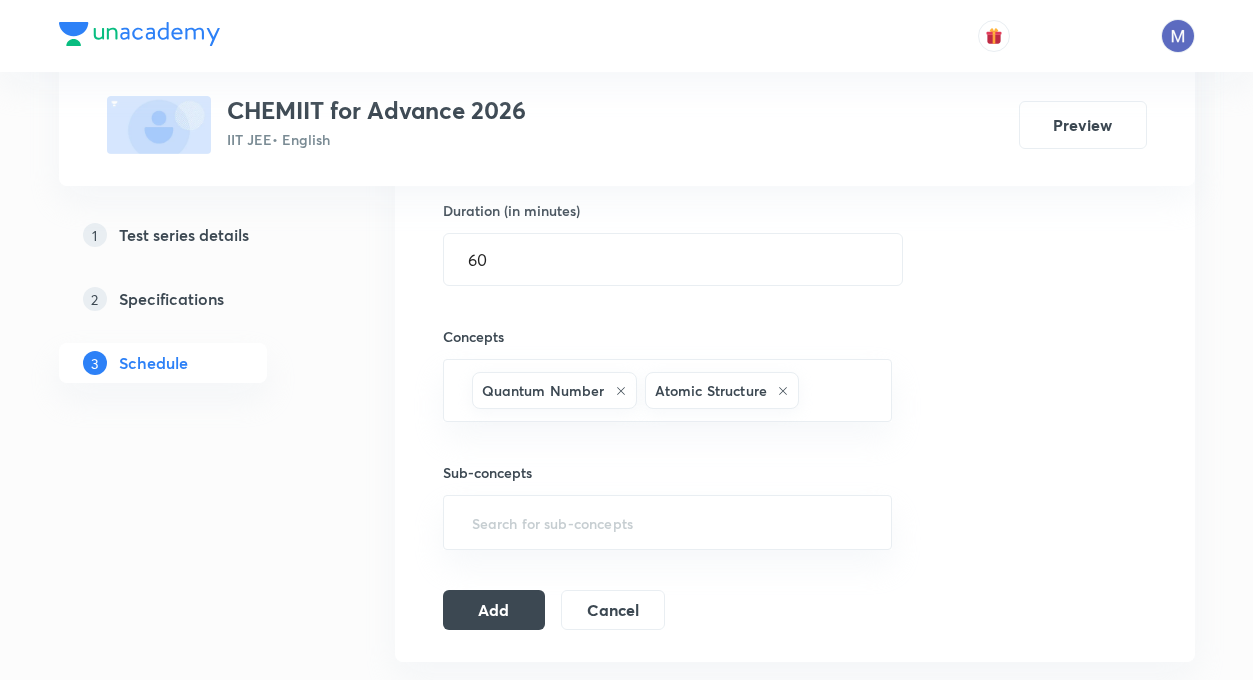 scroll, scrollTop: 654, scrollLeft: 0, axis: vertical 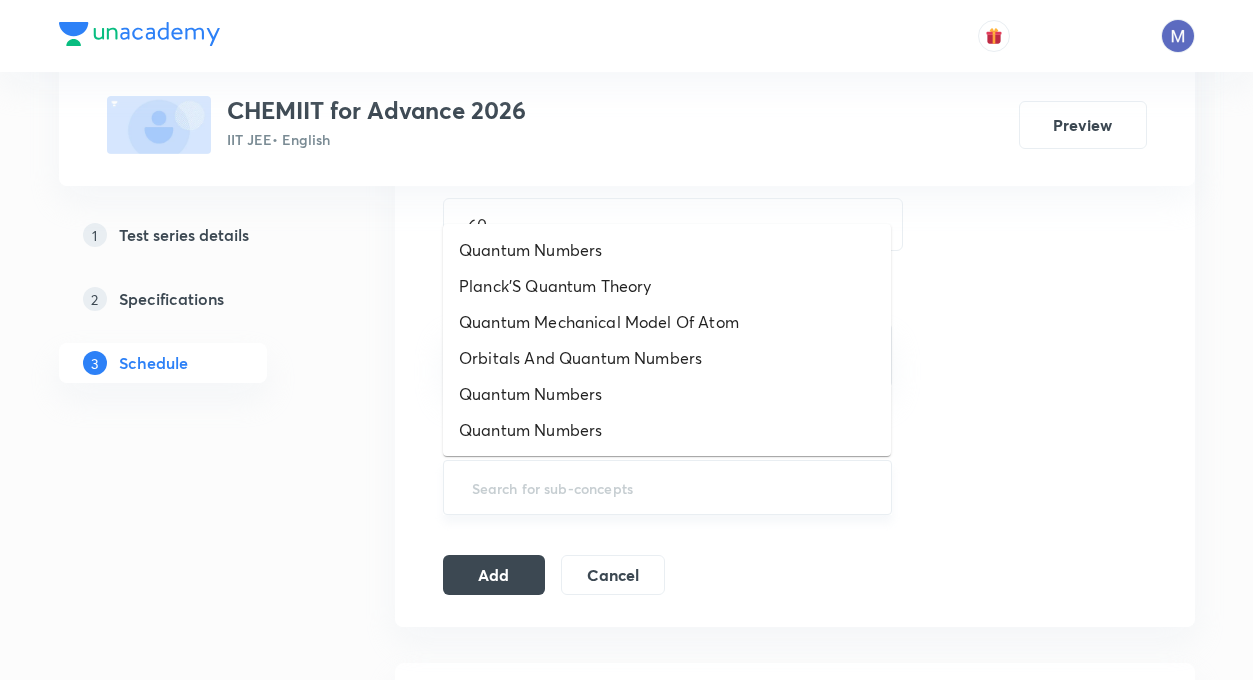 click at bounding box center [668, 487] 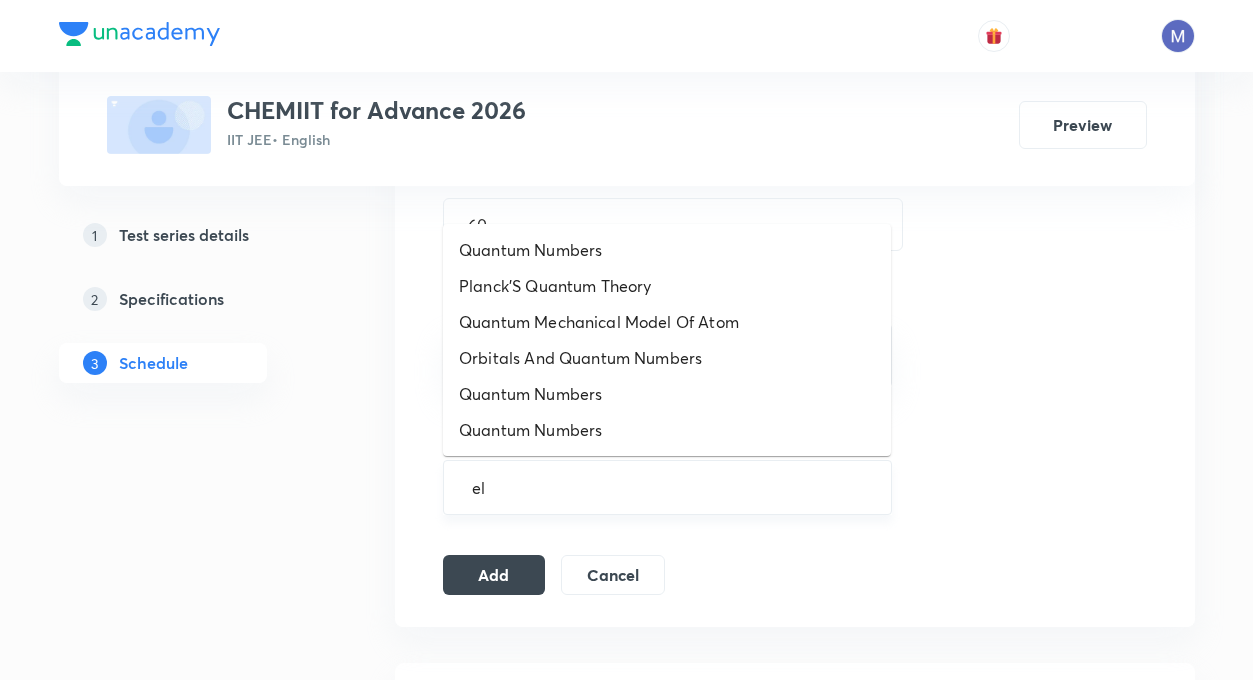 type on "ele" 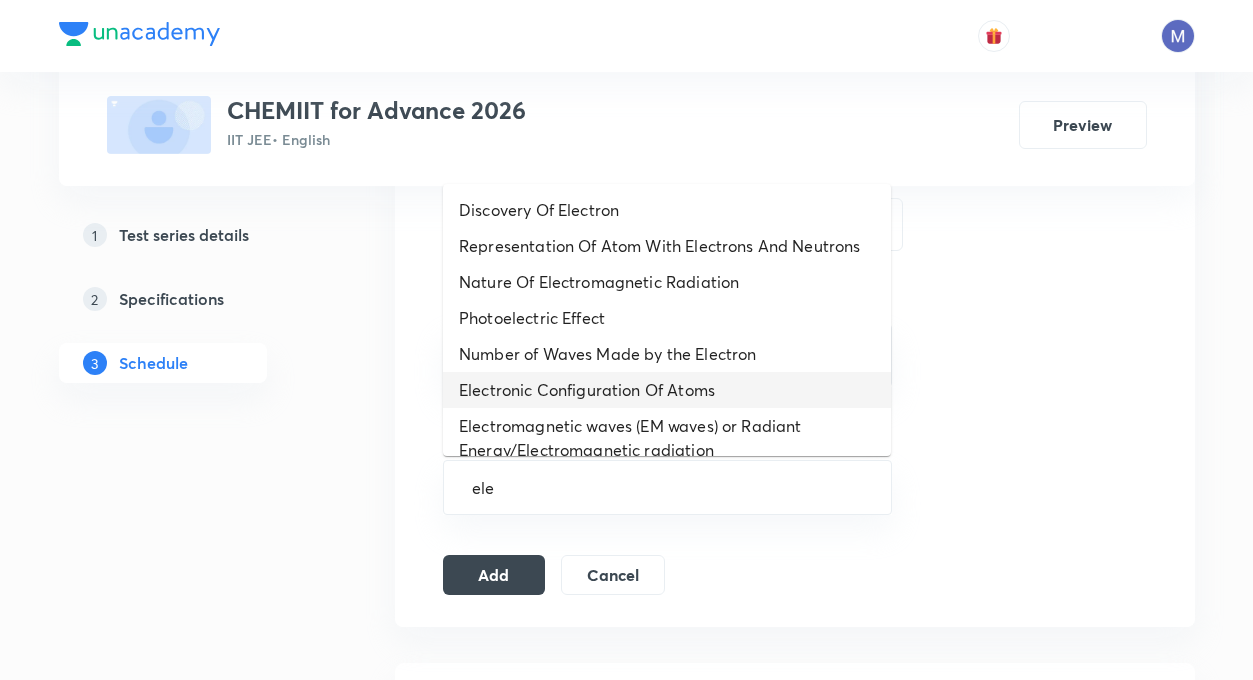 click on "Electronic Configuration Of Atoms" at bounding box center [667, 390] 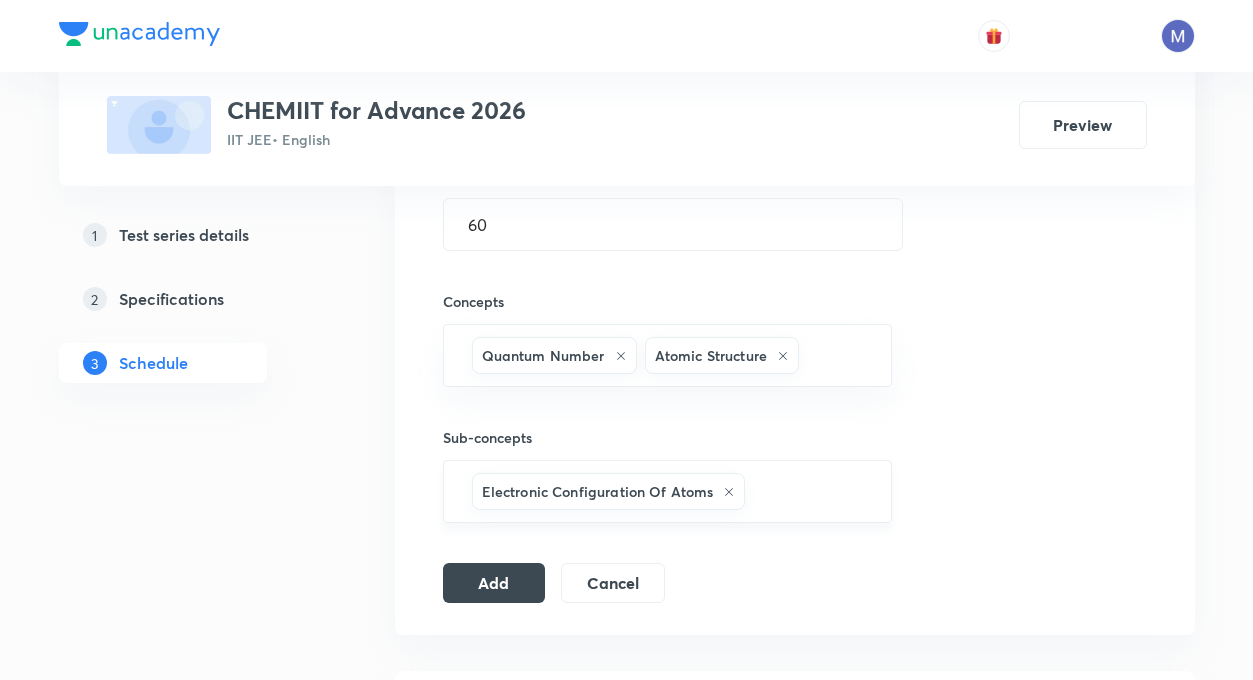 click on "Electronic Configuration Of Atoms ​" at bounding box center (668, 491) 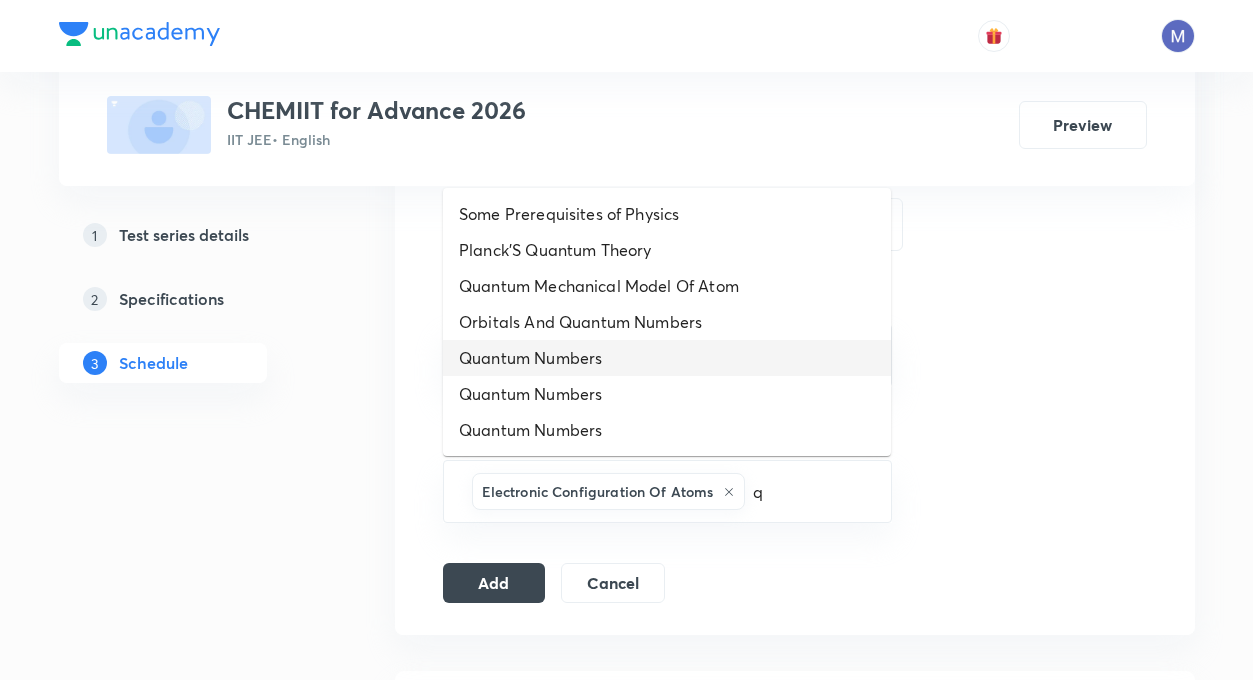 click on "Quantum Numbers" at bounding box center (667, 358) 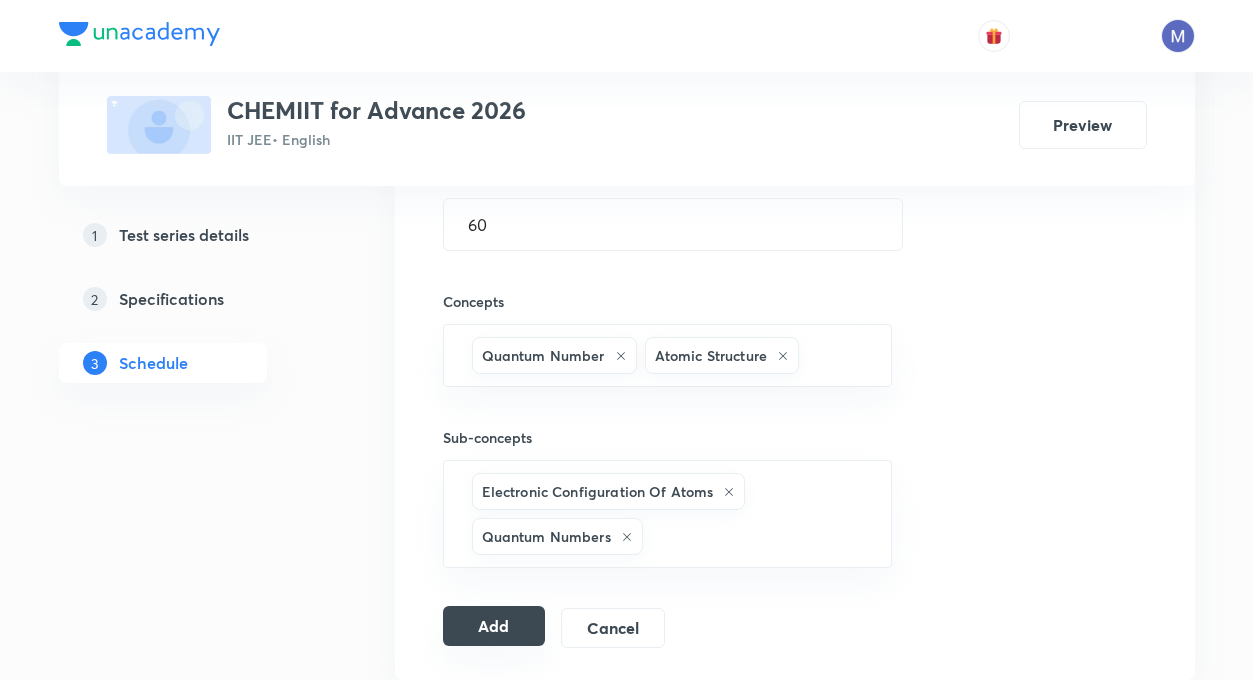 click on "Add" at bounding box center (494, 626) 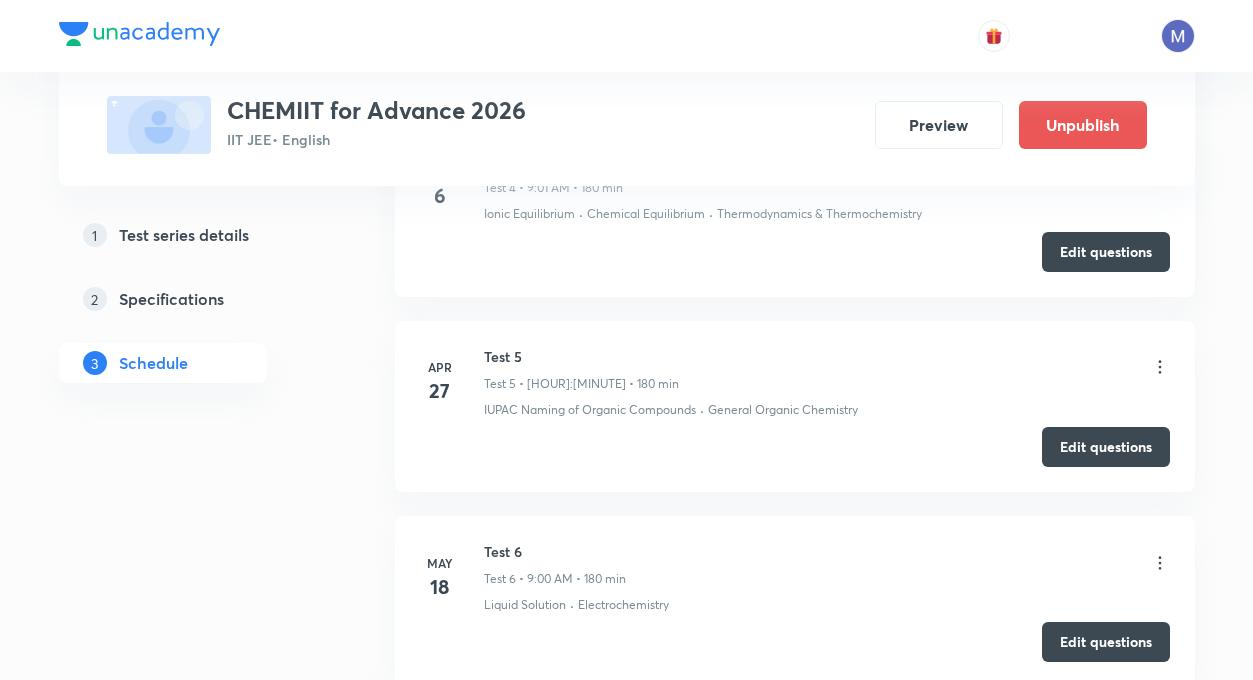 scroll, scrollTop: 1061, scrollLeft: 0, axis: vertical 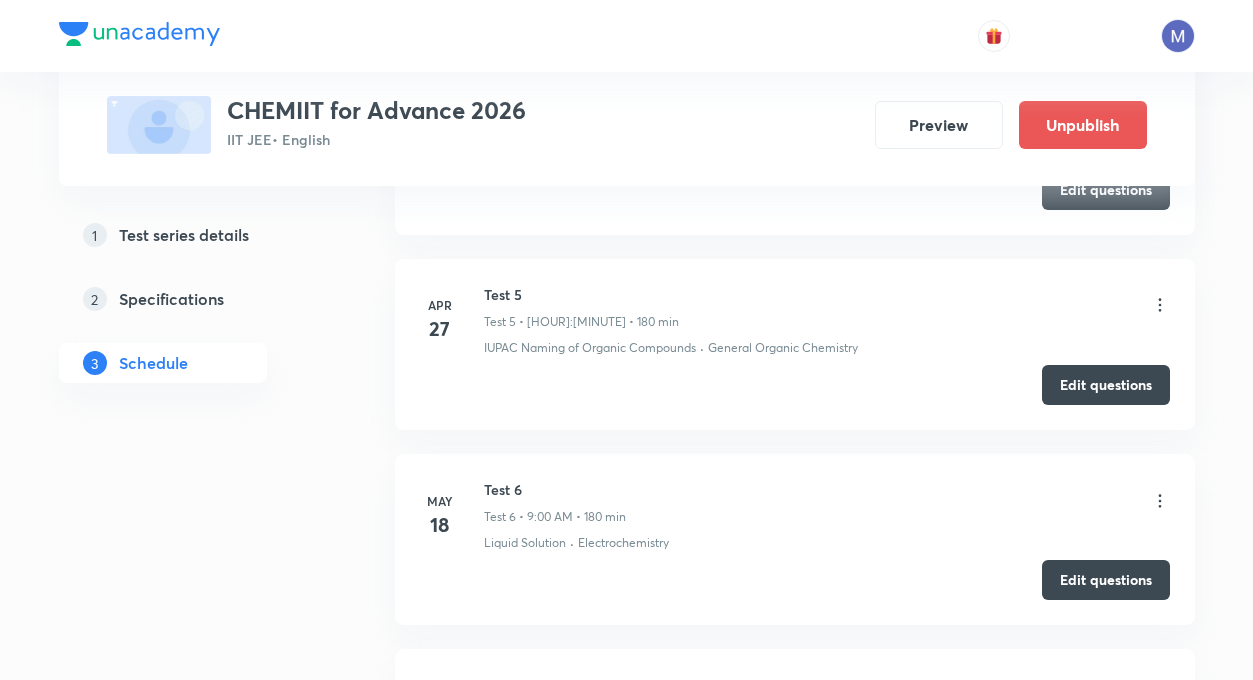 click on "Test Series CHEMIIT for Advance 2026 IIT JEE  • English Preview Unpublish 1 Test series details 2 Specifications 3 Schedule Schedule •  13  tests Add a new session Feb 2 Test 1 Test 1 • 9:06 AM • 60 min Chemical Bonding Edit questions Feb 23 Test 2 Test 2 • 9:01 AM • 60 min Atomic Structure · General Topics & Mole Concept · Mole Concept & Concentration Terms · Periodic Table & Periodic Properties · Redox Reactions Edit questions Mar 16 Test 3 Test 3 • 9:01 AM • 180 min Periodic Table & Periodic Properties · Chemical Bonding Edit questions Apr 6 Test 4 Test 4 • 9:01 AM • 180 min Ionic Equilibrium · Chemical Equilibrium · Thermodynamics & Thermochemistry Edit questions Apr 27 Test 5 Test 5 • 9:02 AM • 180 min IUPAC Naming of Organic Compounds · General Organic Chemistry  Edit questions May 18 Test 6 Test 6 • 9:00 AM • 180 min Liquid Solution · Electrochemistry Edit questions May 25 Test 6 Test 7 • 9:00 AM • 180 min Liquid Solution · Electrochemistry Edit questions Jun 3" at bounding box center (626, 564) 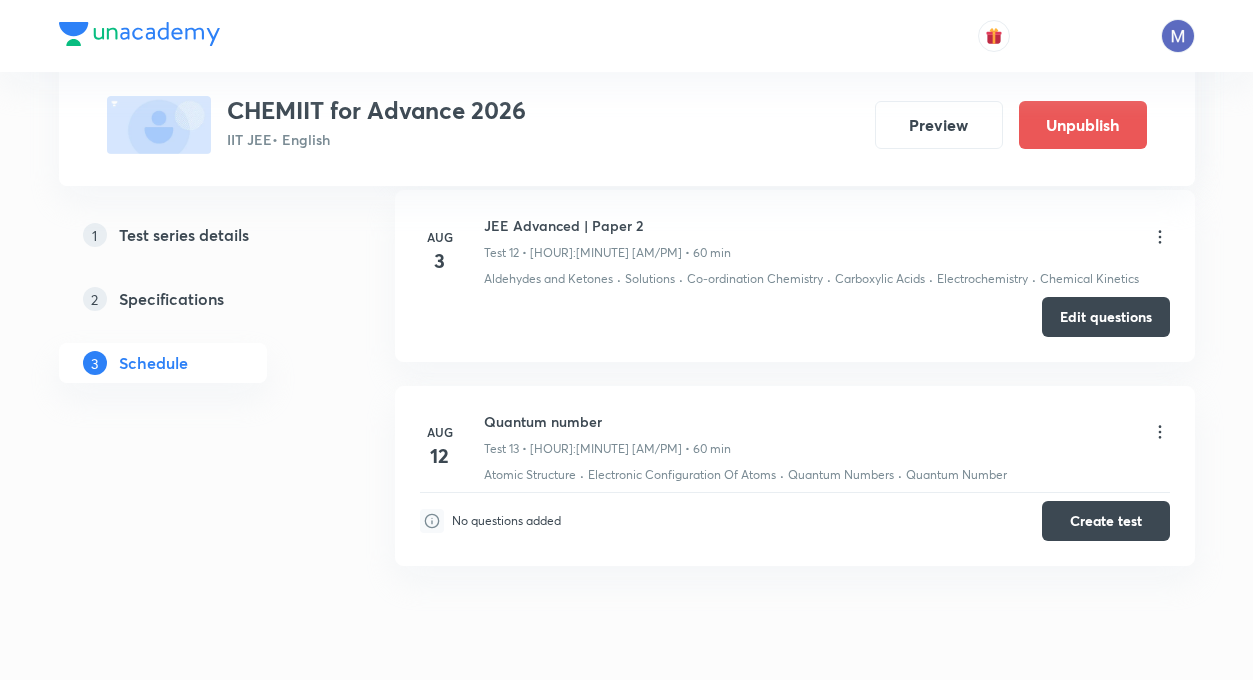 scroll, scrollTop: 2501, scrollLeft: 0, axis: vertical 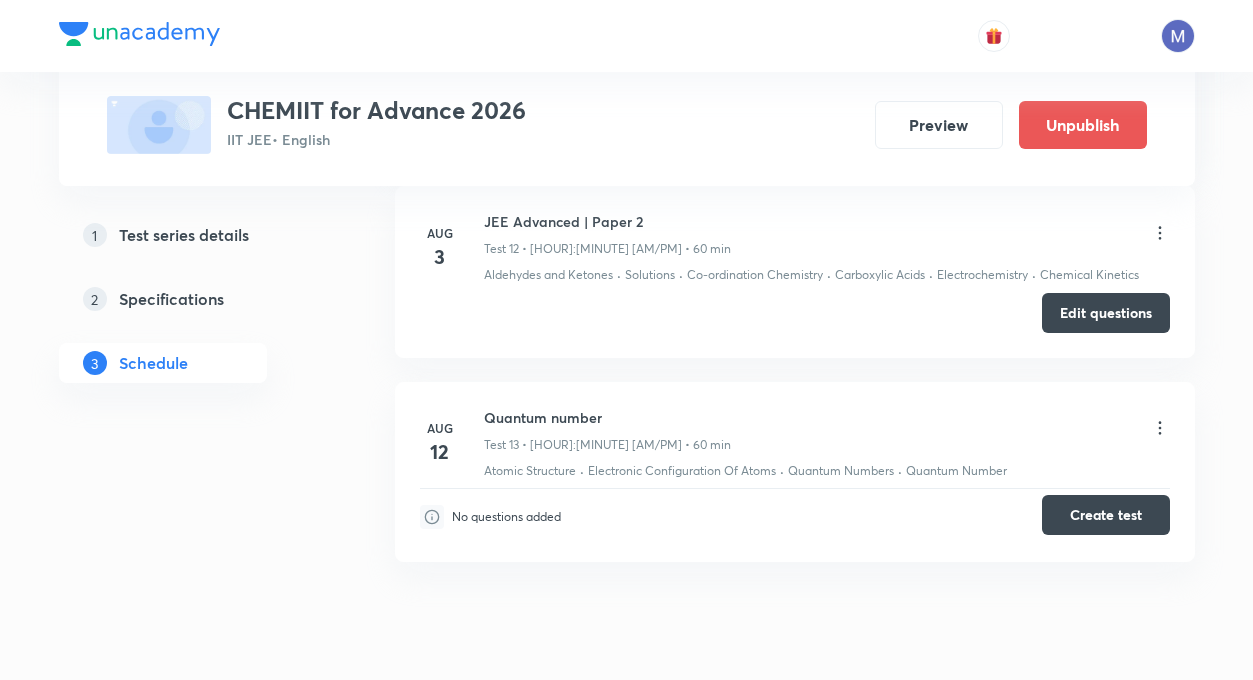 click on "Create test" at bounding box center (1106, 515) 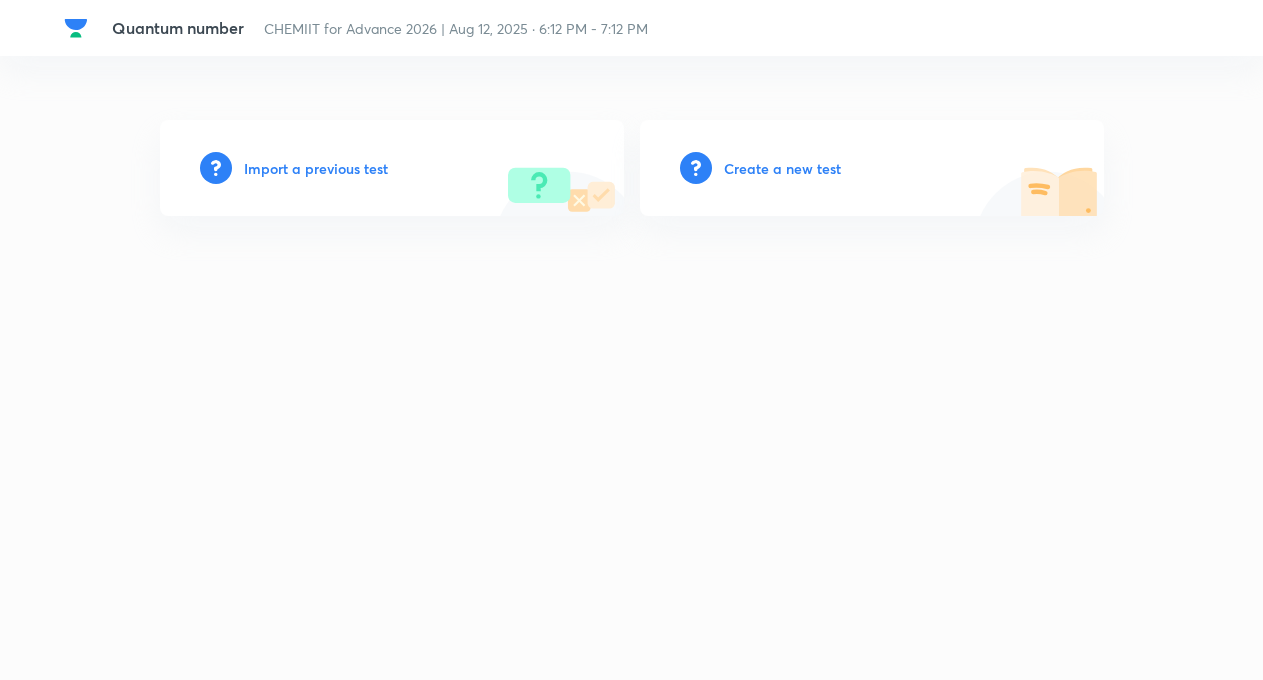 scroll, scrollTop: 0, scrollLeft: 0, axis: both 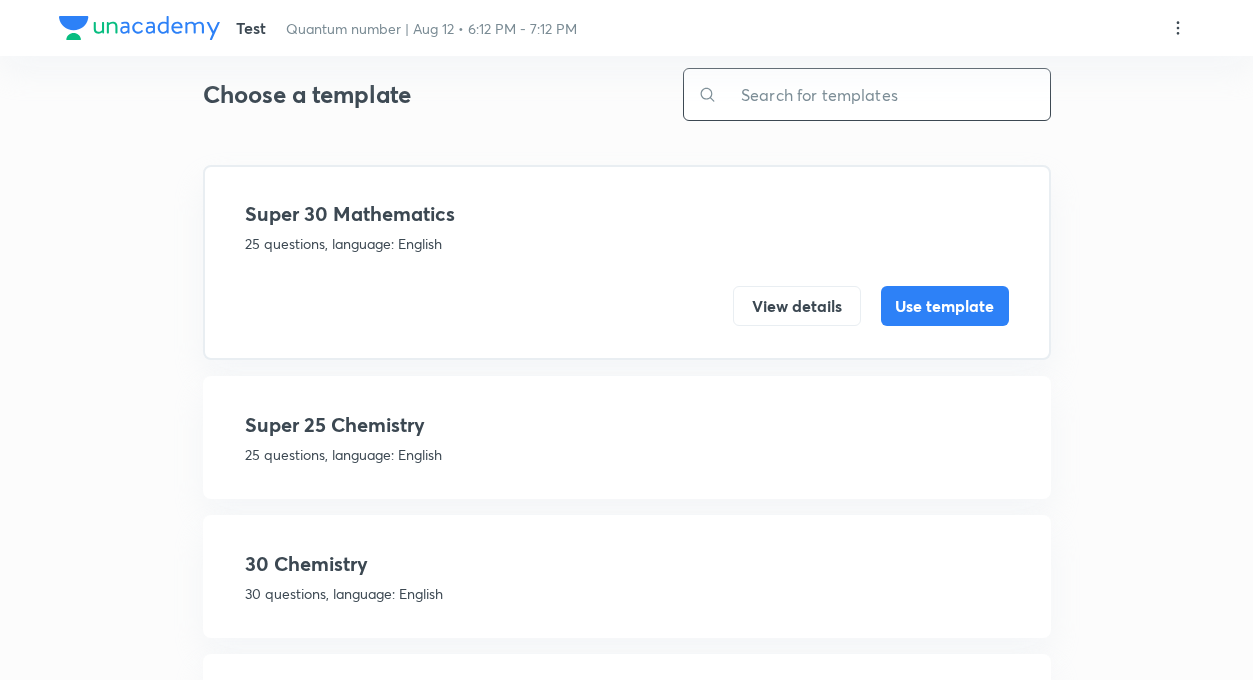 click at bounding box center (883, 94) 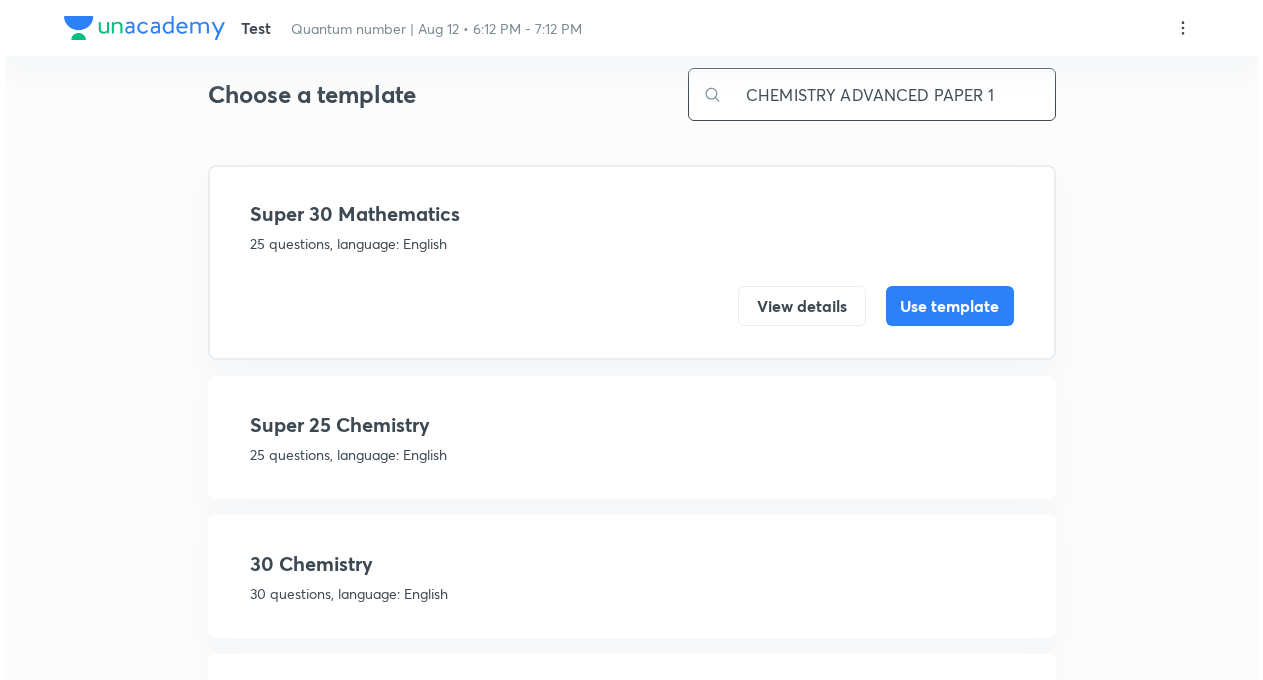 scroll, scrollTop: 0, scrollLeft: 0, axis: both 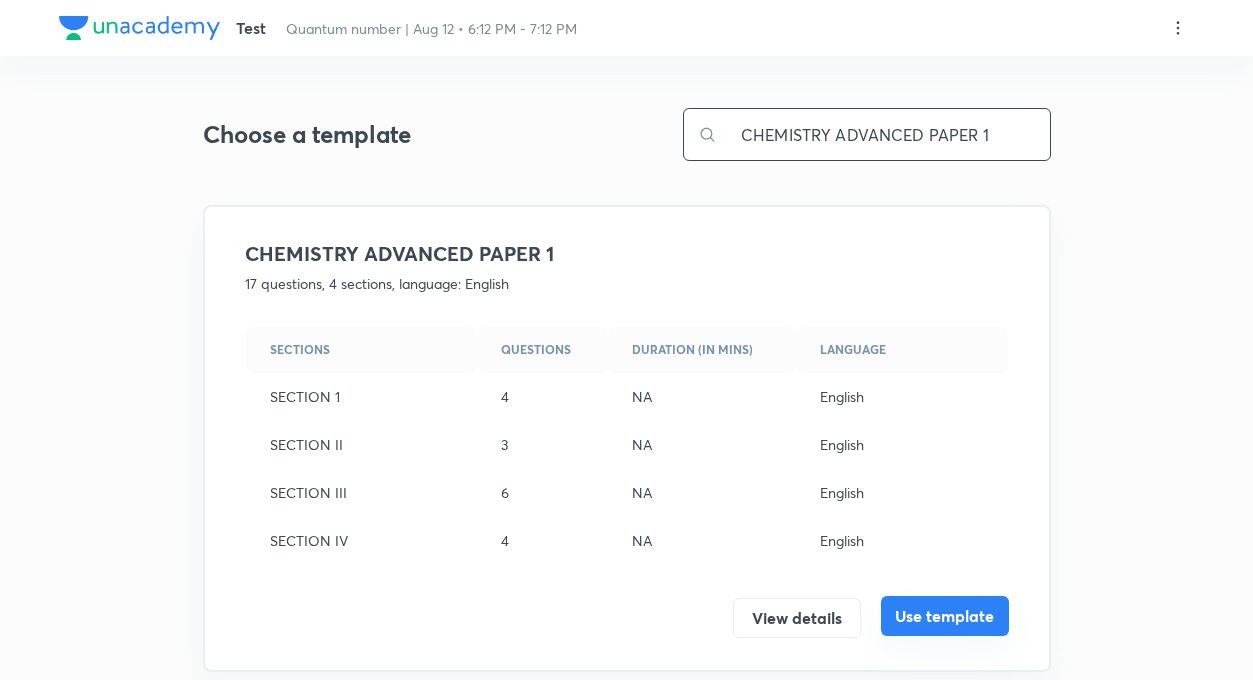 type on "CHEMISTRY ADVANCED PAPER 1" 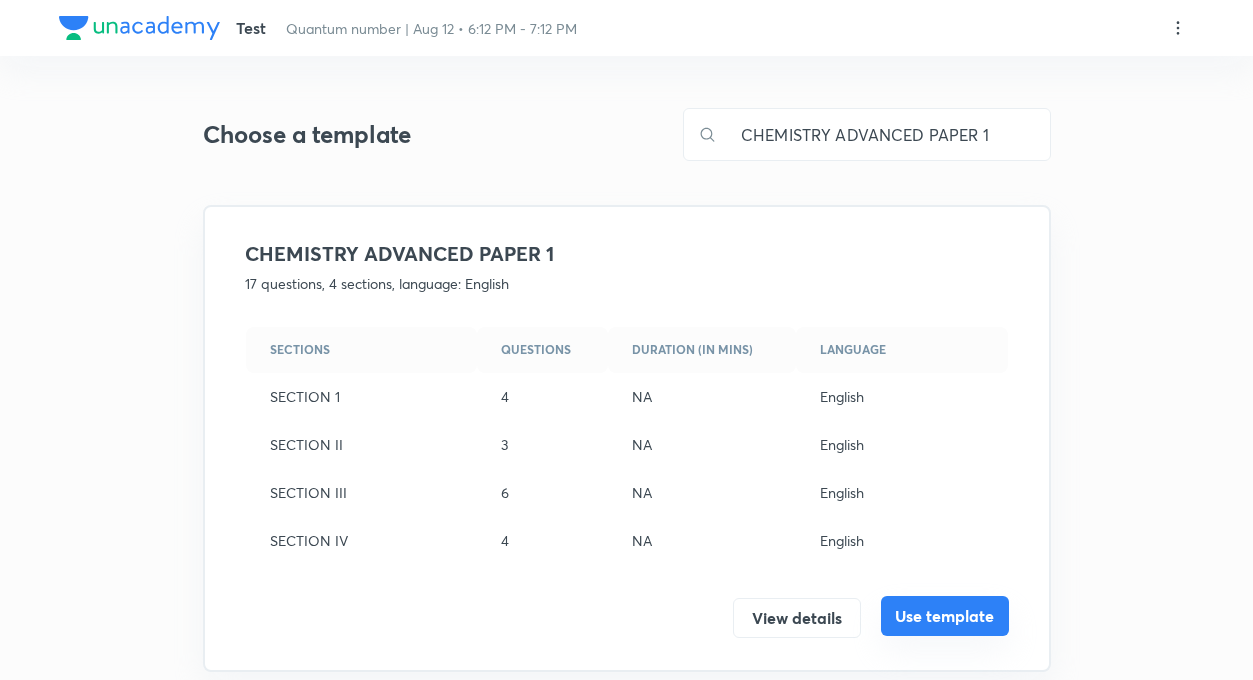 click on "Use template" at bounding box center [945, 616] 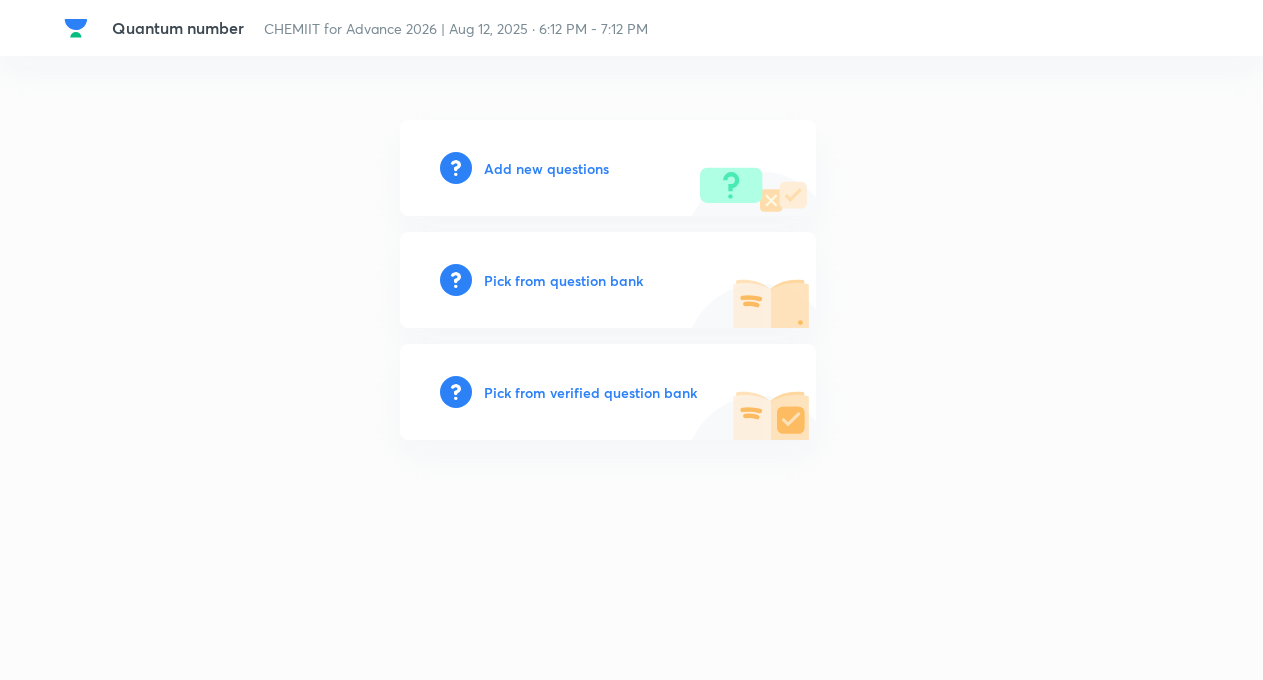 click on "Pick from question bank" at bounding box center (563, 280) 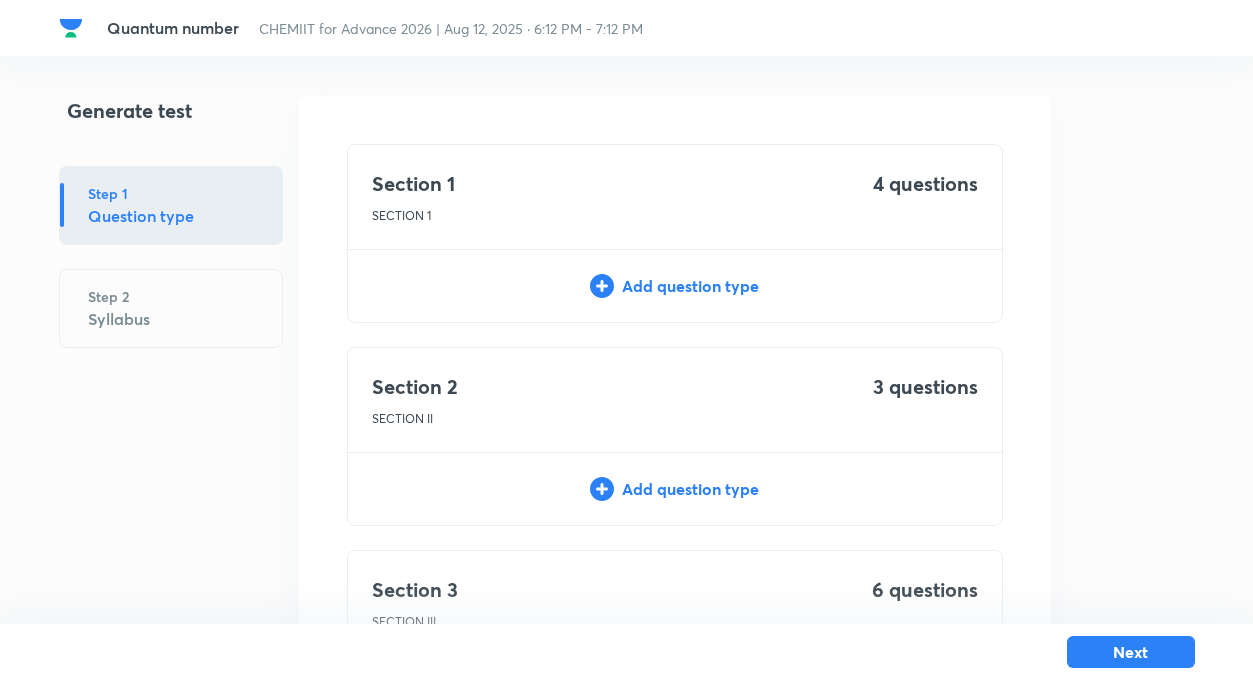 click 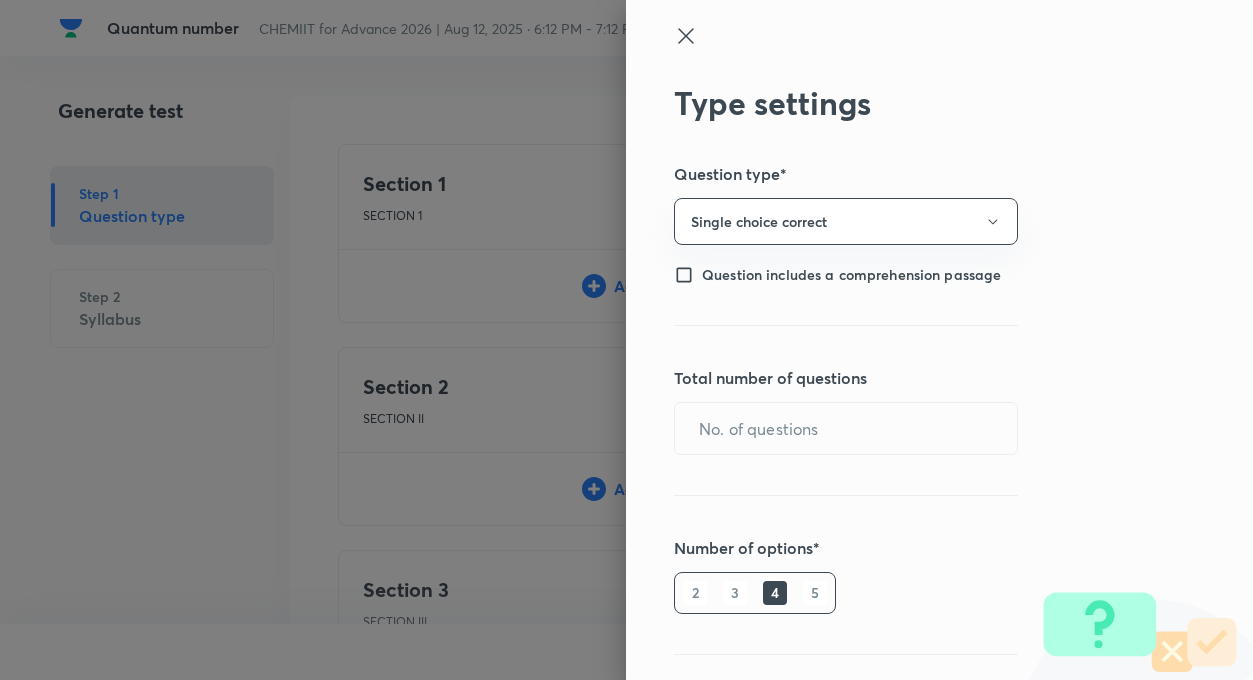 type on "1" 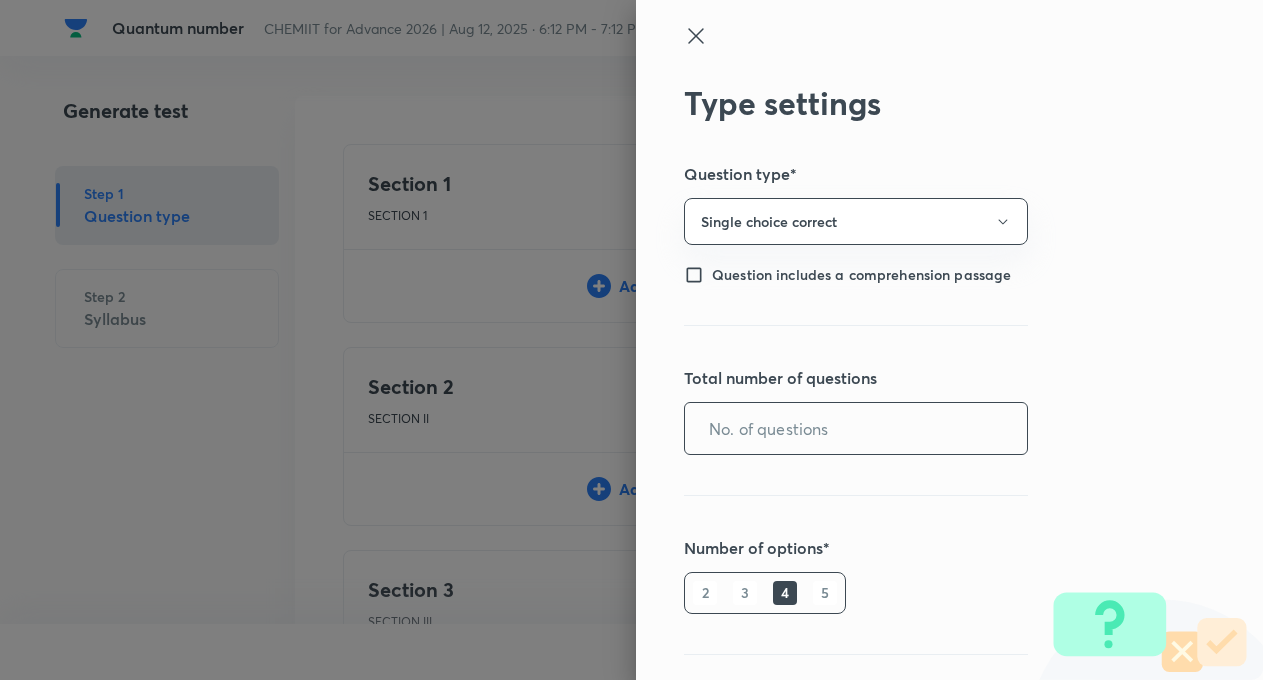 click at bounding box center [856, 428] 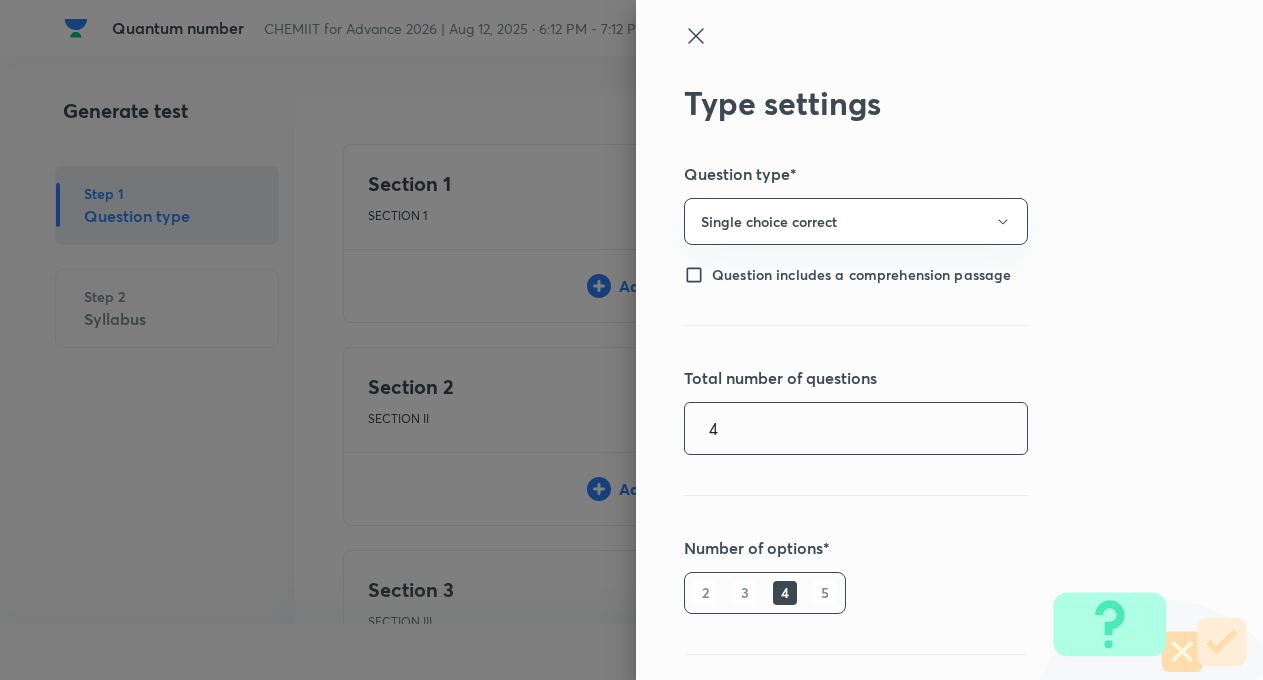 type on "4" 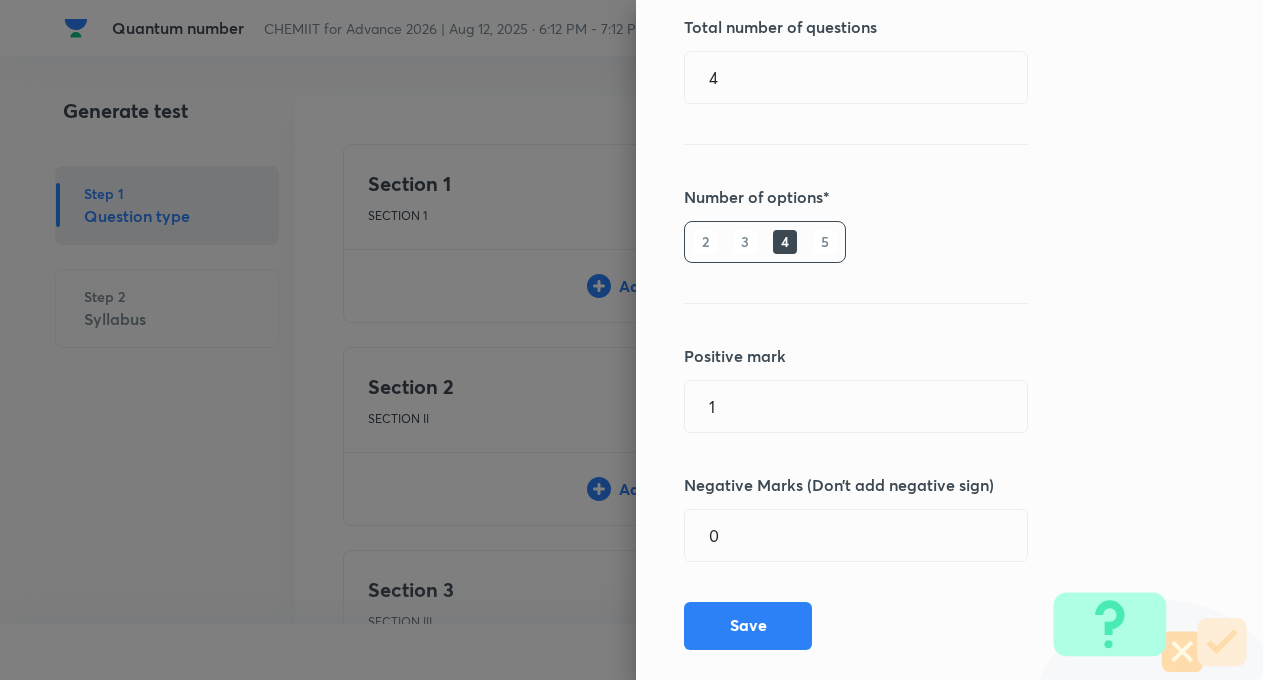 scroll, scrollTop: 360, scrollLeft: 0, axis: vertical 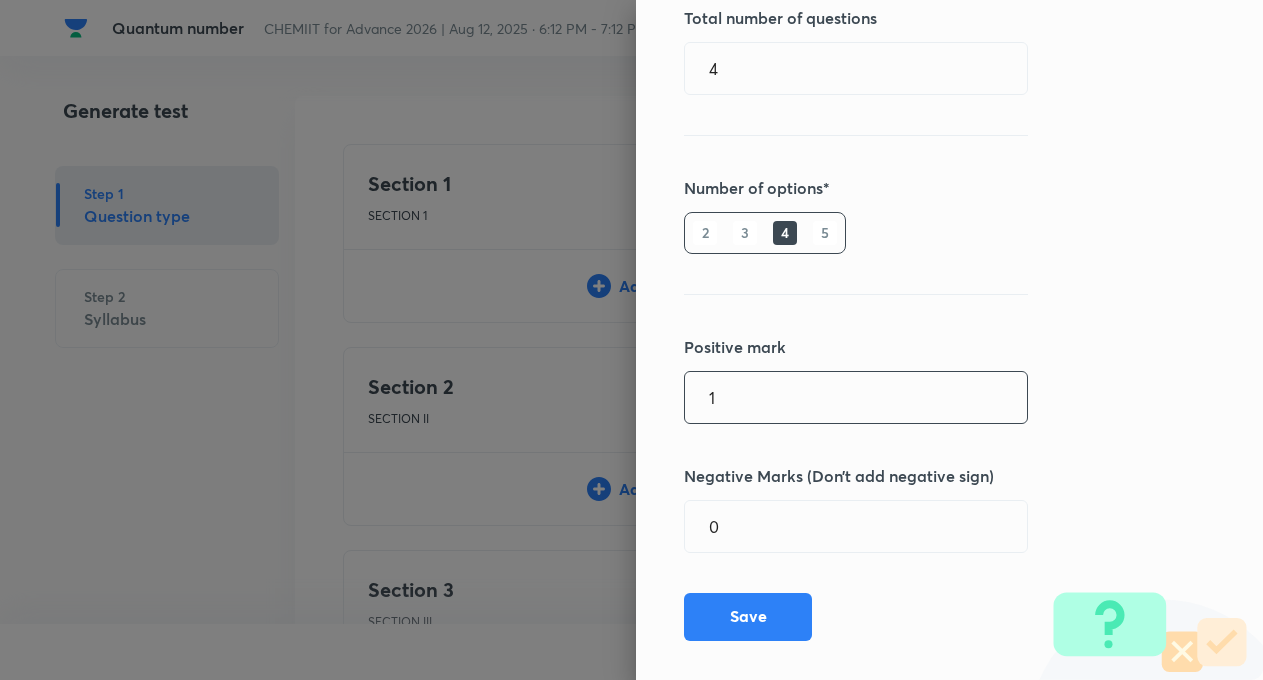 click on "1" at bounding box center [856, 397] 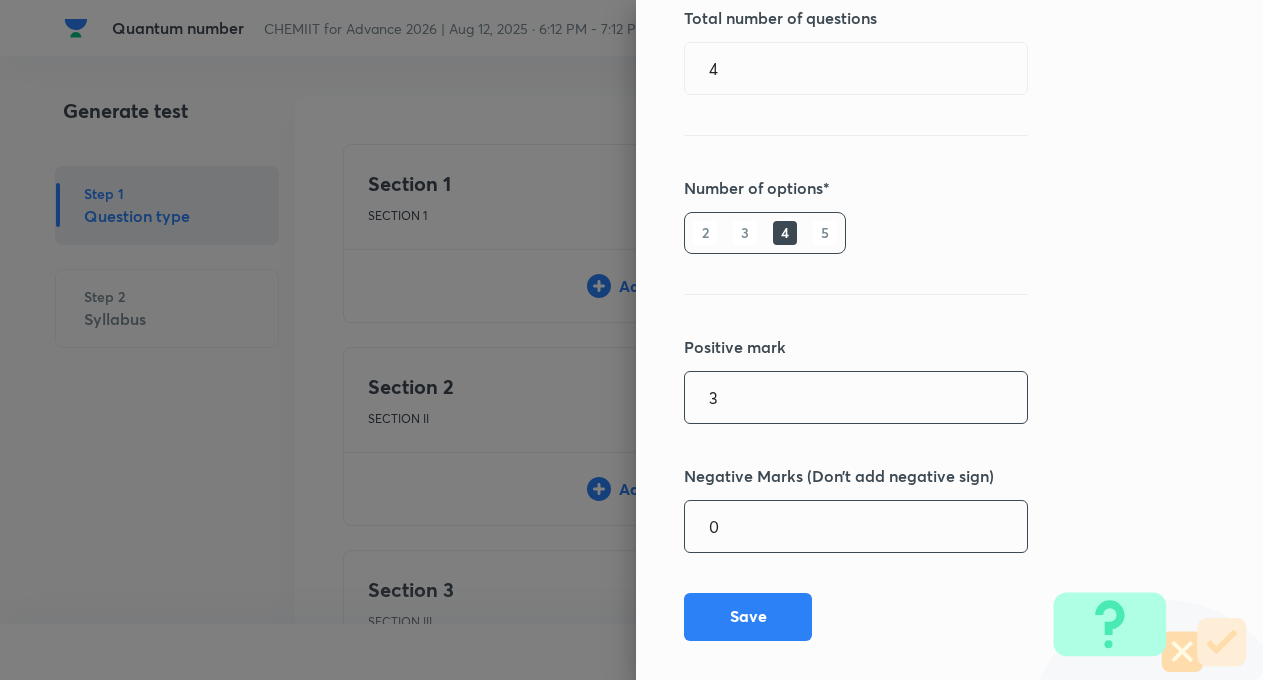 type on "3" 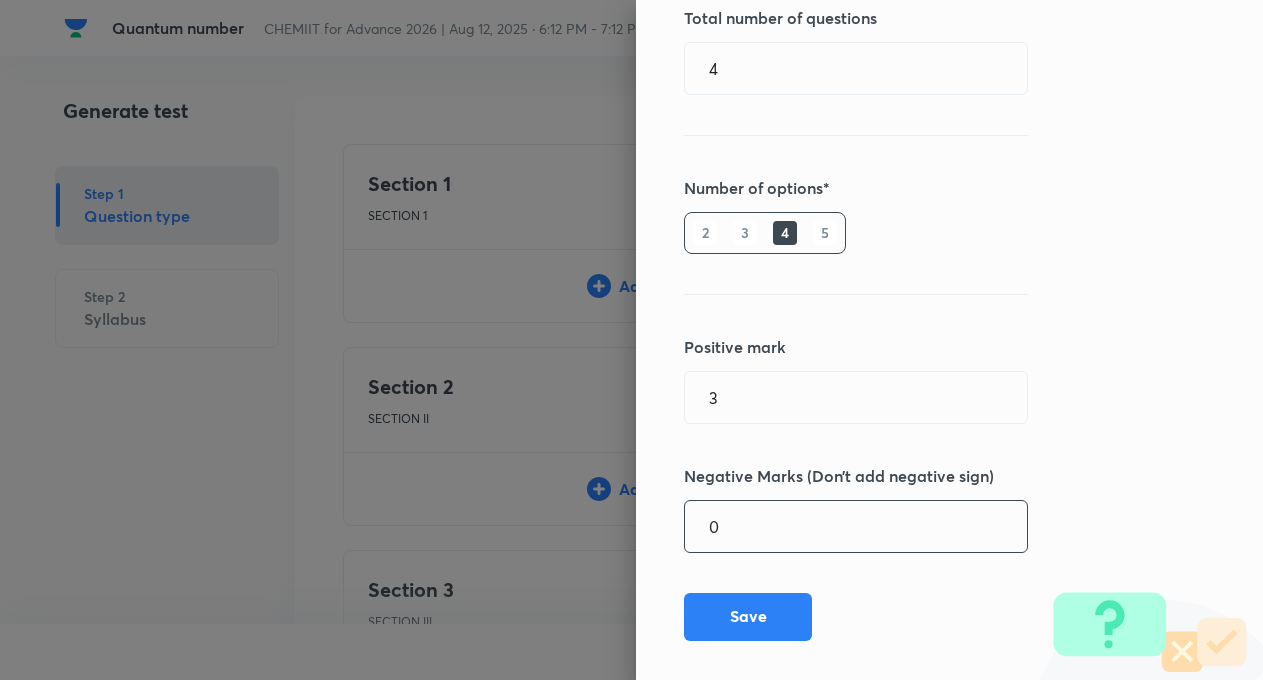 click on "0" at bounding box center [856, 526] 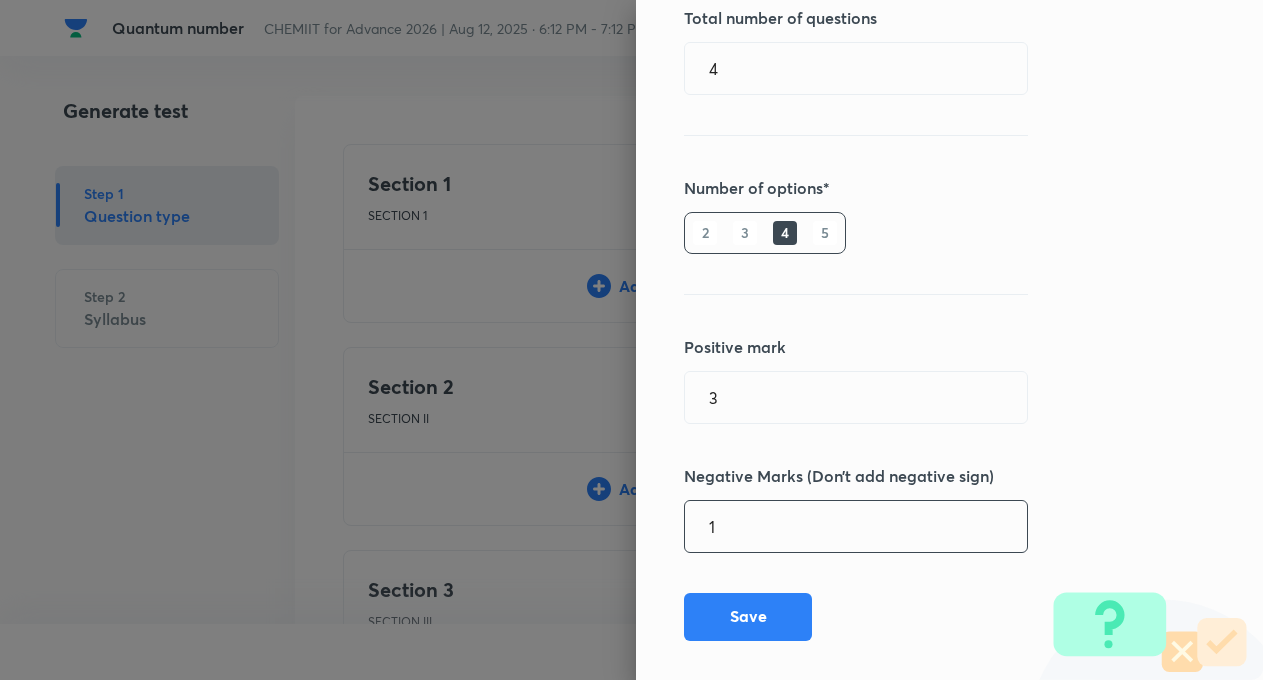 type on "1" 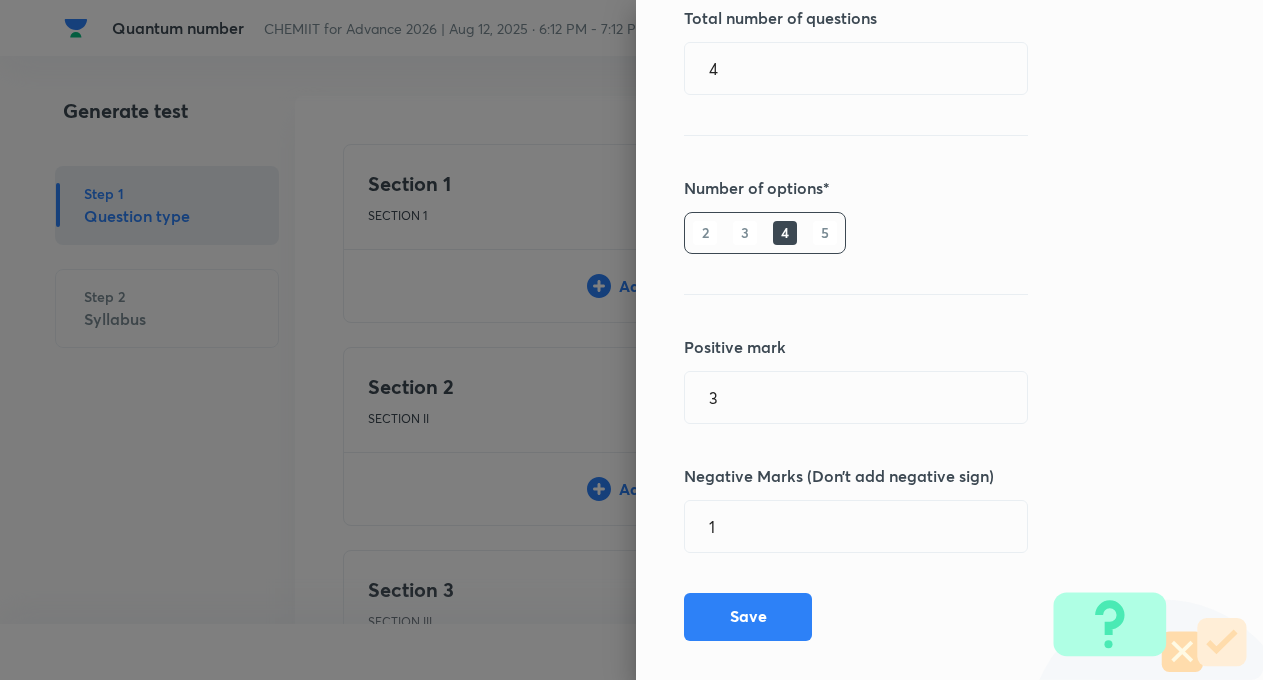click on "Type settings Question type* Single choice correct Question includes a comprehension passage Total number of questions 4 ​ Number of options* 2 3 4 5 Positive mark 3 ​ Negative Marks (Don’t add negative sign) 1 ​ Save" at bounding box center (949, 340) 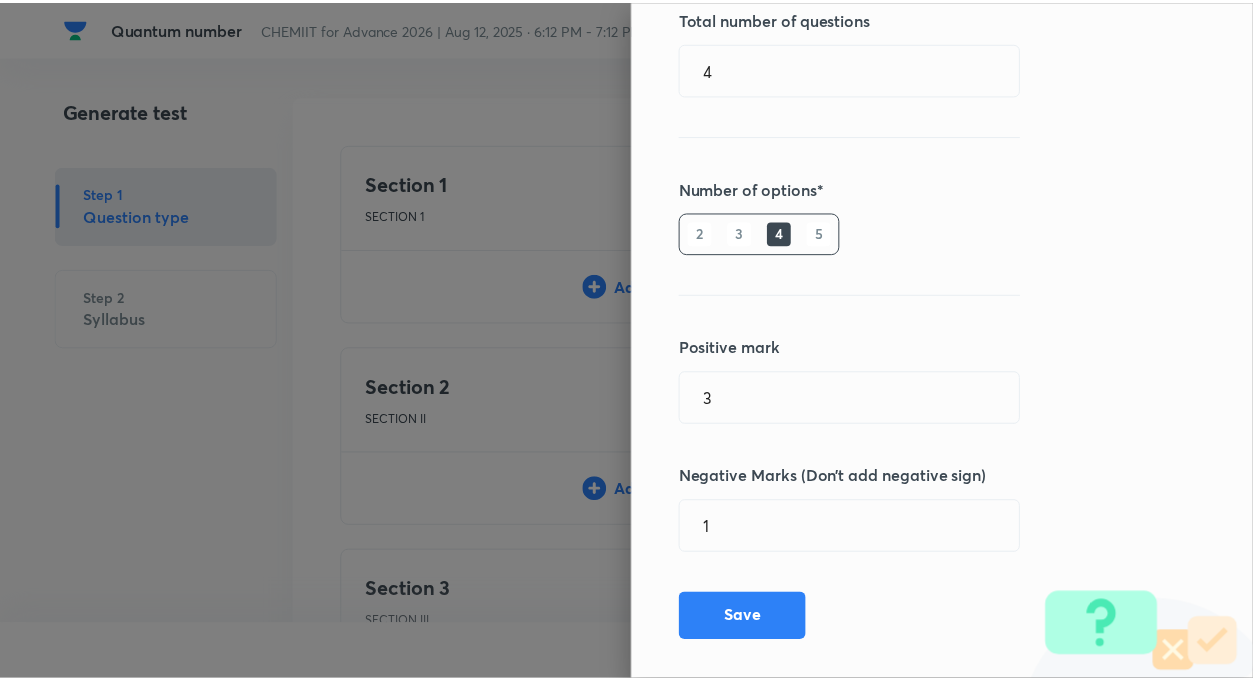 scroll, scrollTop: 384, scrollLeft: 0, axis: vertical 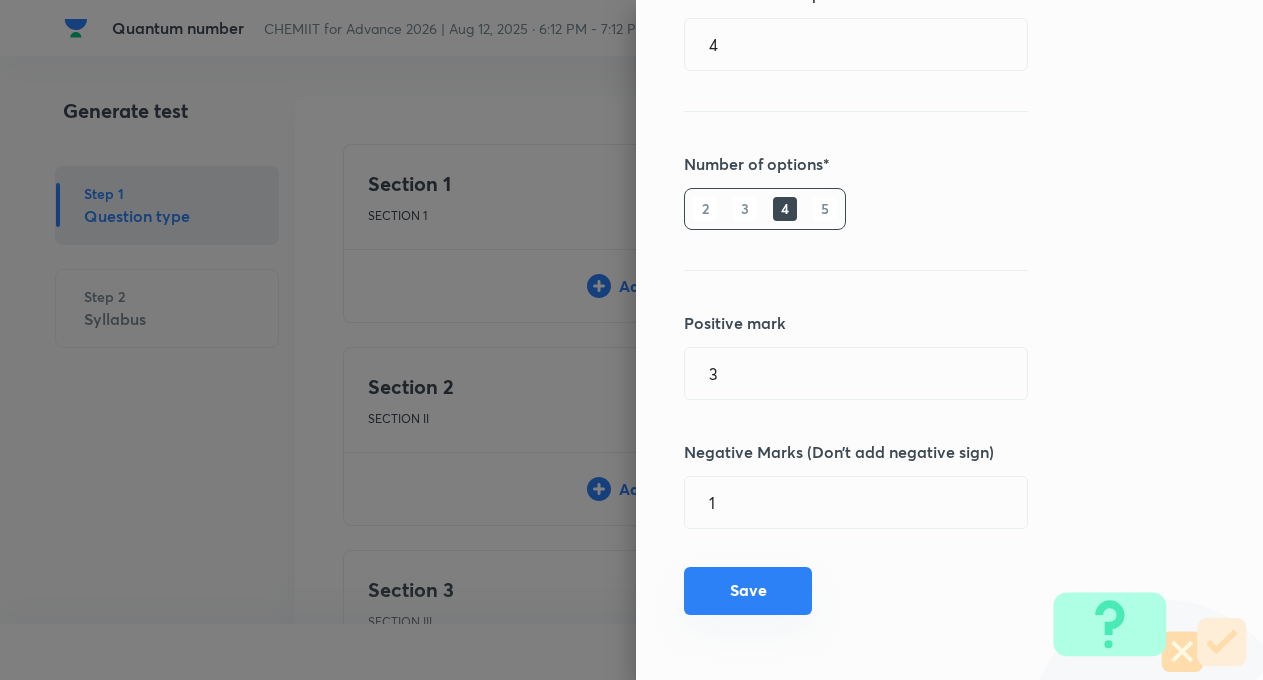 click on "Save" at bounding box center [748, 591] 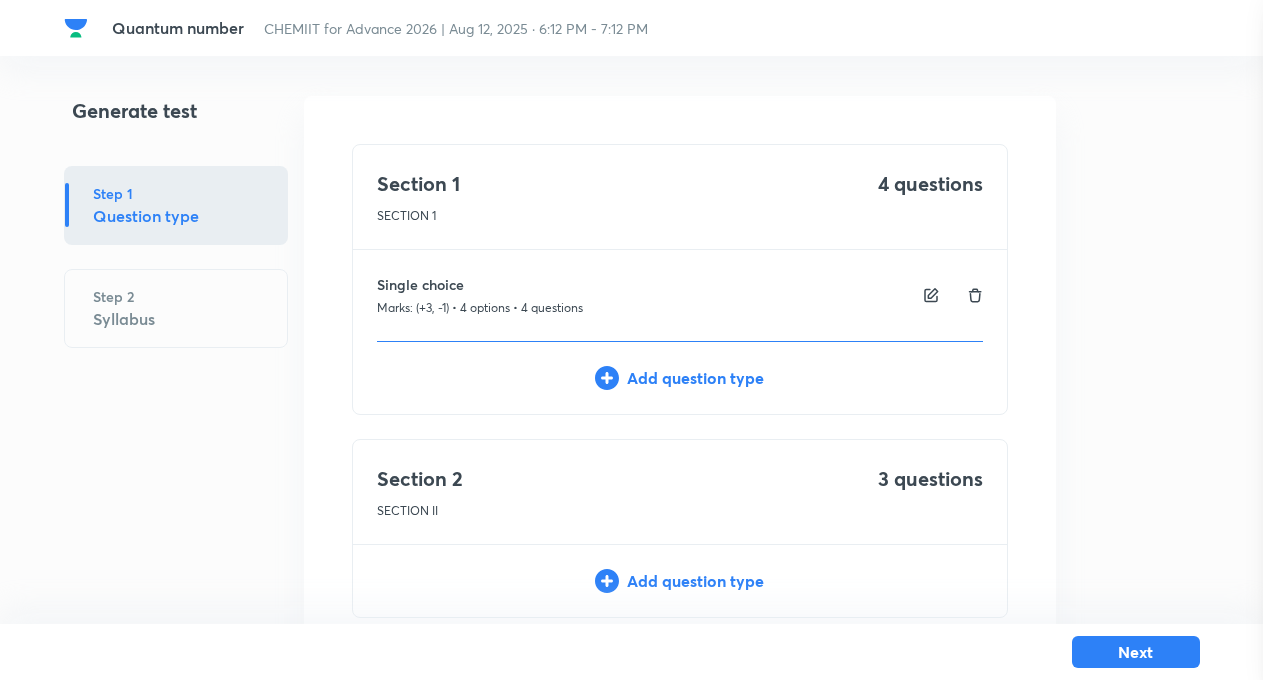 type 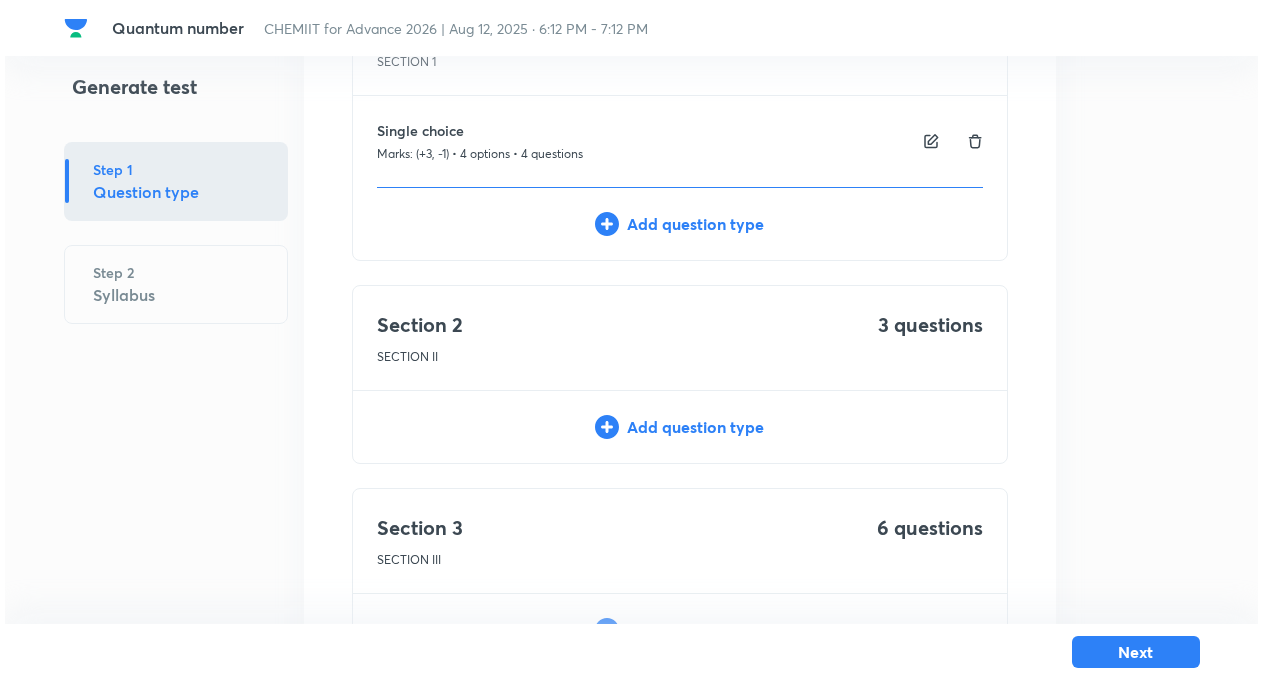 scroll, scrollTop: 160, scrollLeft: 0, axis: vertical 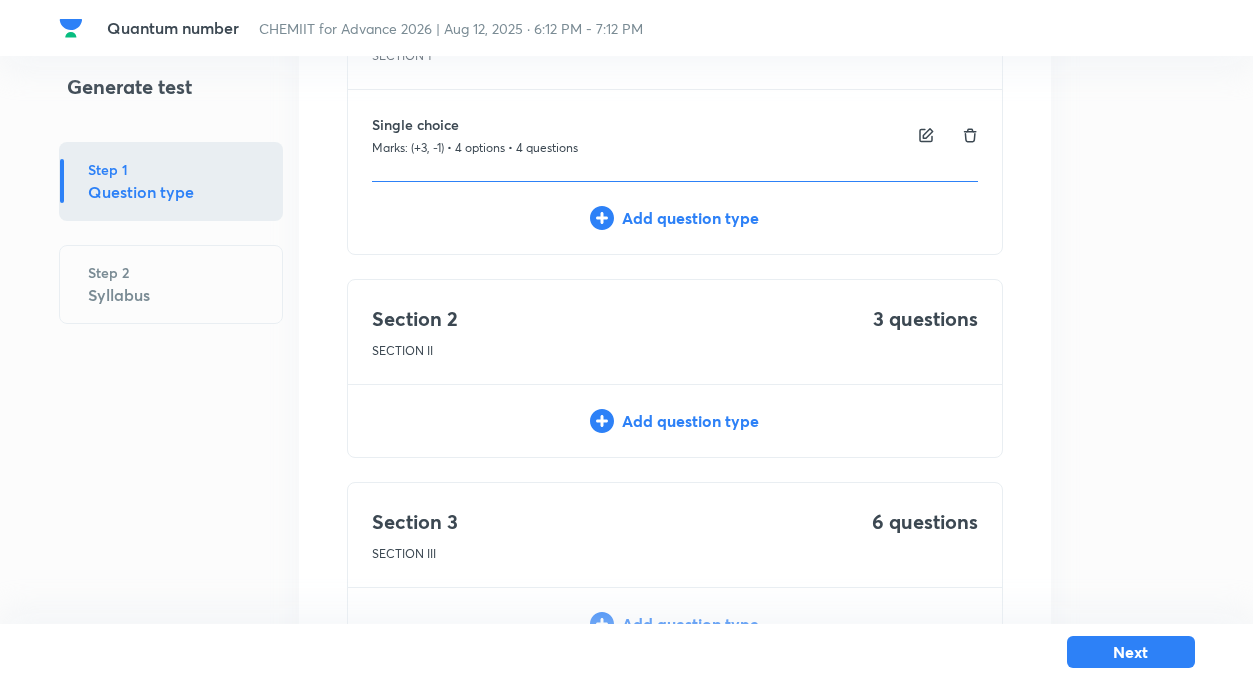 click on "Add question type" at bounding box center [675, 421] 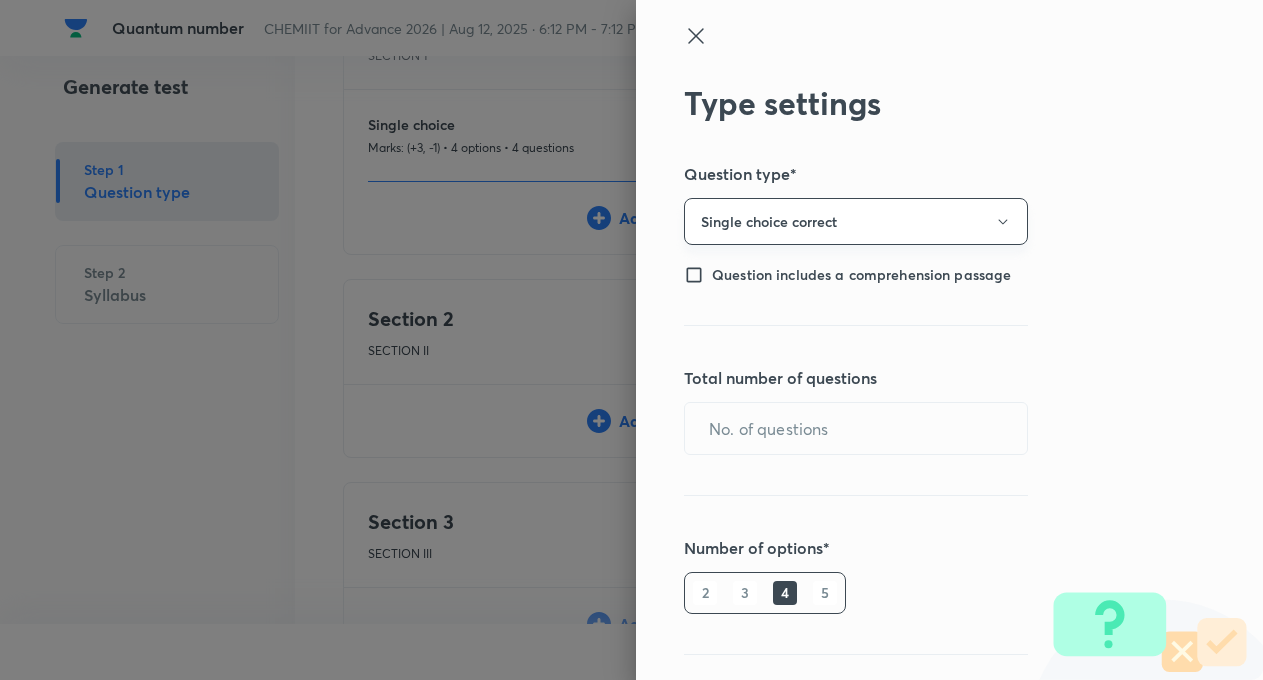click on "Single choice correct" at bounding box center (856, 221) 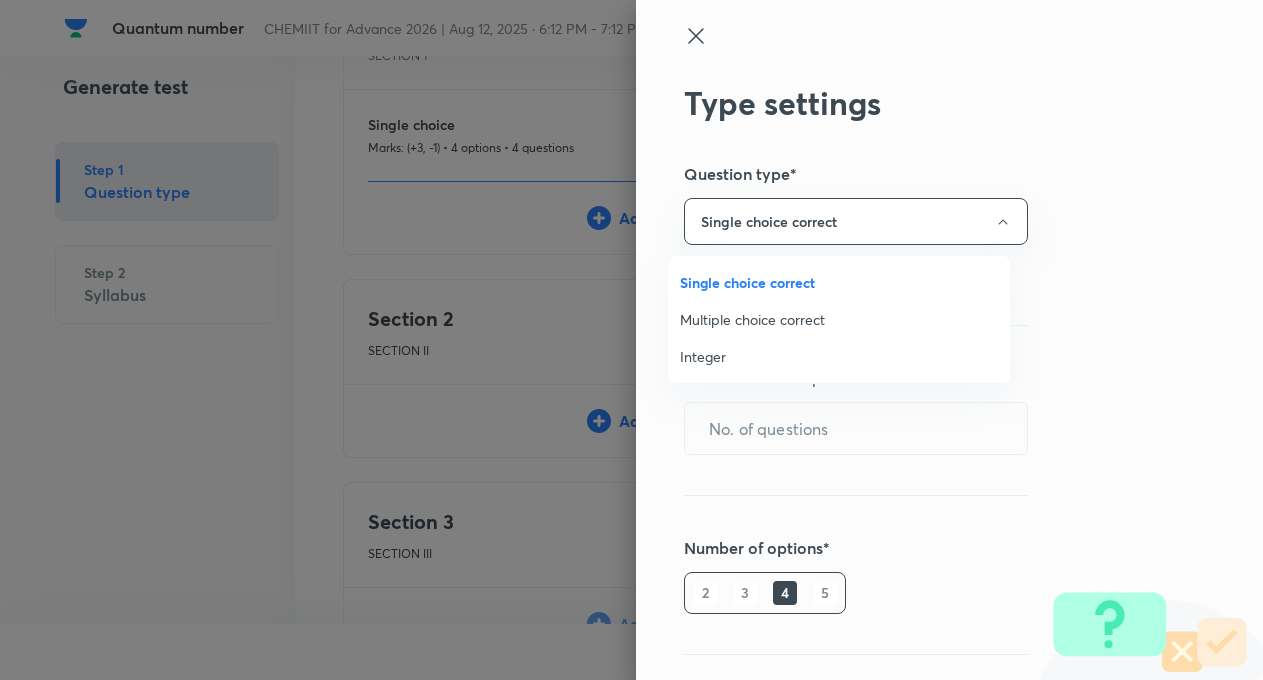 click on "Multiple choice correct" at bounding box center (839, 319) 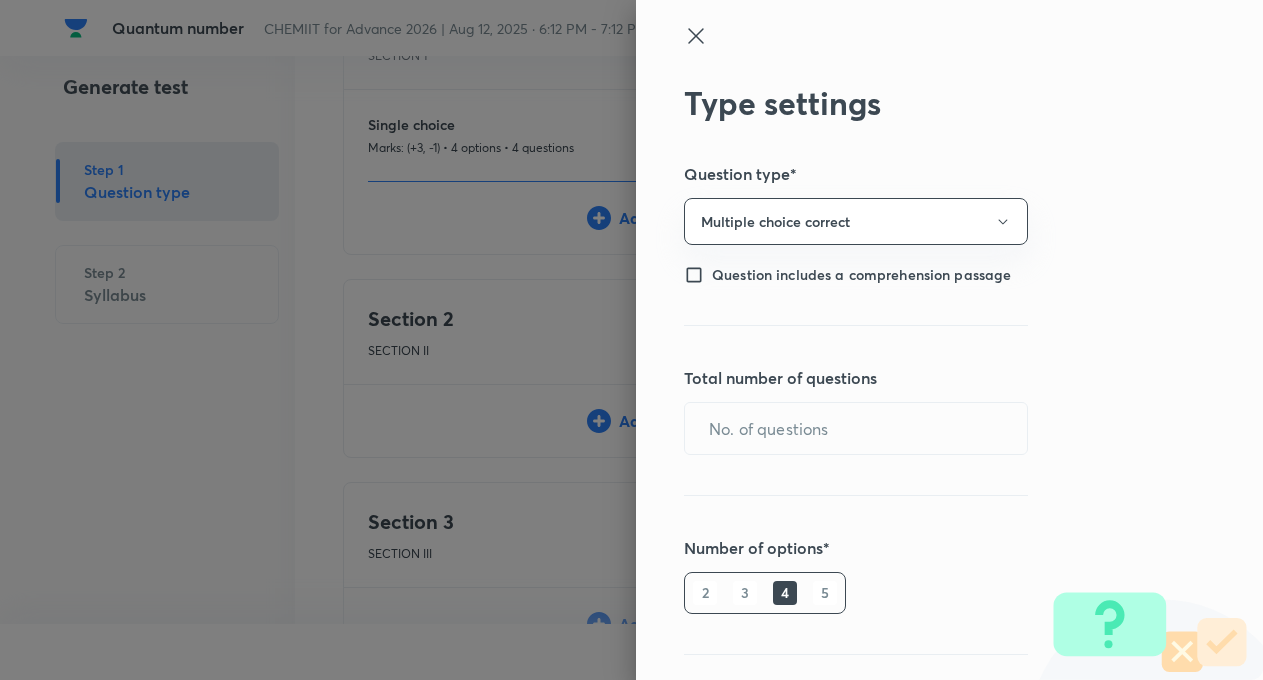 radio on "true" 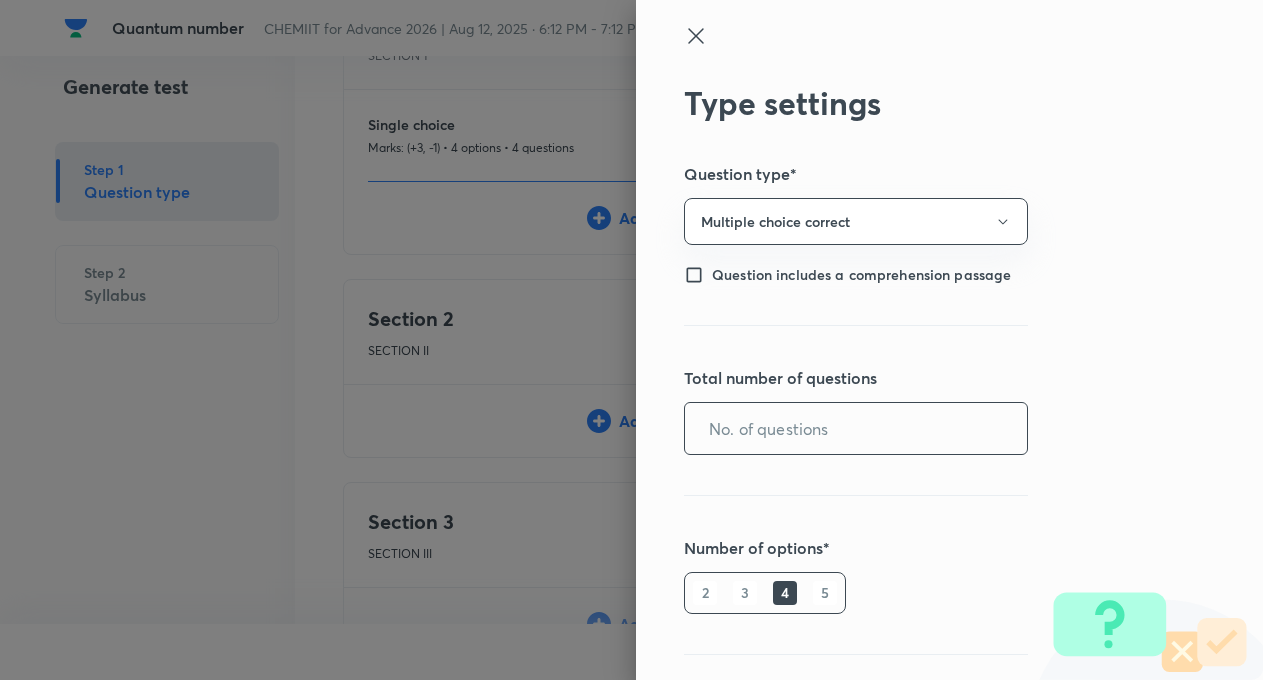 click at bounding box center (856, 428) 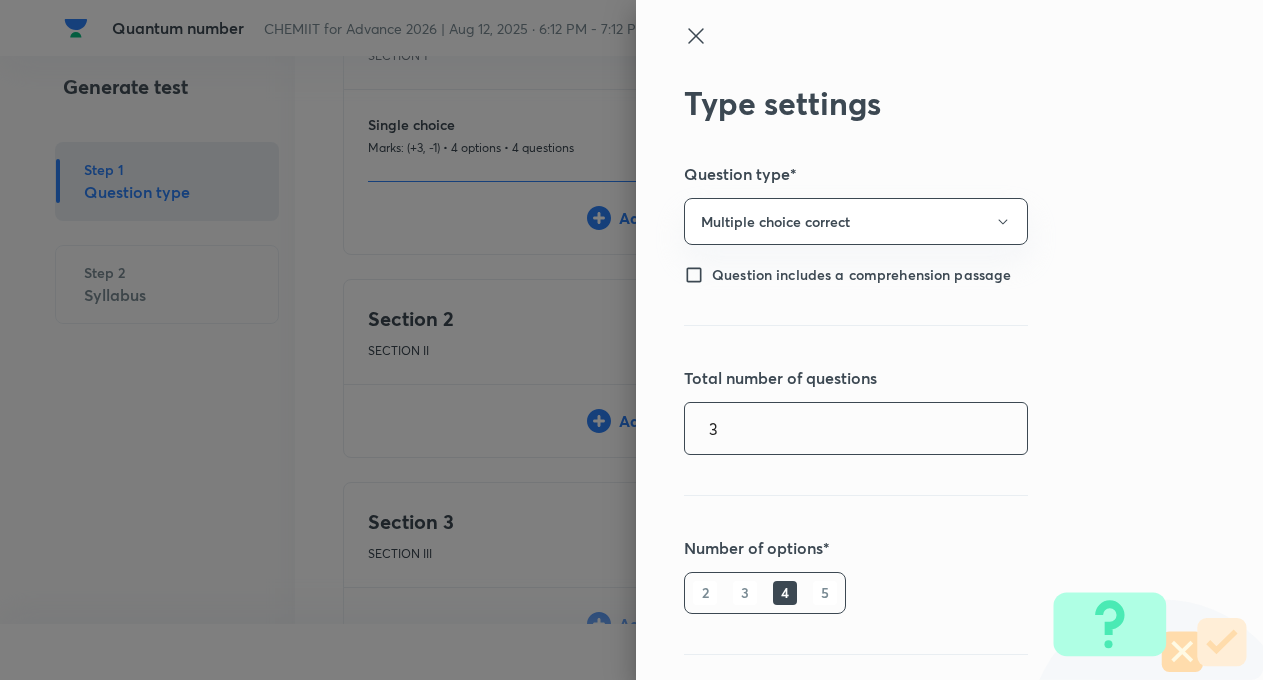 type on "3" 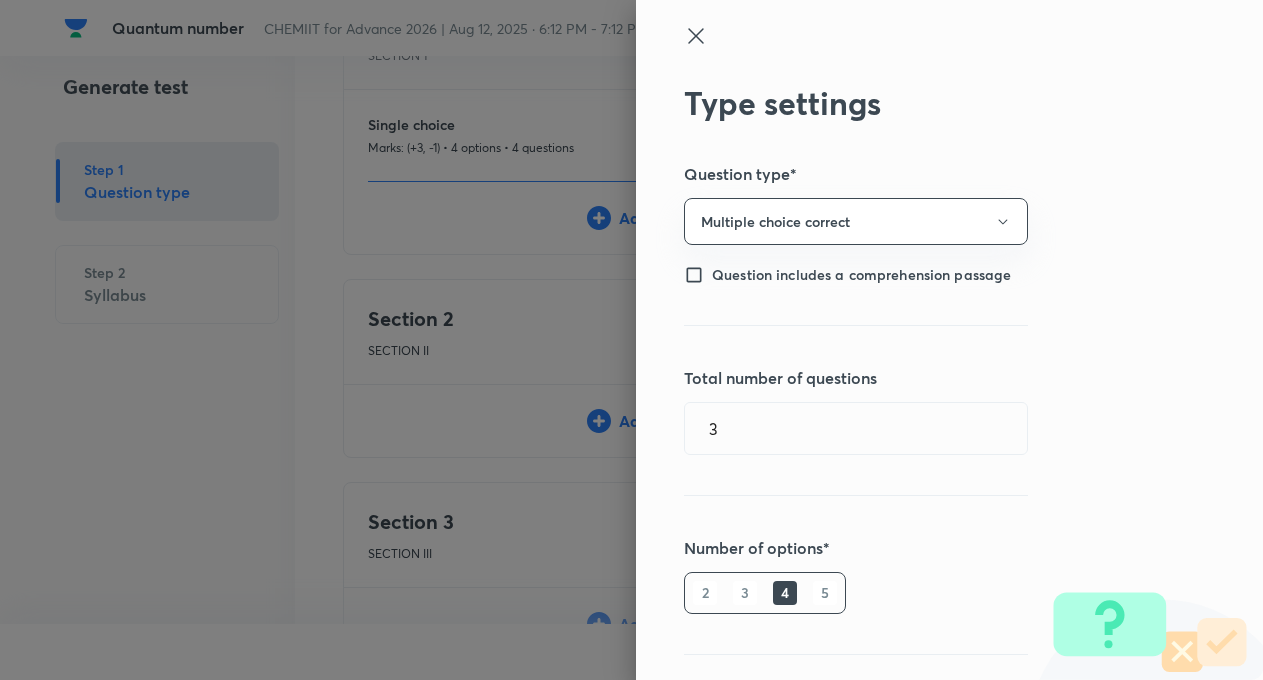scroll, scrollTop: 40, scrollLeft: 0, axis: vertical 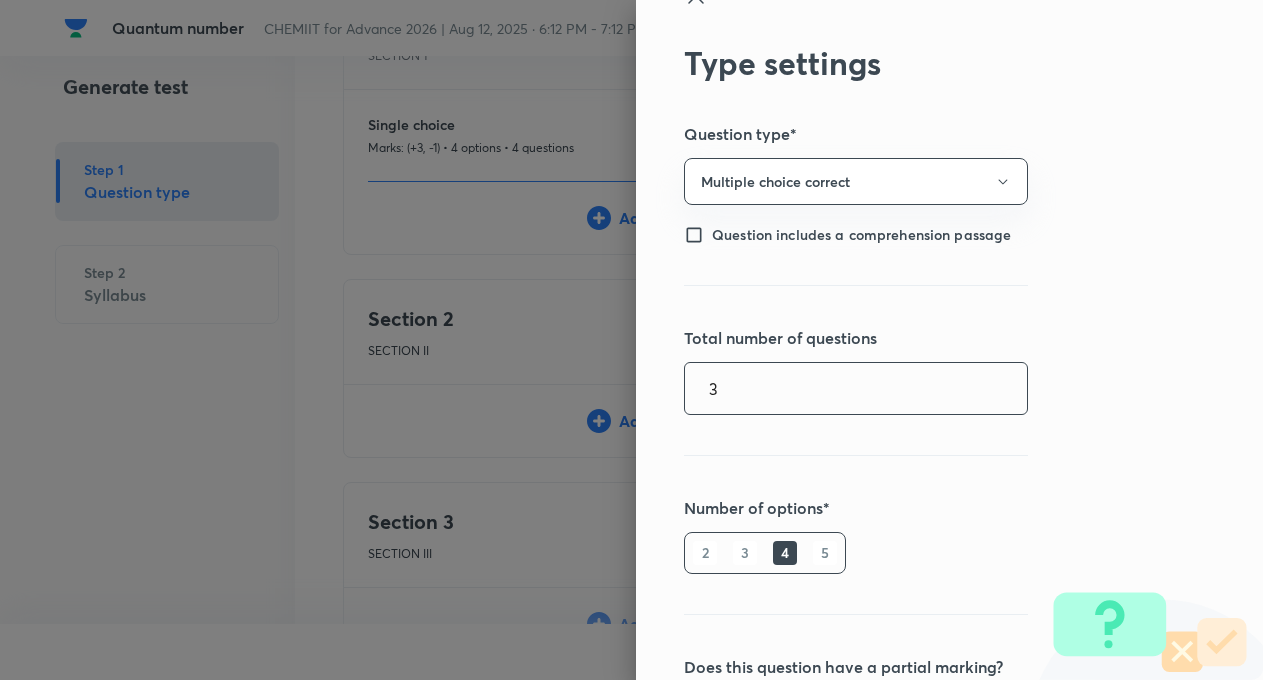 click on "3" at bounding box center [856, 388] 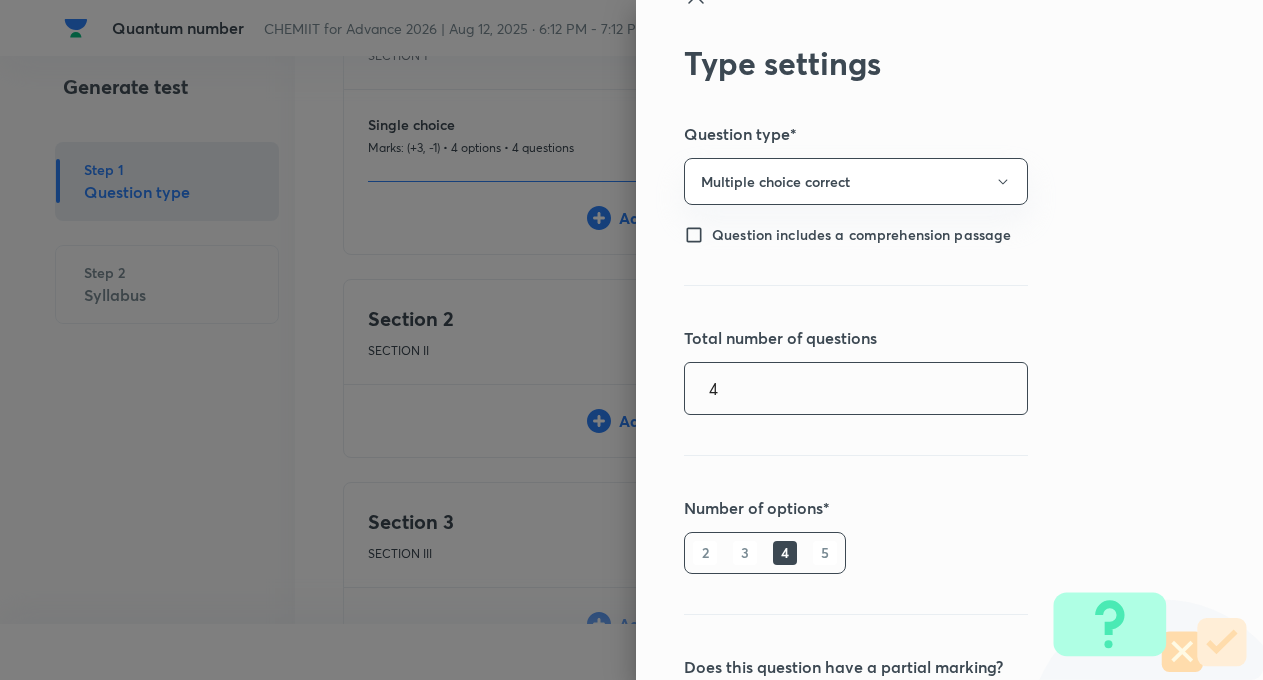 type on "4" 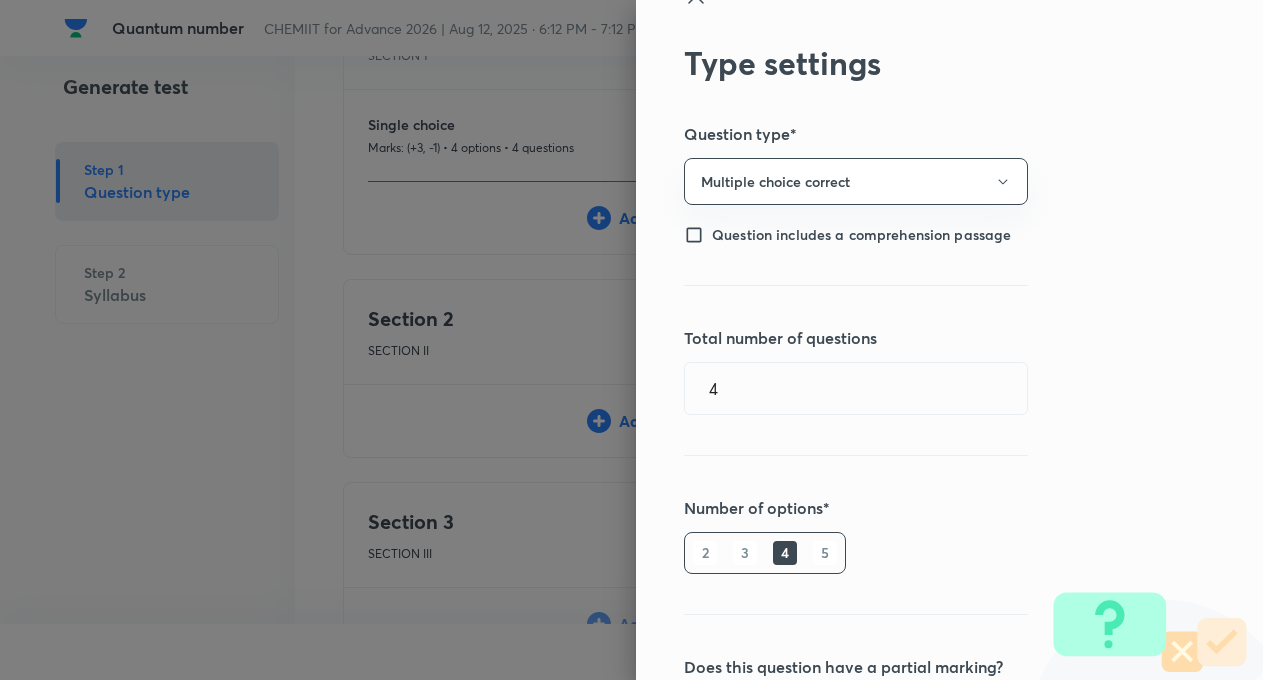 click on "Type settings Question type* Multiple choice correct Question includes a comprehension passage Total number of questions 4 ​ Number of options* 2 3 4 5 Does this question have a partial marking? Yes No Positive mark 1 ​ Negative Marks (Don’t add negative sign) 0 ​ Save" at bounding box center (949, 340) 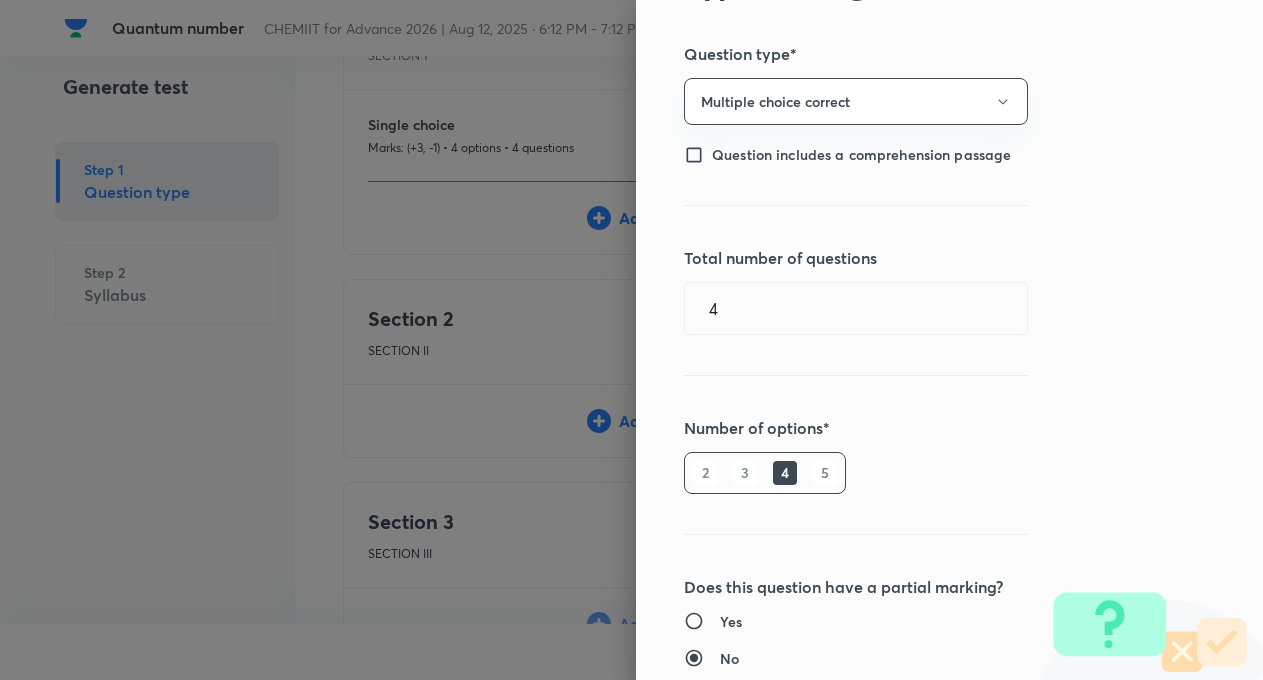 click on "Type settings Question type* Multiple choice correct Question includes a comprehension passage Total number of questions 4 ​ Number of options* 2 3 4 5 Does this question have a partial marking? Yes No Positive mark 1 ​ Negative Marks (Don’t add negative sign) 0 ​ Save" at bounding box center [949, 340] 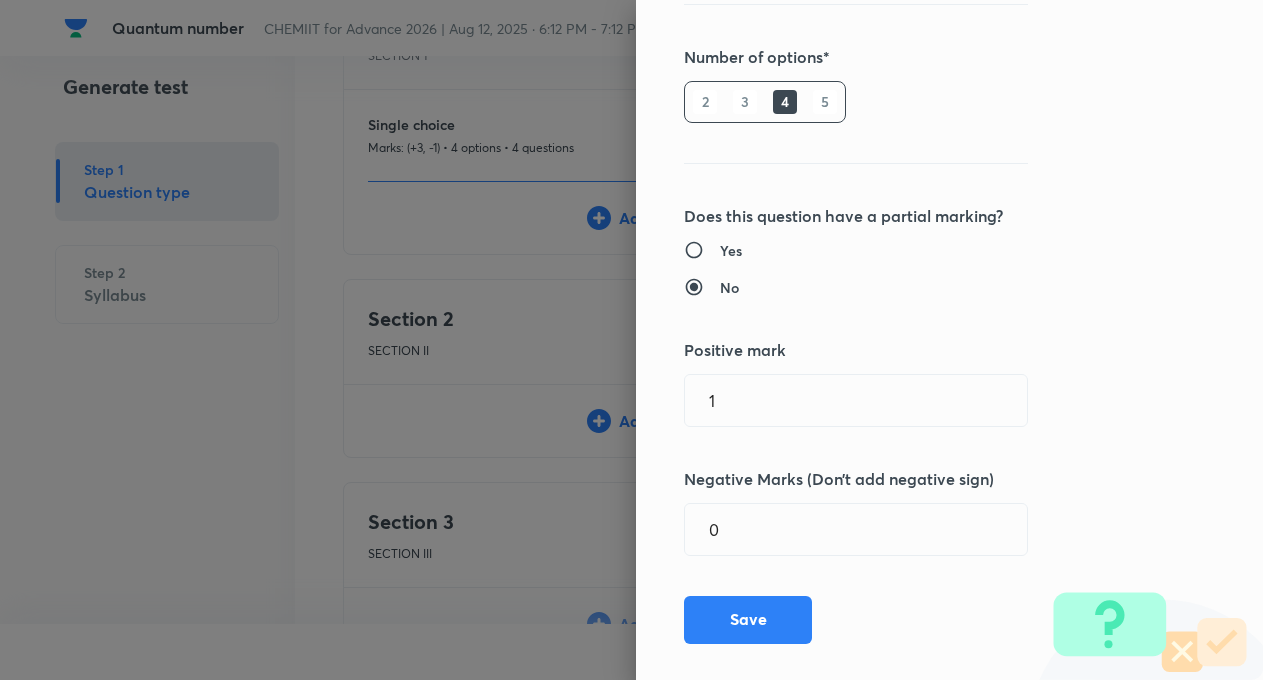 scroll, scrollTop: 518, scrollLeft: 0, axis: vertical 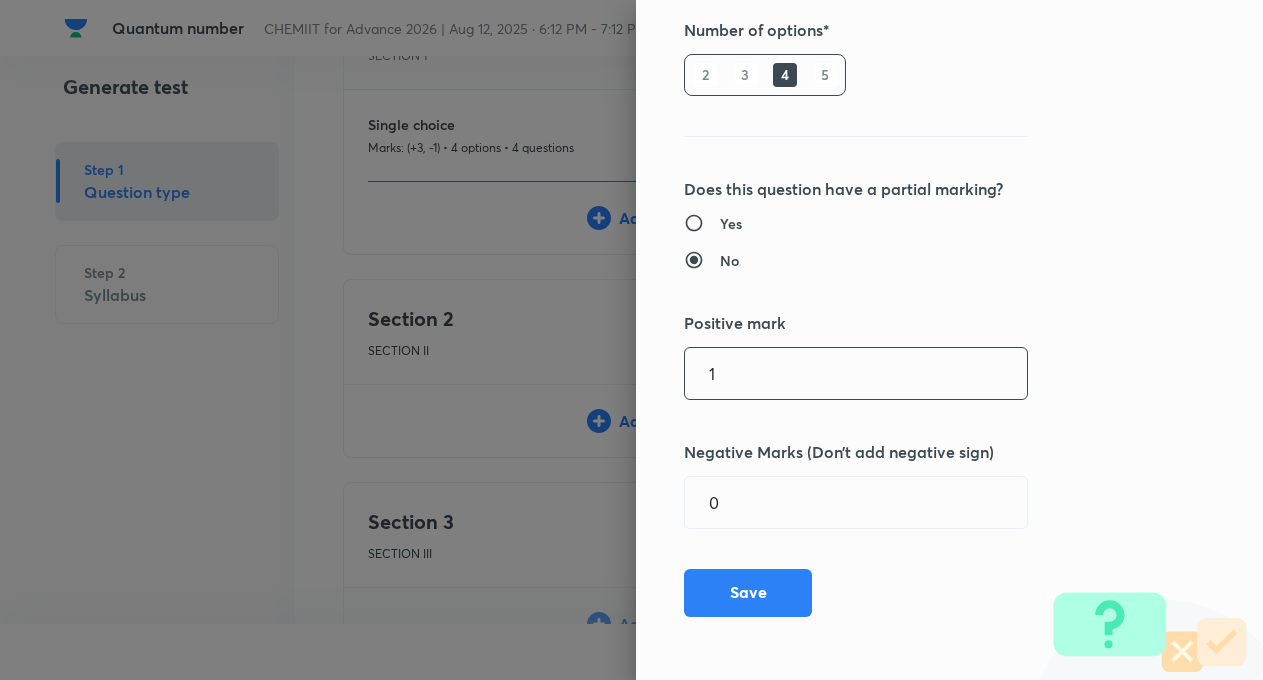 click on "1" at bounding box center (856, 373) 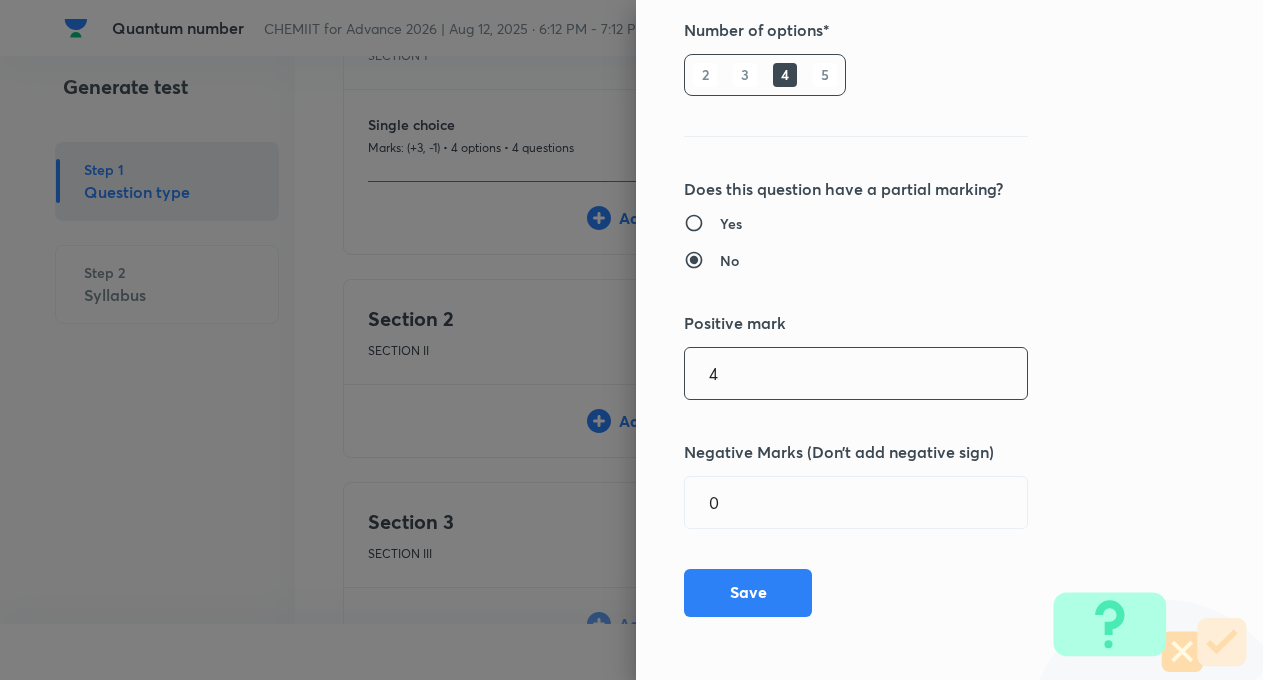 type on "4" 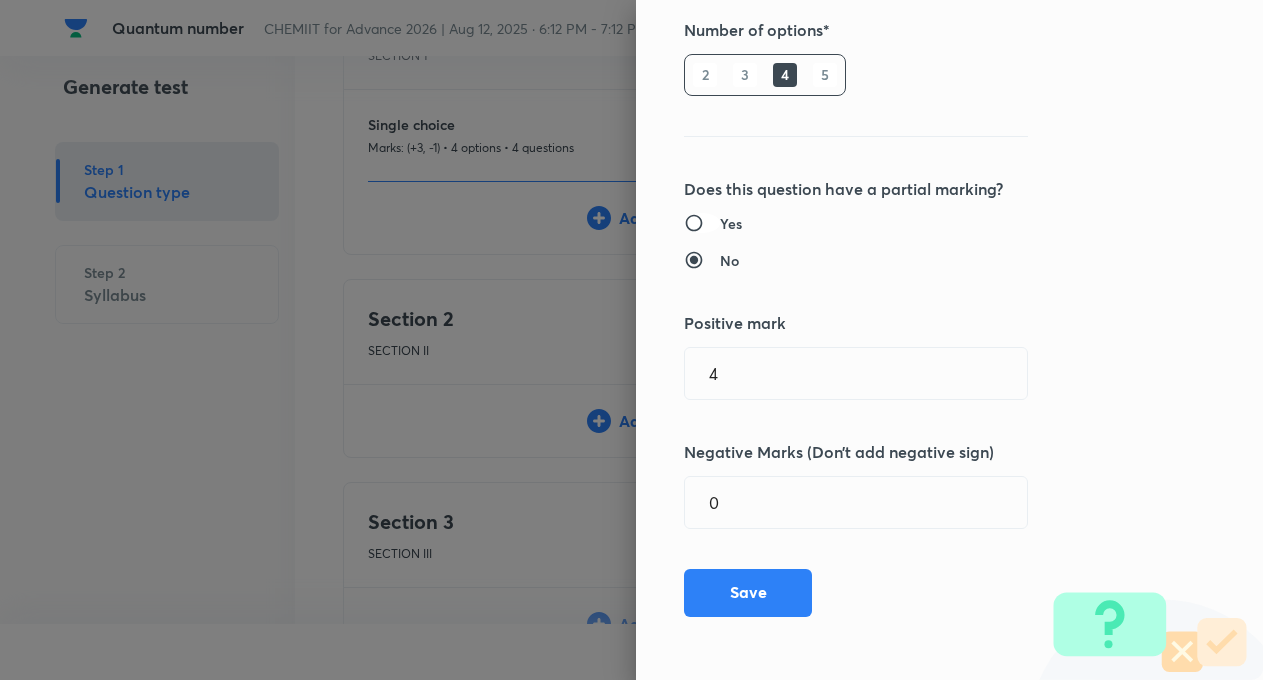 click on "Yes" at bounding box center [702, 223] 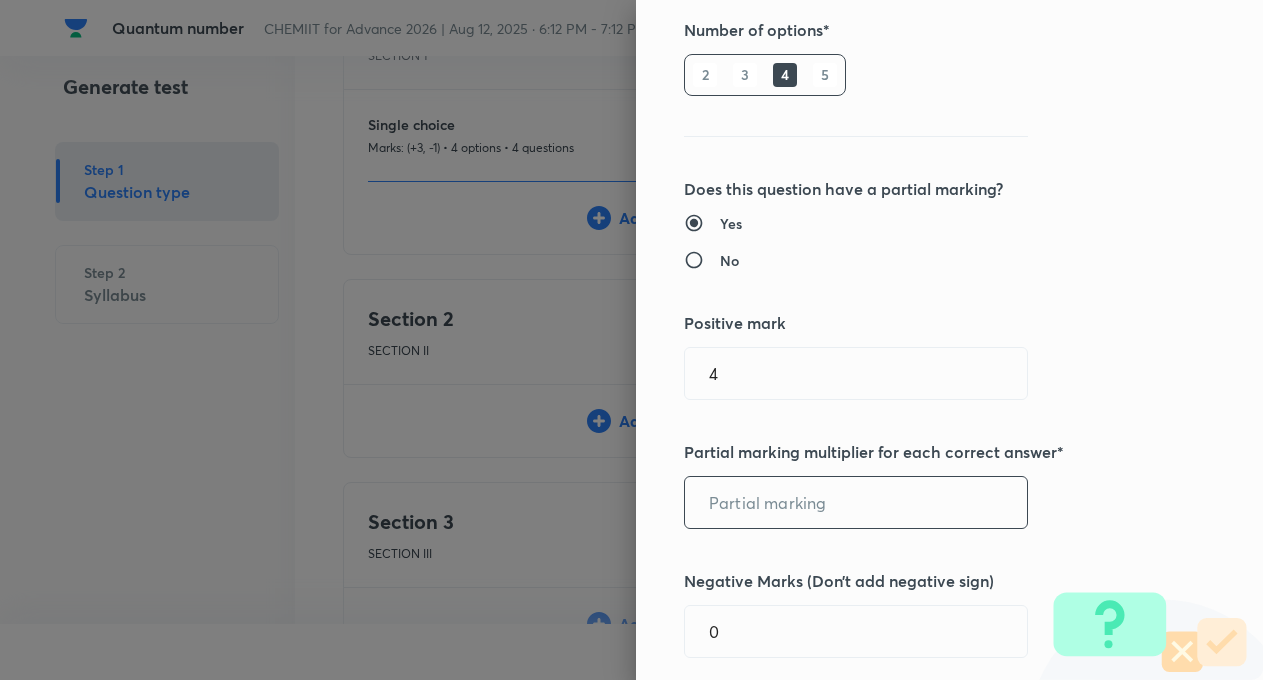 click at bounding box center (856, 502) 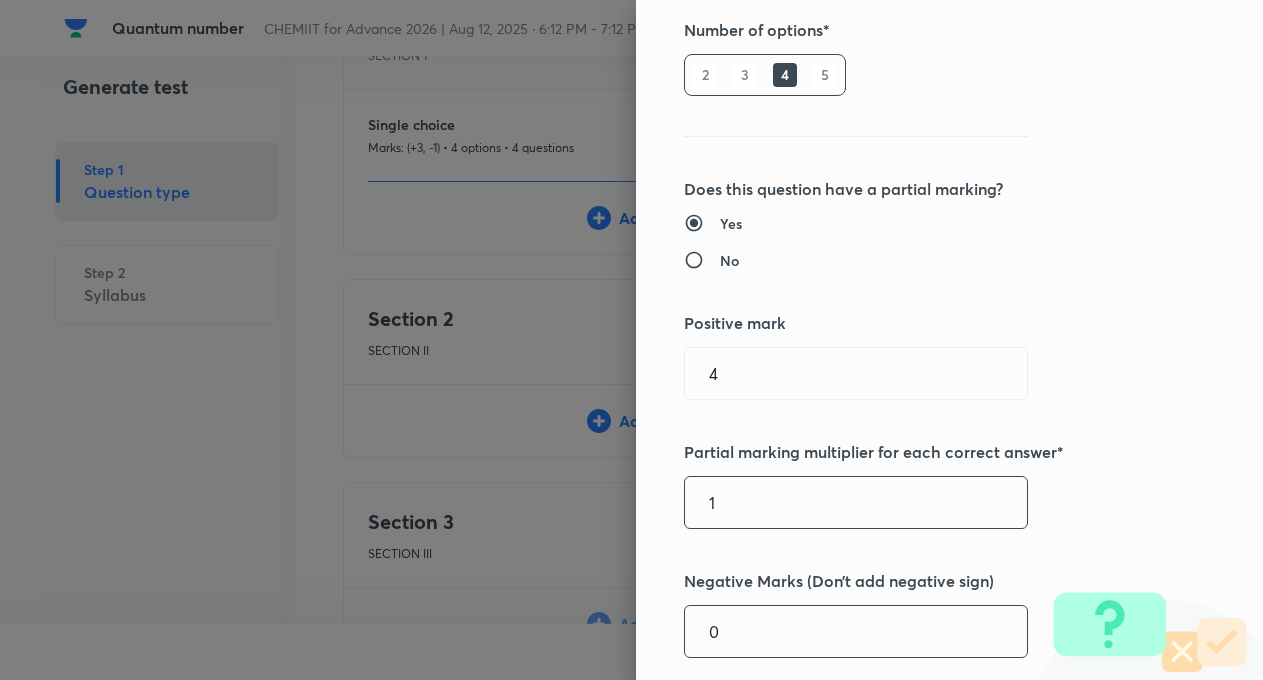 type on "1" 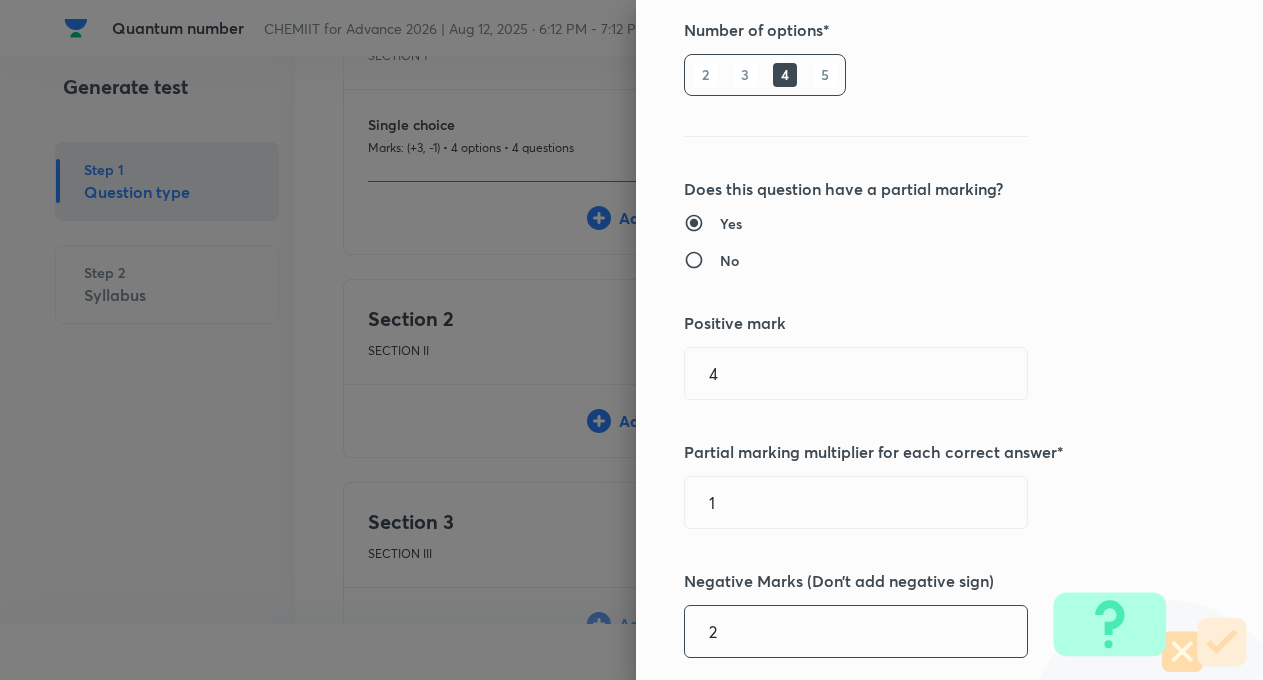 type on "2" 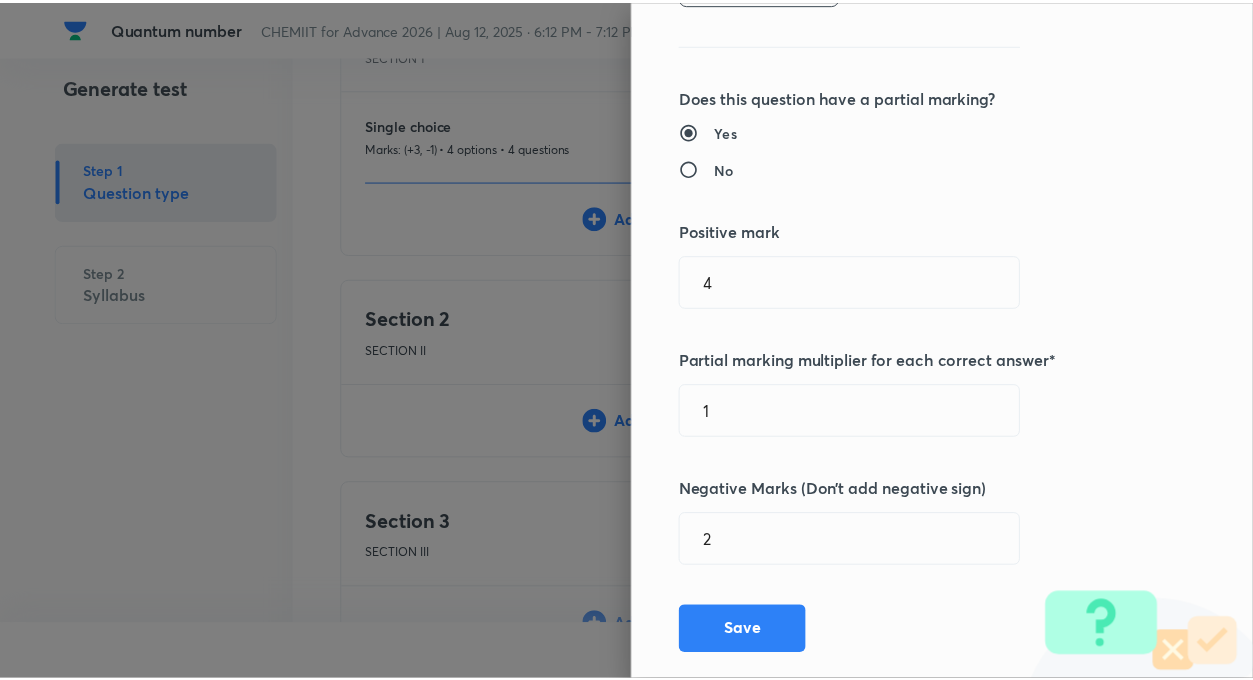 scroll, scrollTop: 647, scrollLeft: 0, axis: vertical 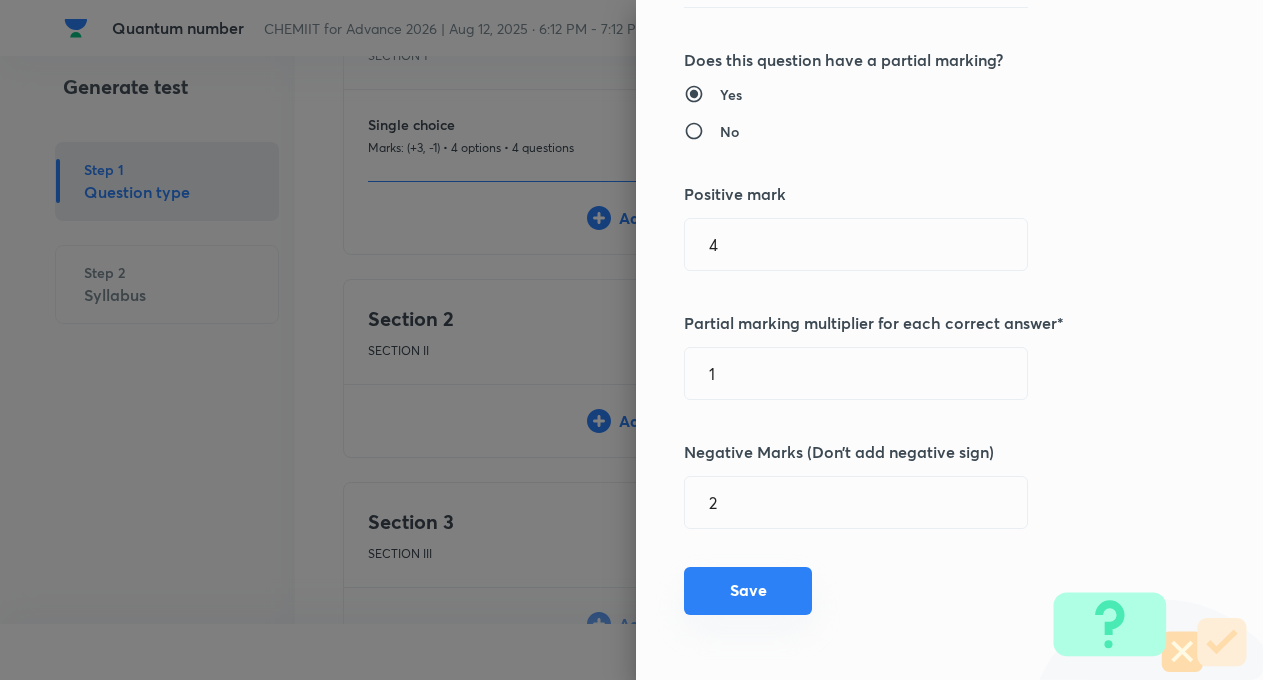 click on "Save" at bounding box center (748, 591) 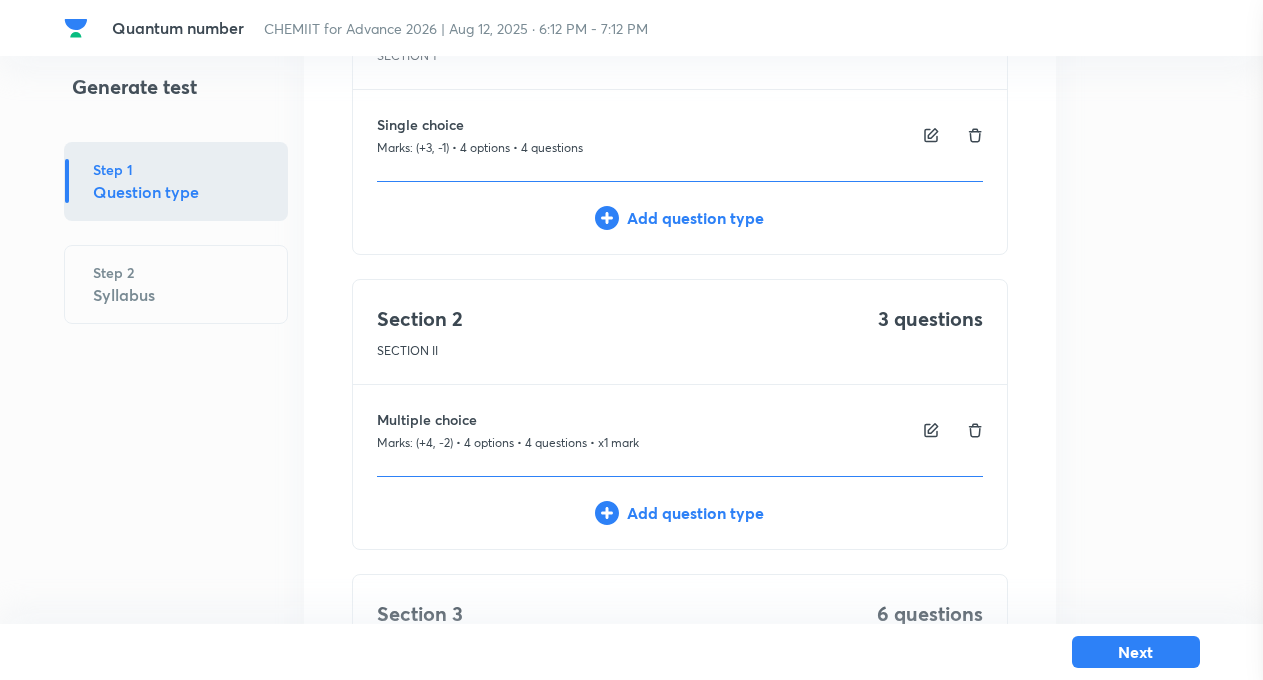 type 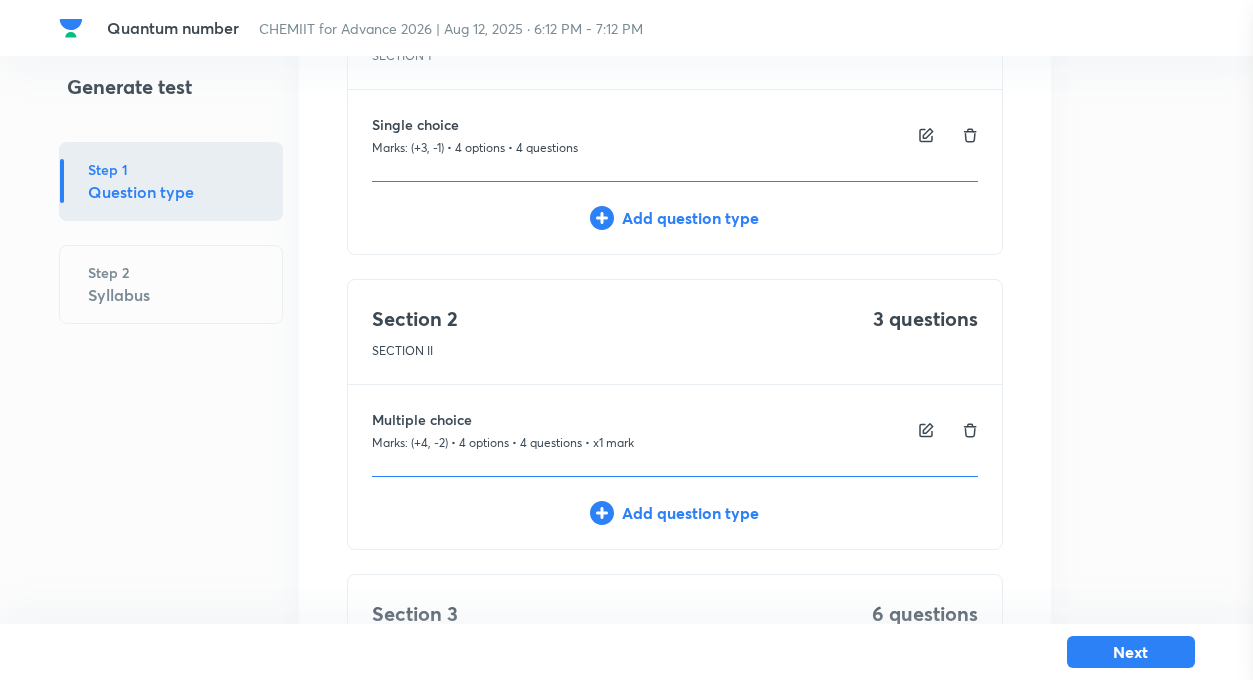 scroll, scrollTop: 384, scrollLeft: 0, axis: vertical 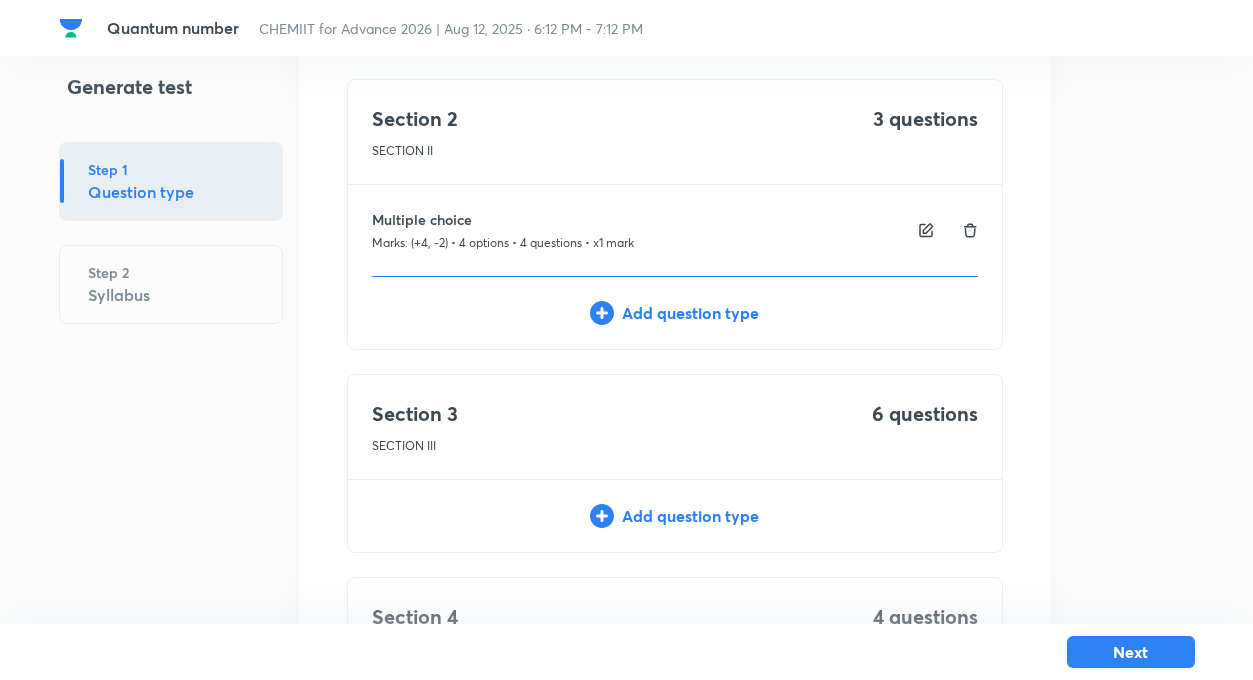 click on "Add question type" at bounding box center (675, 516) 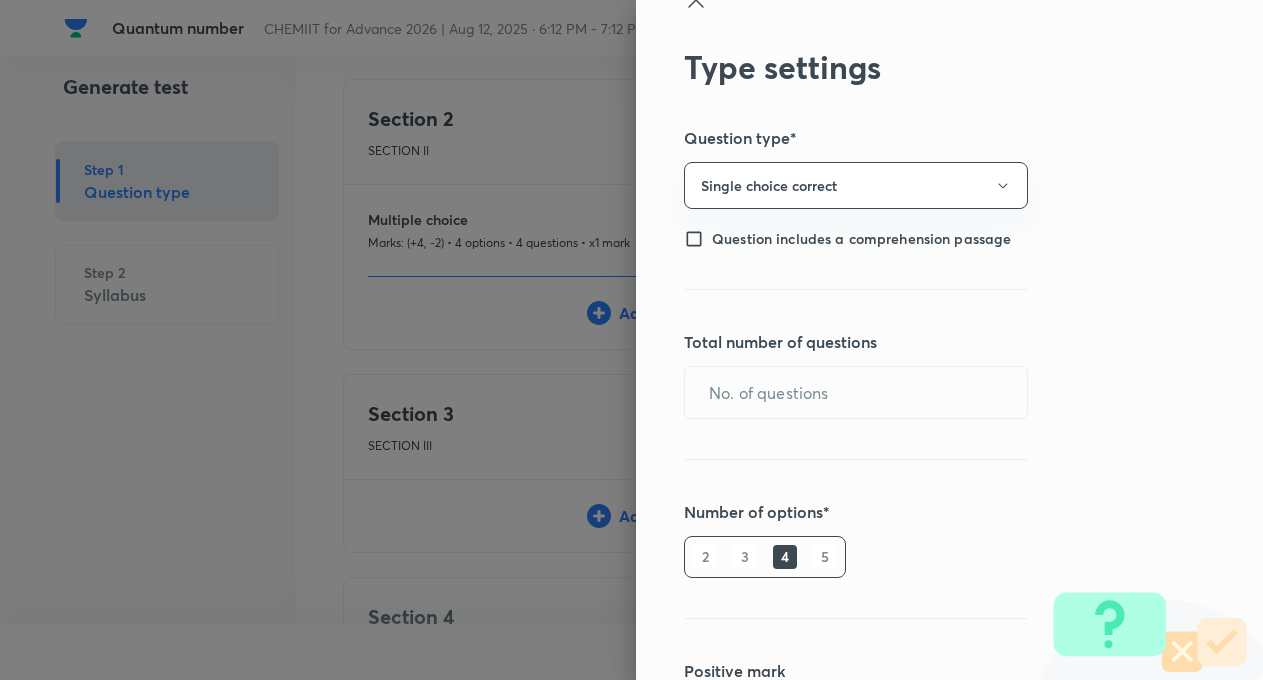 scroll, scrollTop: 40, scrollLeft: 0, axis: vertical 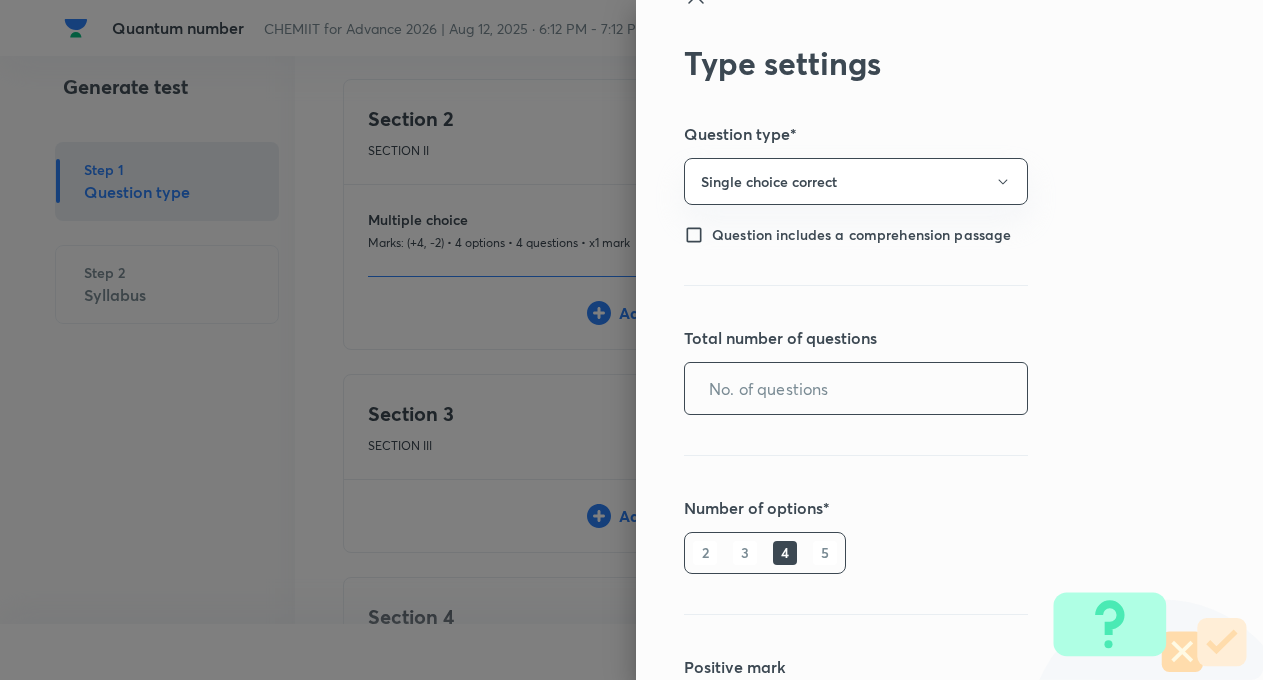 click at bounding box center [856, 388] 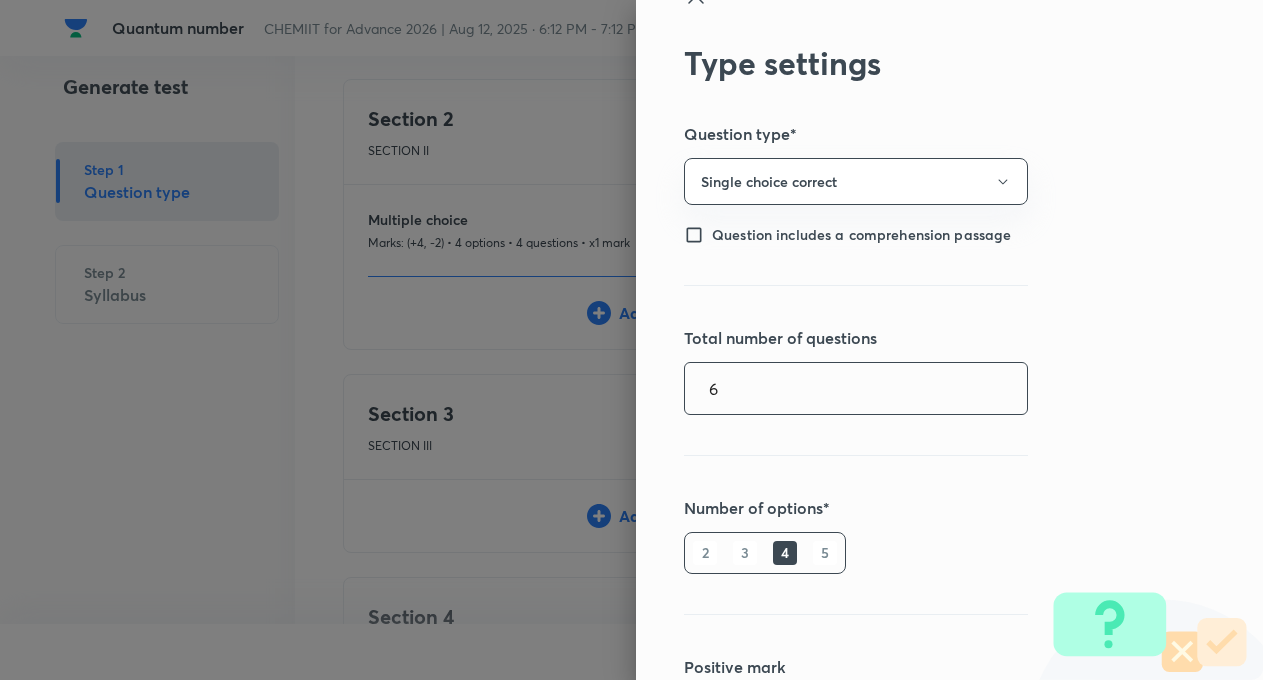 type on "6" 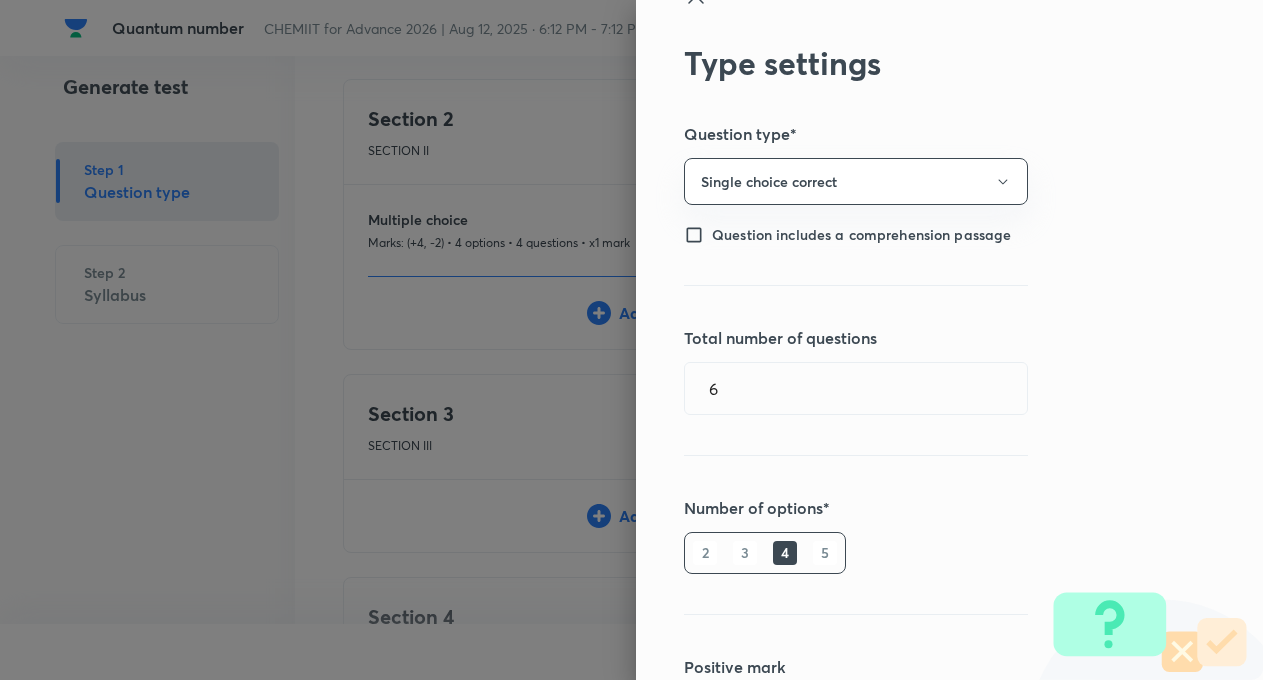 click on "Type settings Question type* Single choice correct Question includes a comprehension passage Total number of questions 6 ​ Number of options* 2 3 4 5 Positive mark 1 ​ Negative Marks (Don’t add negative sign) 0 ​ Save" at bounding box center [949, 340] 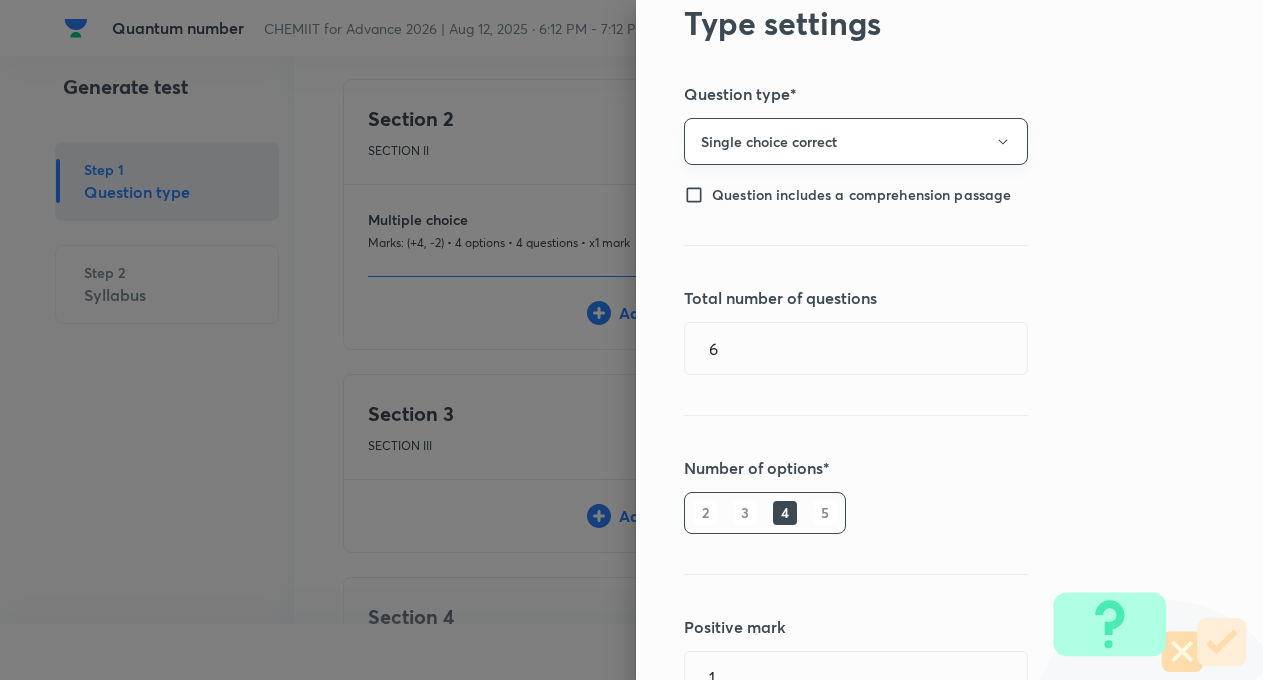 click on "Single choice correct" at bounding box center [856, 141] 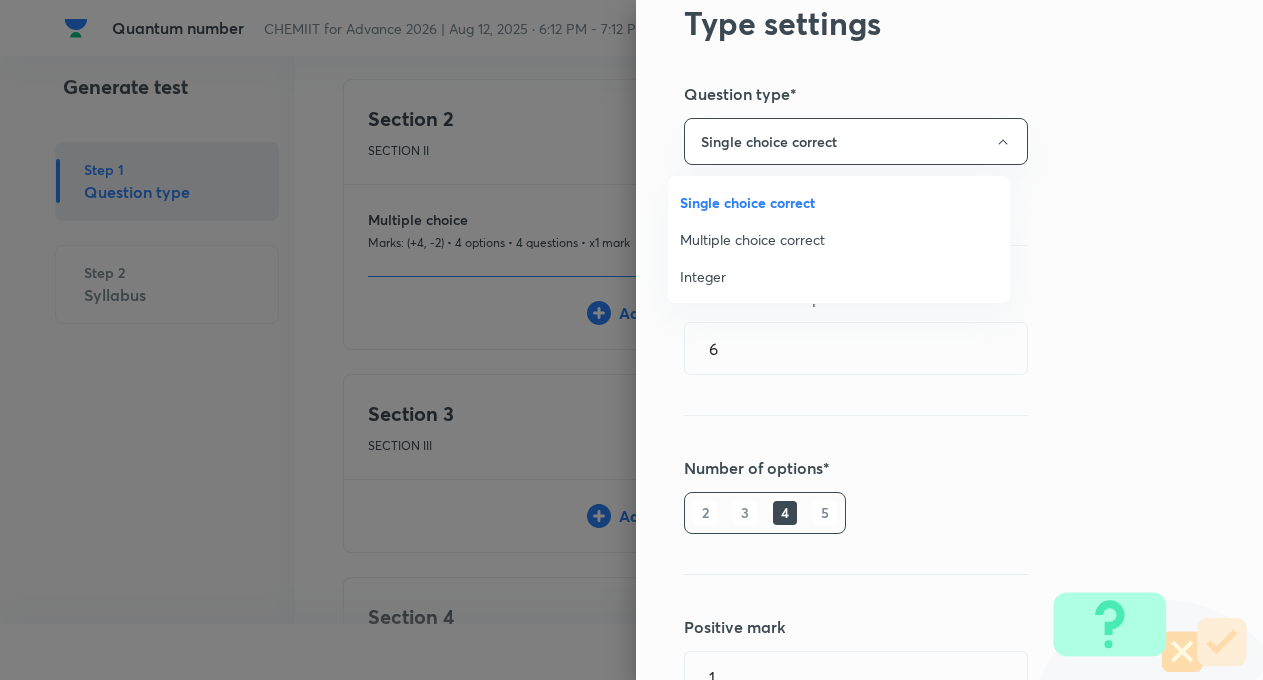 click on "Integer" at bounding box center [839, 276] 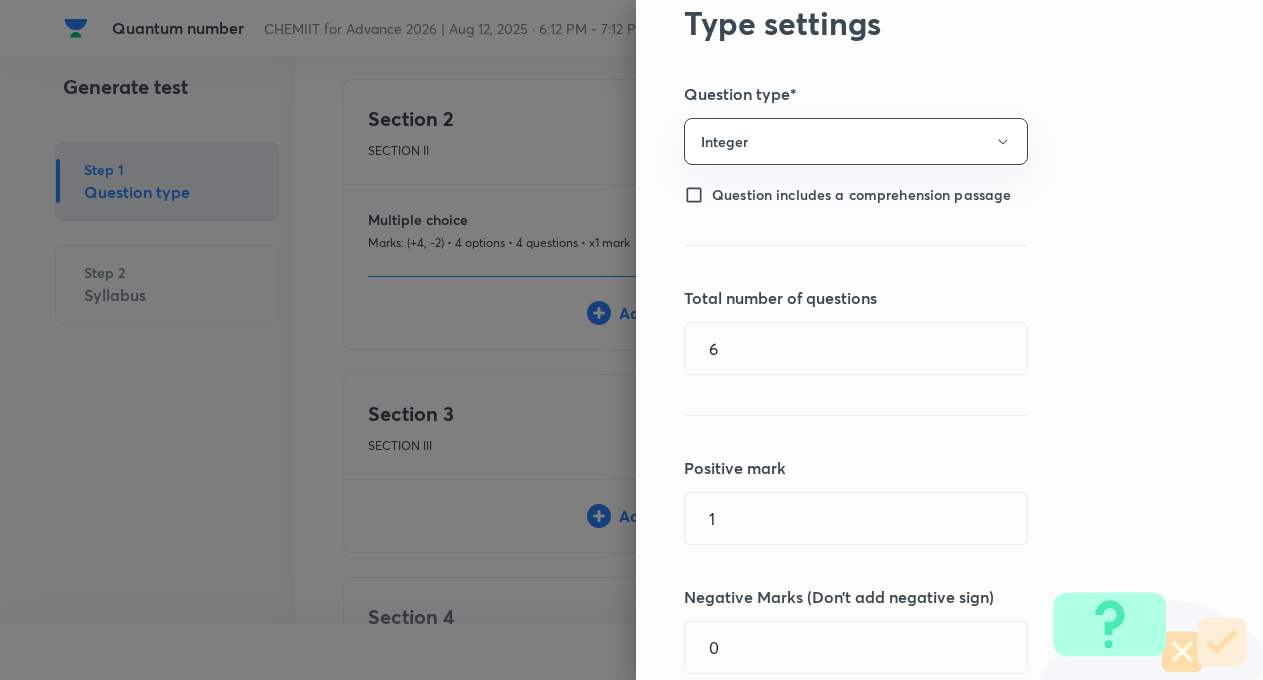 click on "Total number of questions" at bounding box center [916, 298] 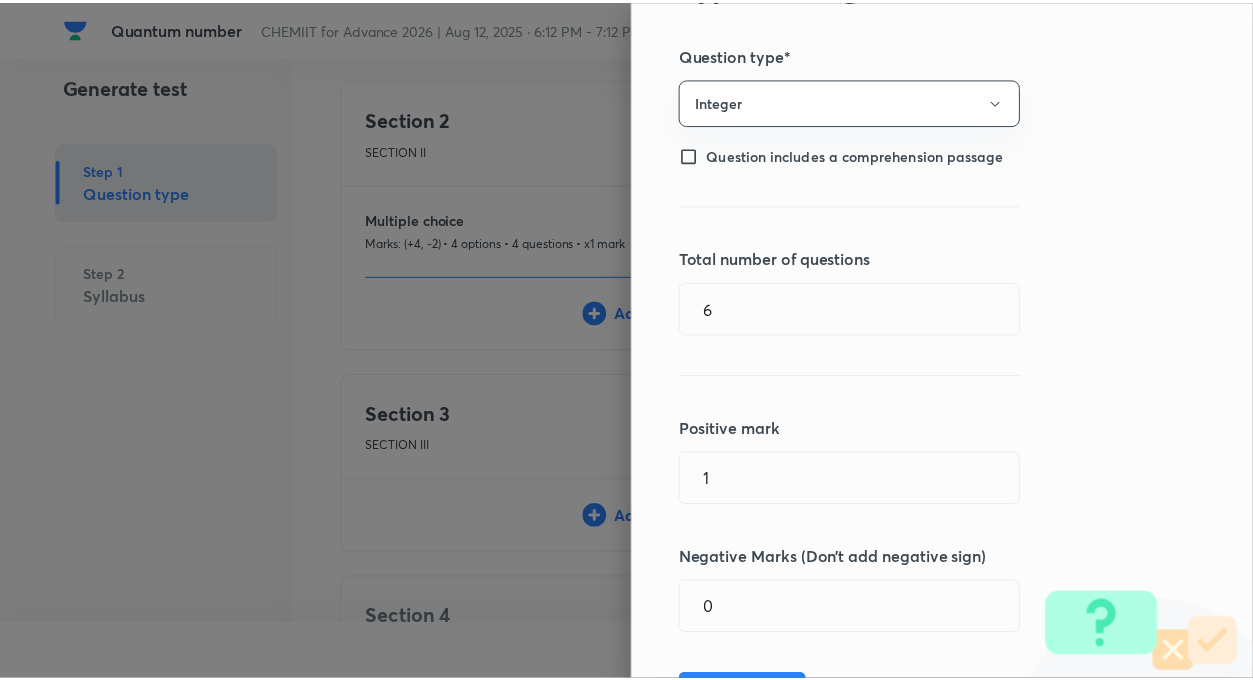 scroll, scrollTop: 225, scrollLeft: 0, axis: vertical 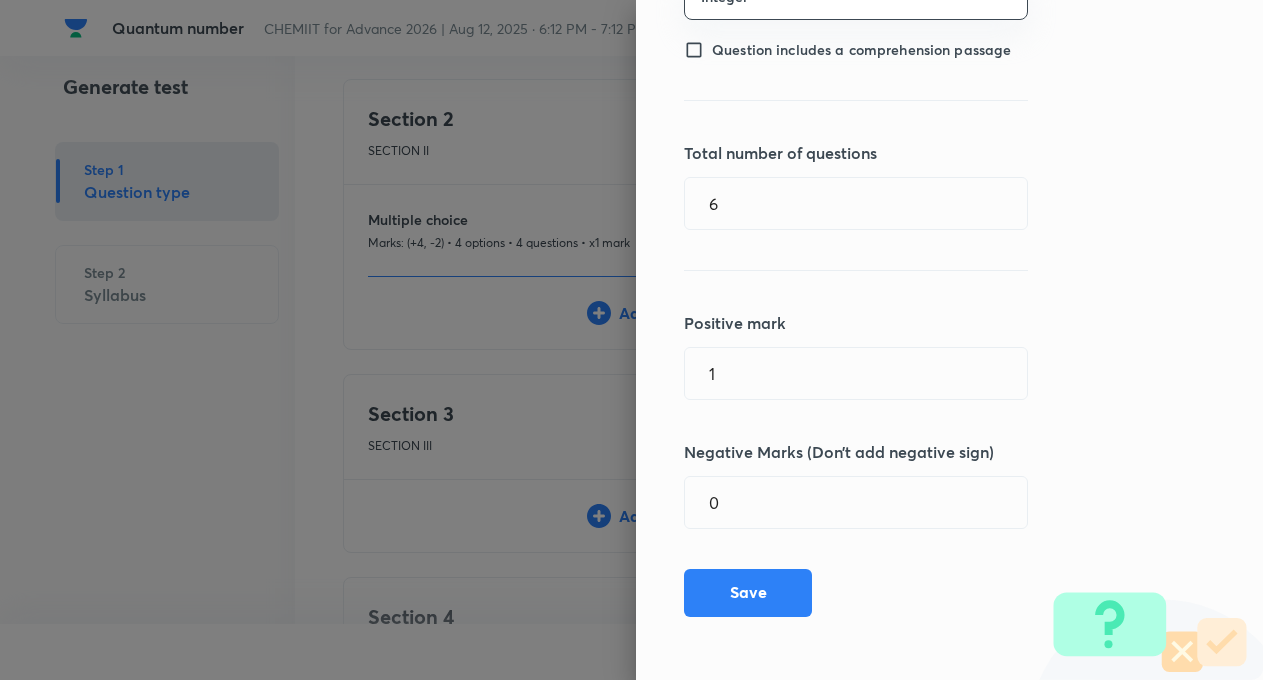 click on "Type settings Question type* Integer Question includes a comprehension passage Total number of questions 6 ​ Positive mark 1 ​ Negative Marks (Don’t add negative sign) 0 ​ Save" at bounding box center [949, 340] 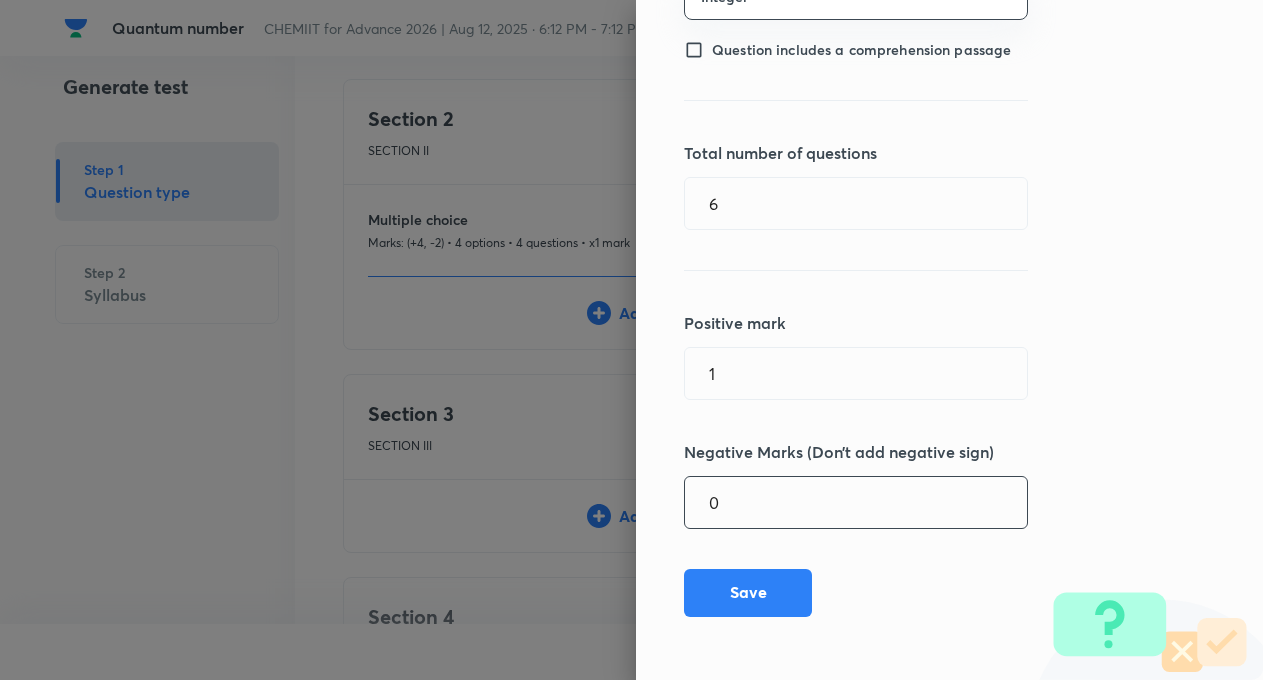 click on "0" at bounding box center [856, 502] 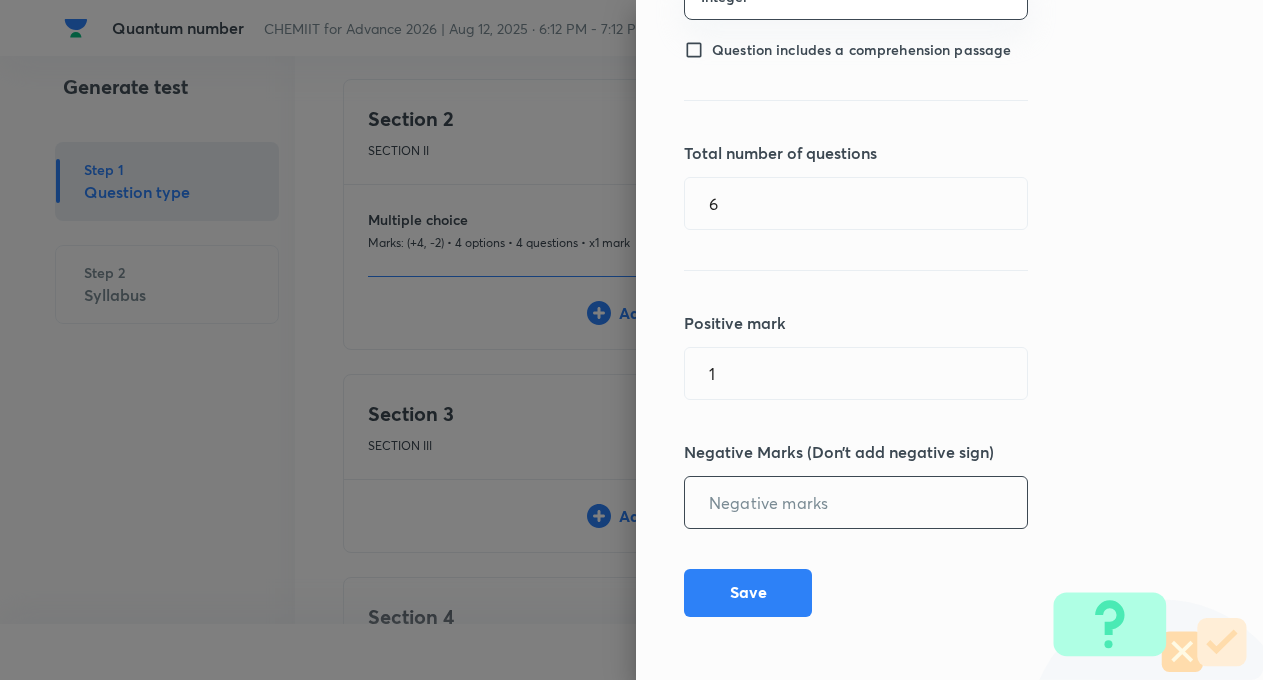 type on "0" 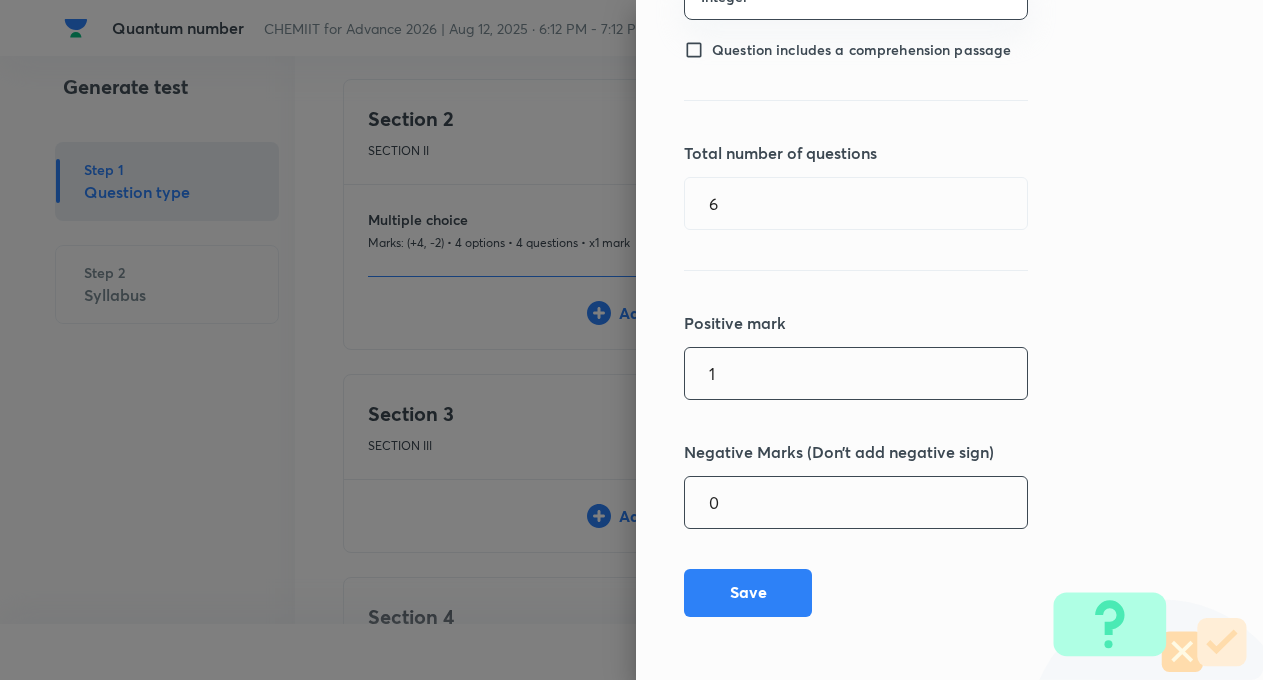 click on "1" at bounding box center (856, 373) 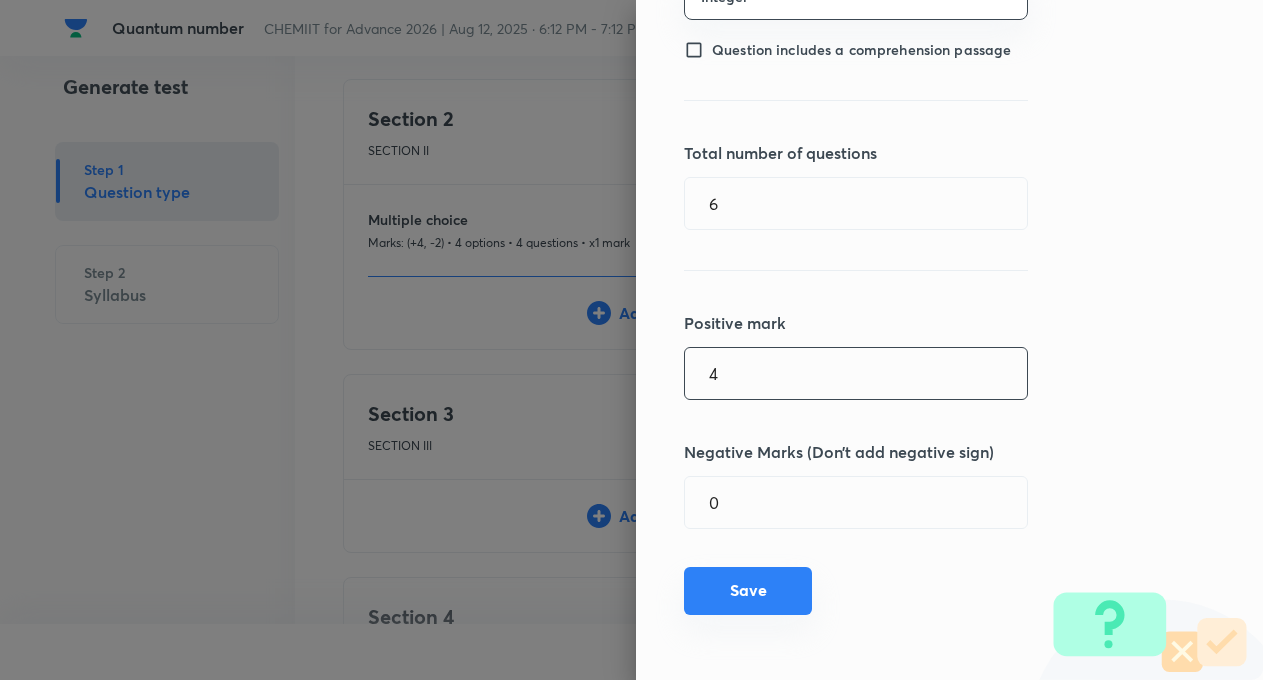 type on "4" 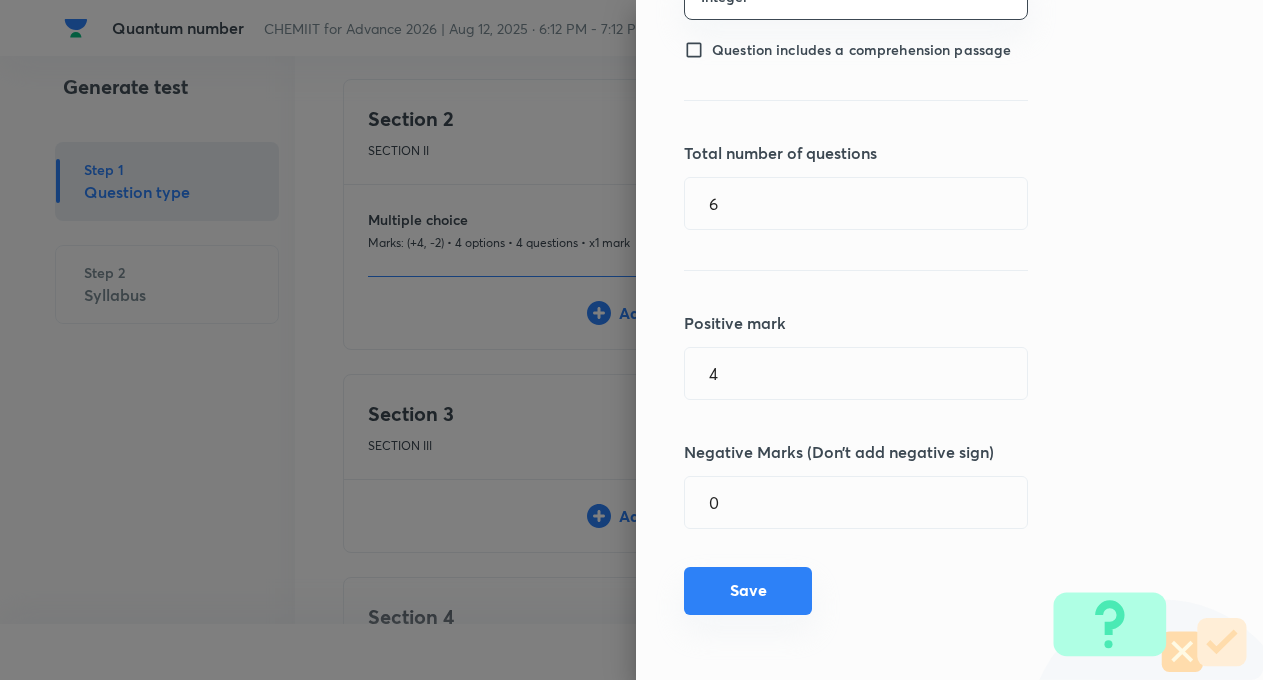 click on "Save" at bounding box center [748, 591] 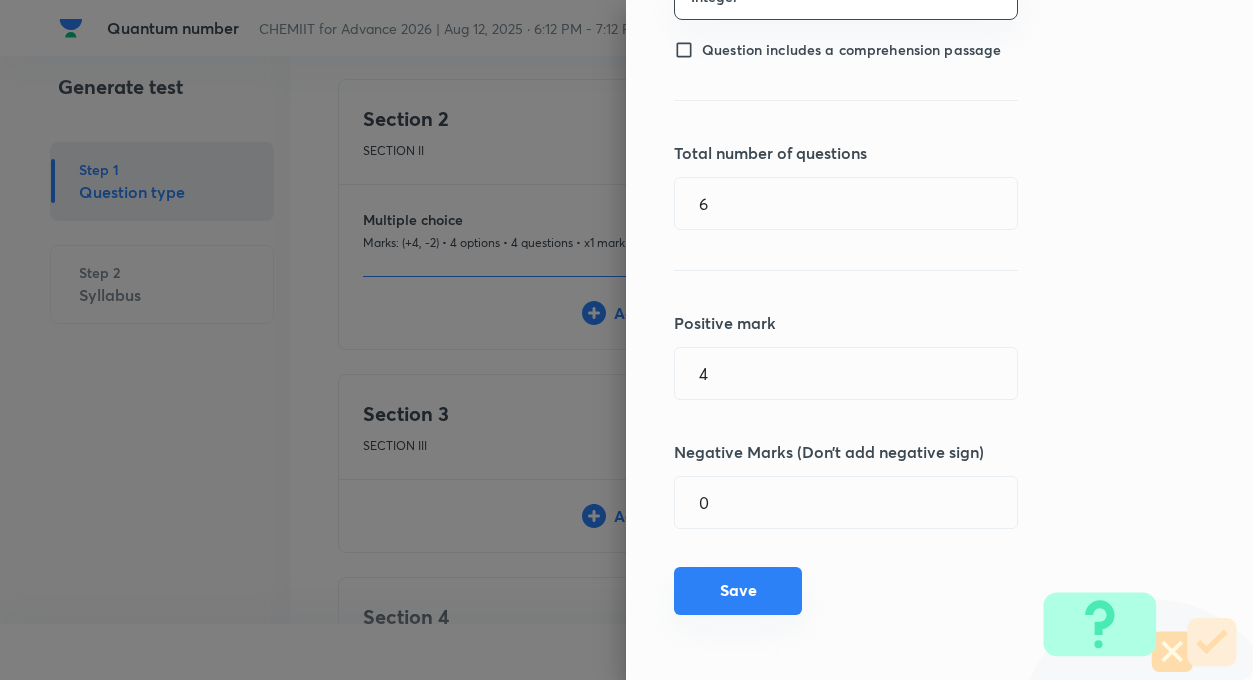 type 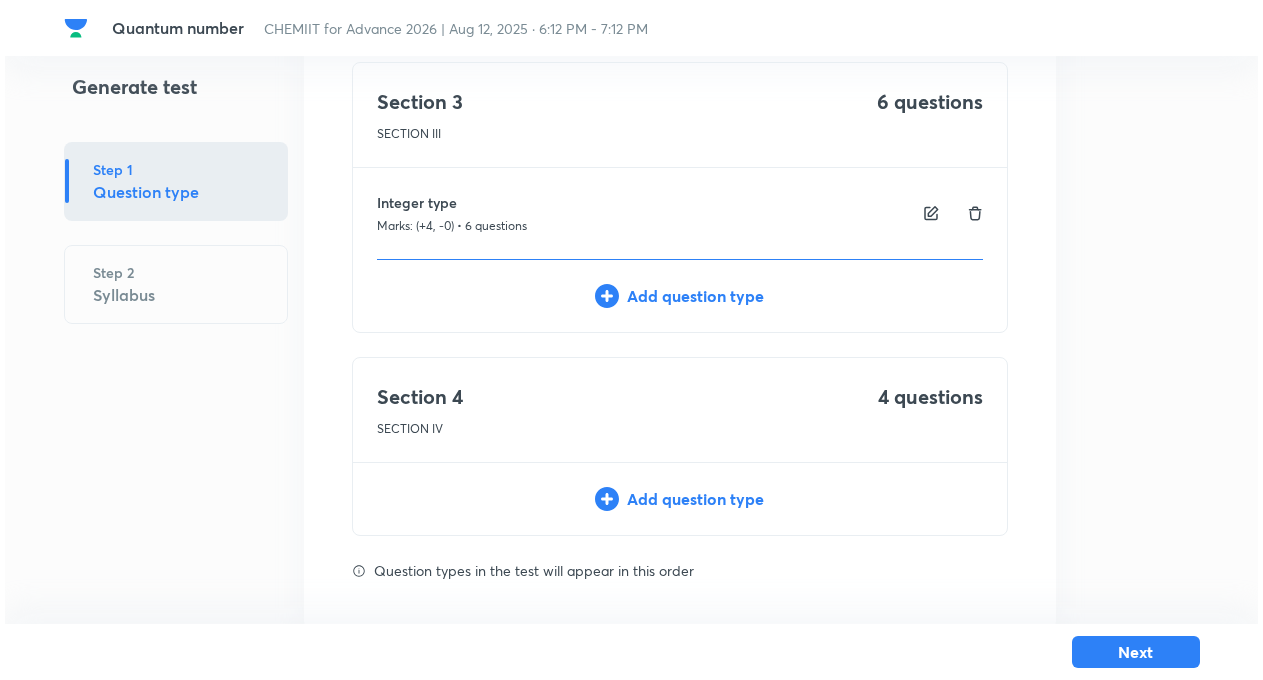 scroll, scrollTop: 680, scrollLeft: 0, axis: vertical 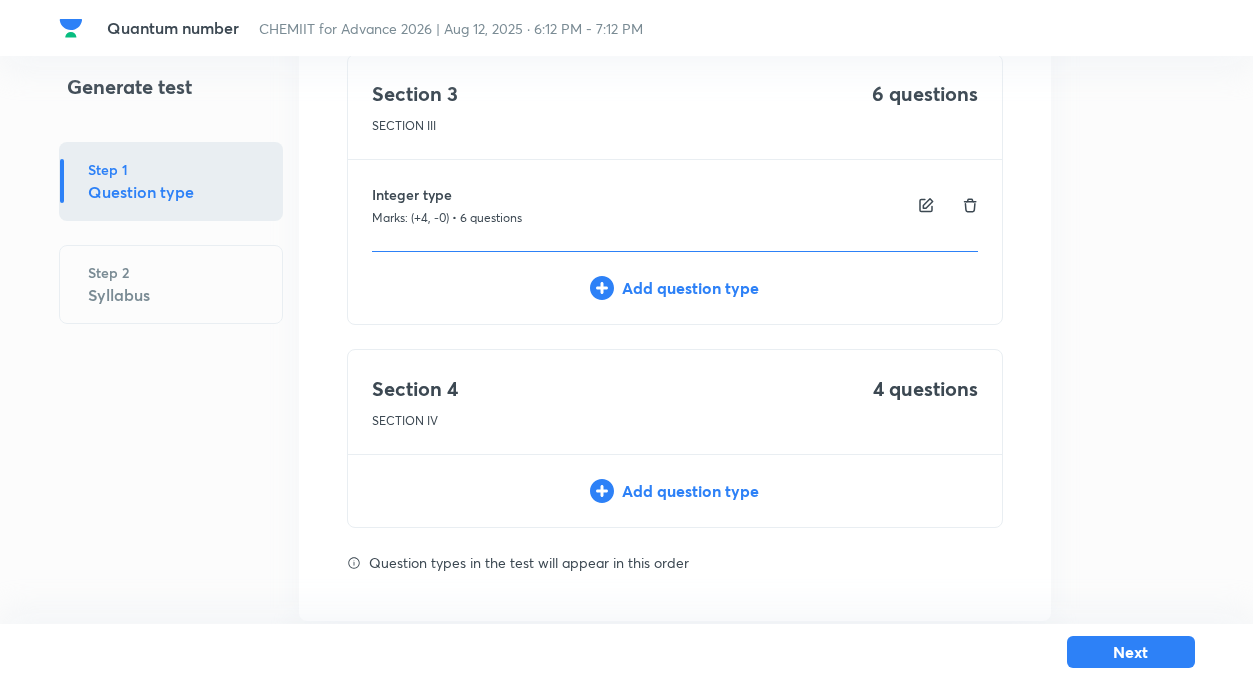 click on "Add question type" at bounding box center (675, 491) 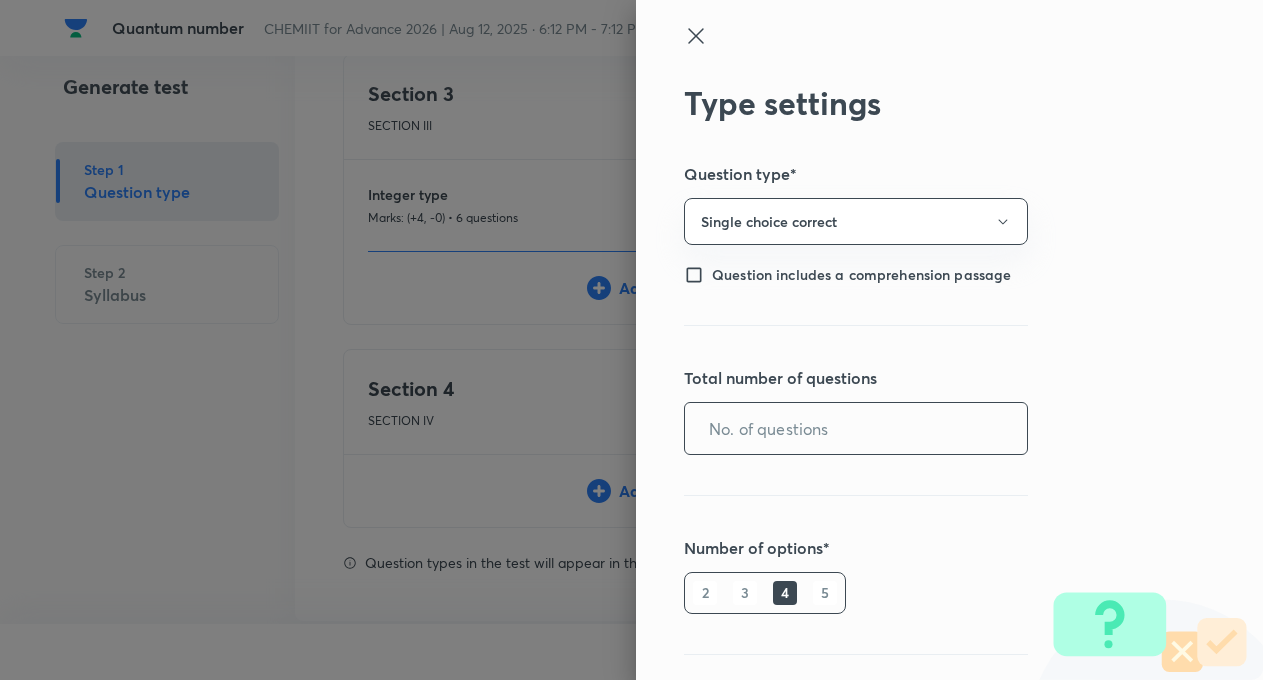 click at bounding box center (856, 428) 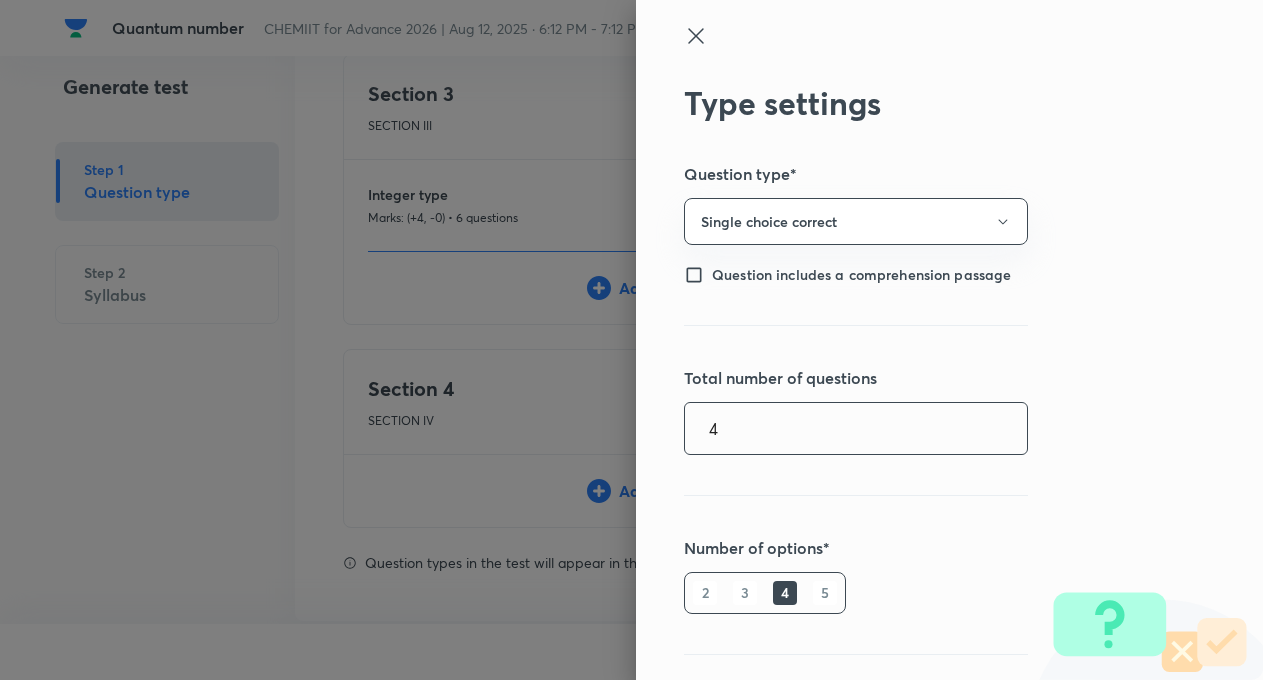 type on "4" 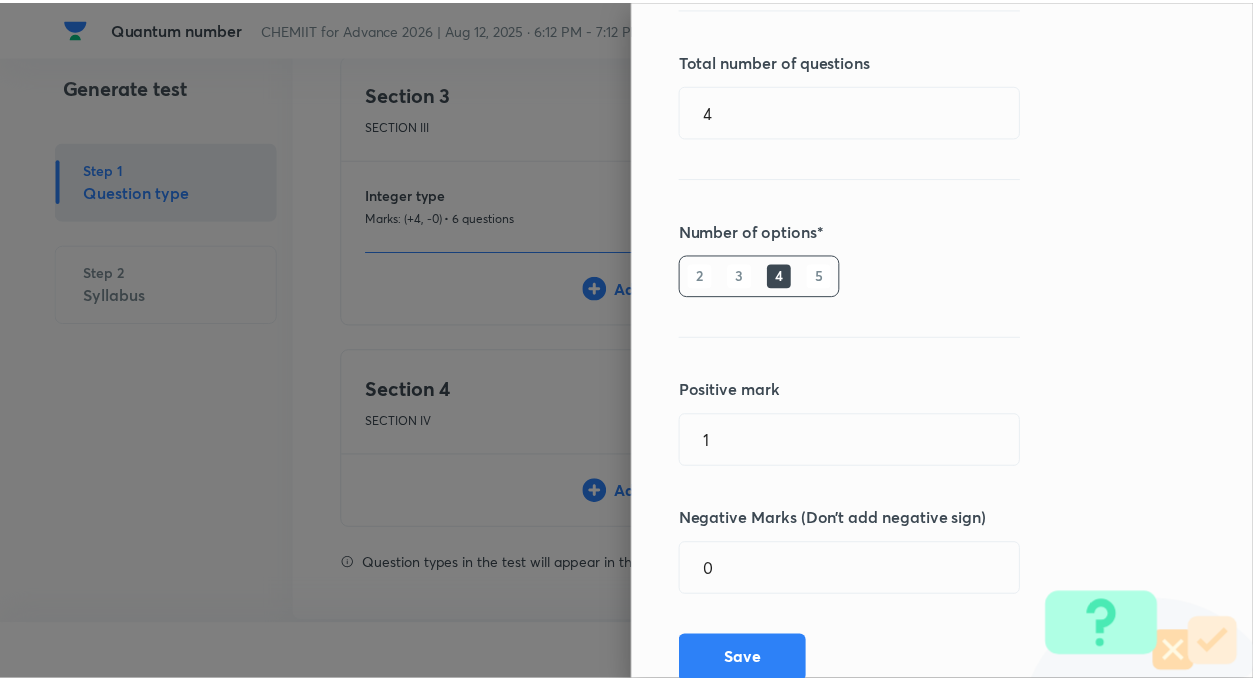 scroll, scrollTop: 320, scrollLeft: 0, axis: vertical 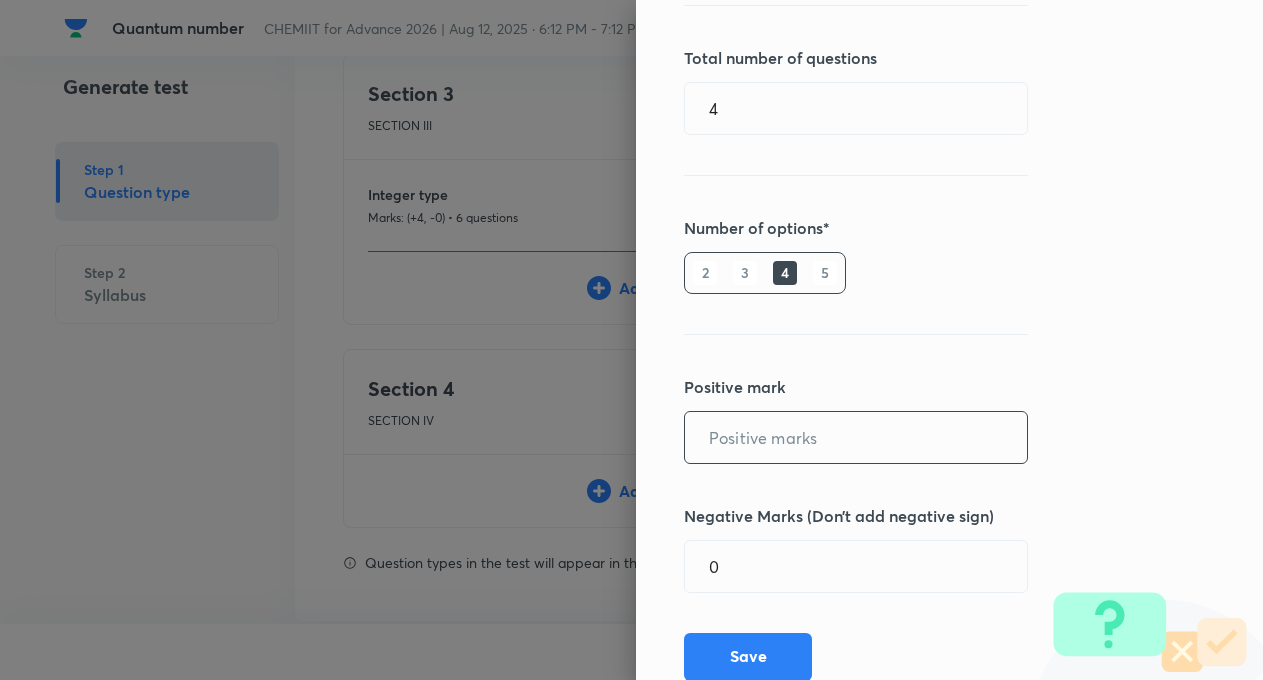 click at bounding box center [856, 437] 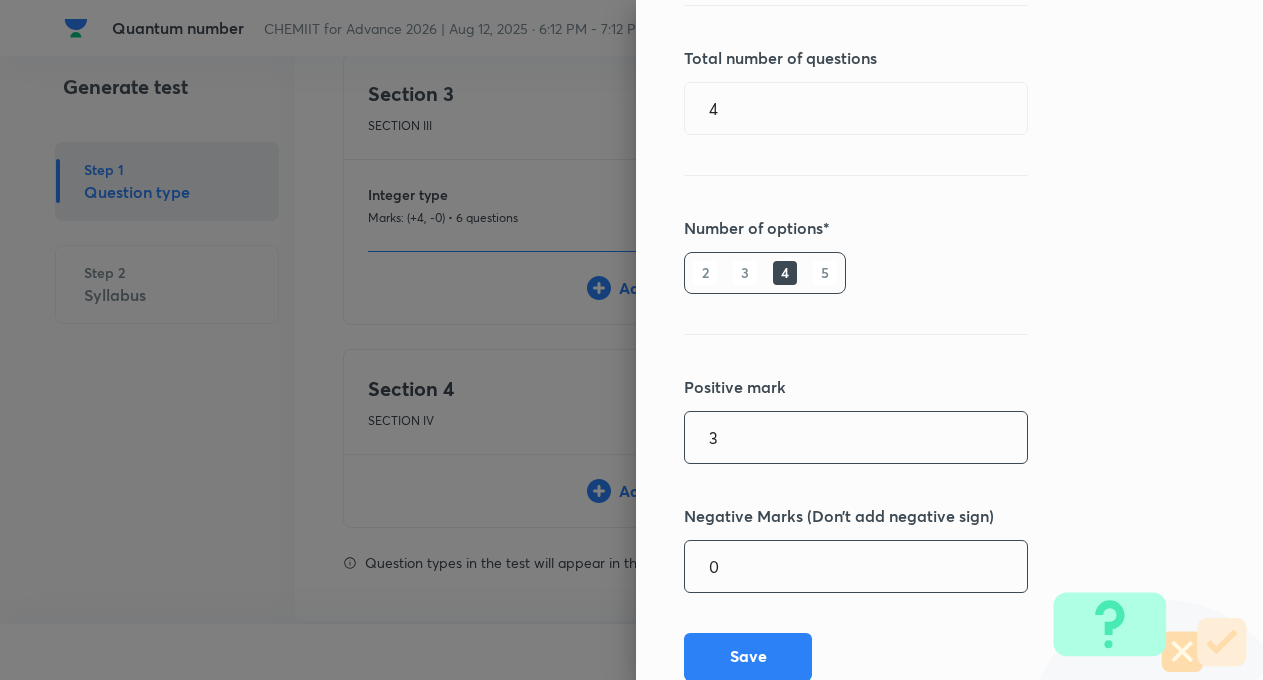 type on "3" 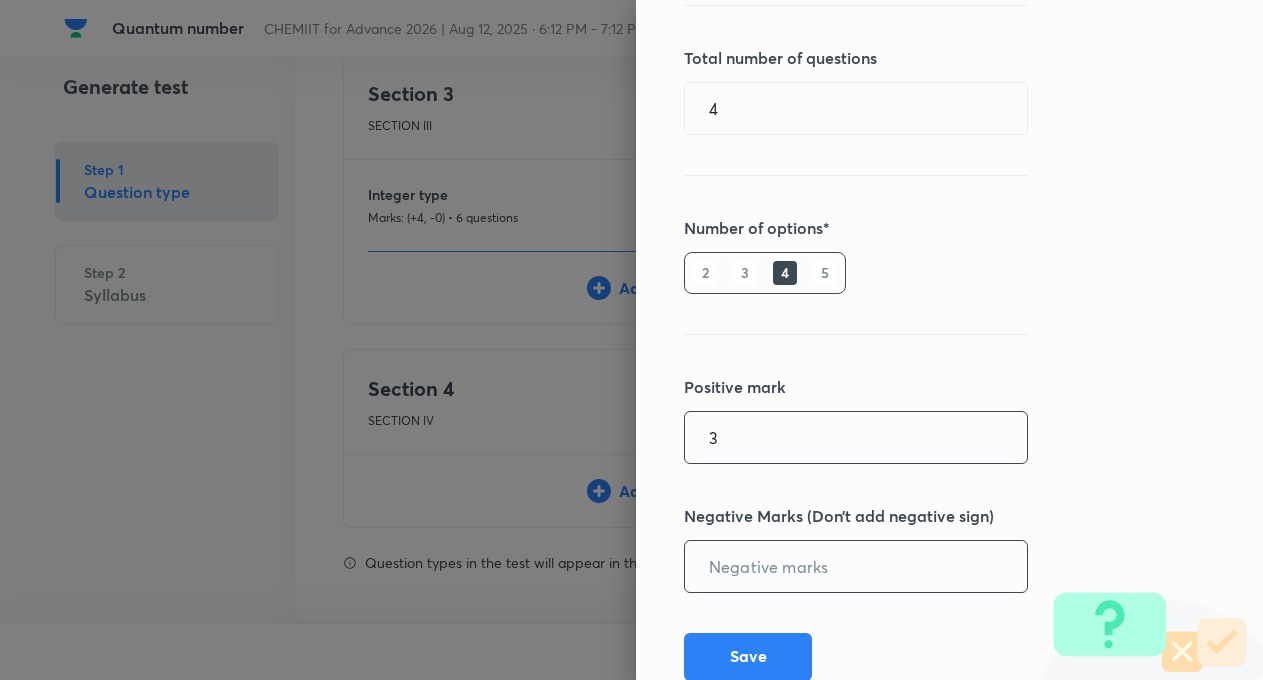 click at bounding box center [856, 566] 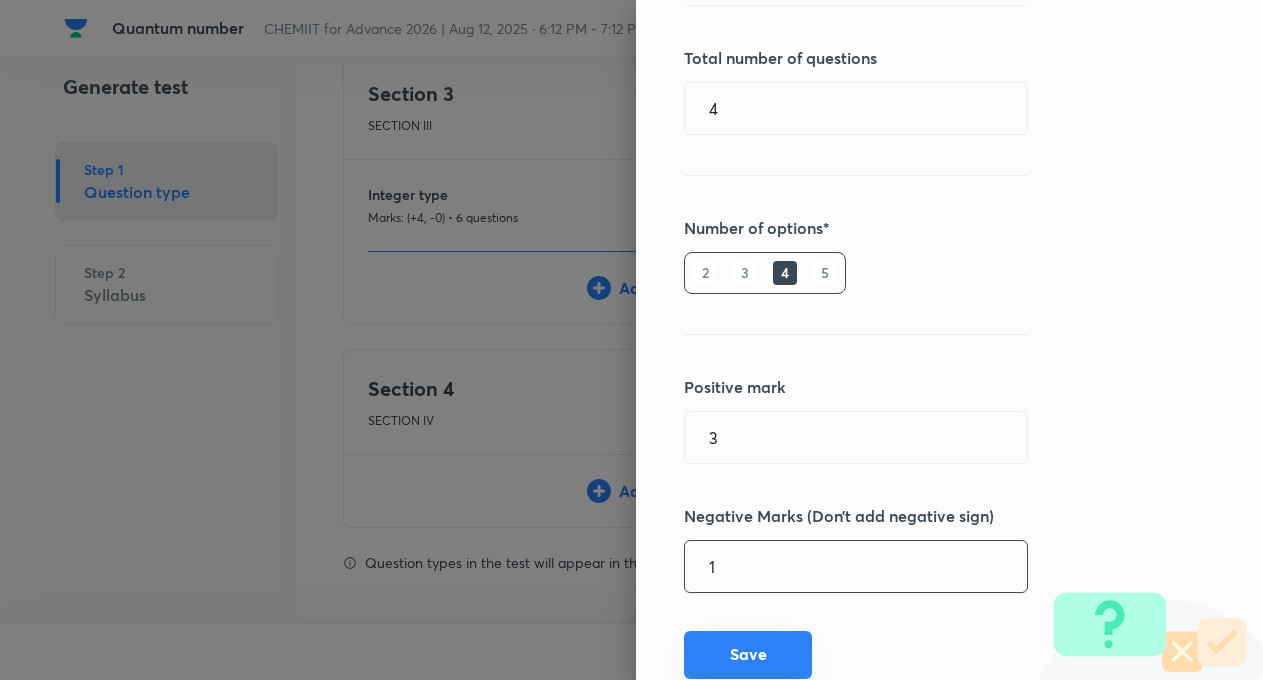 type on "1" 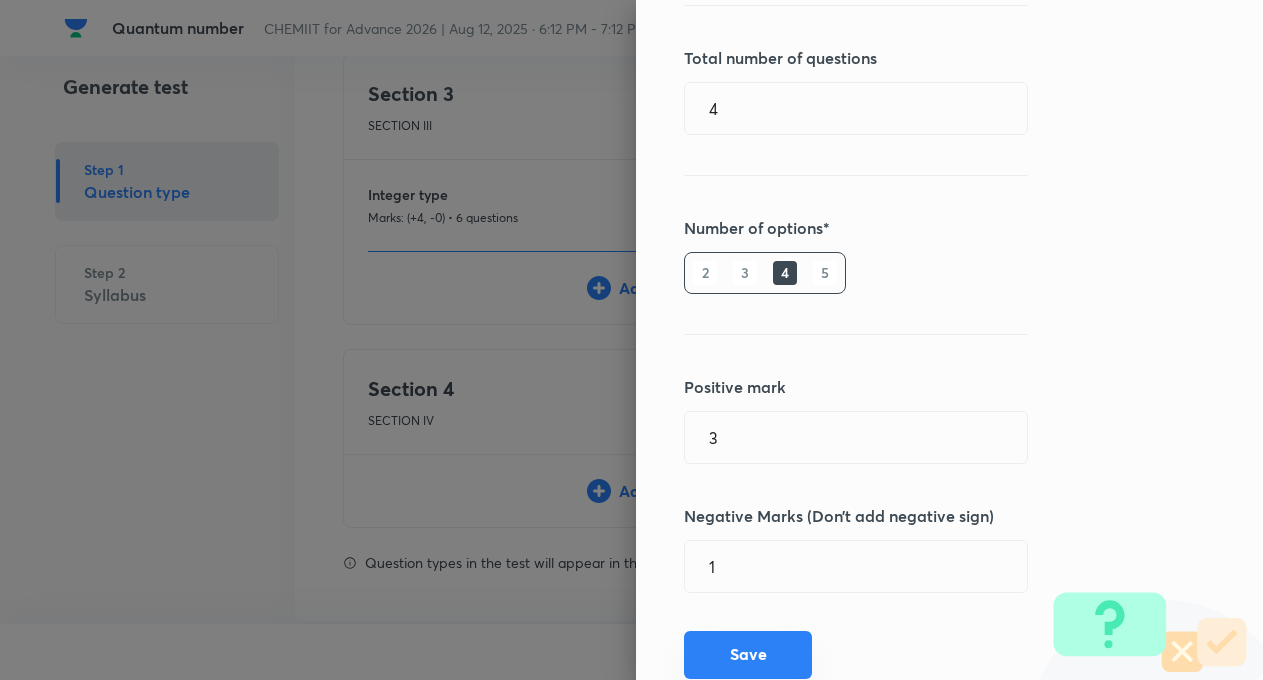 click on "Save" at bounding box center (748, 655) 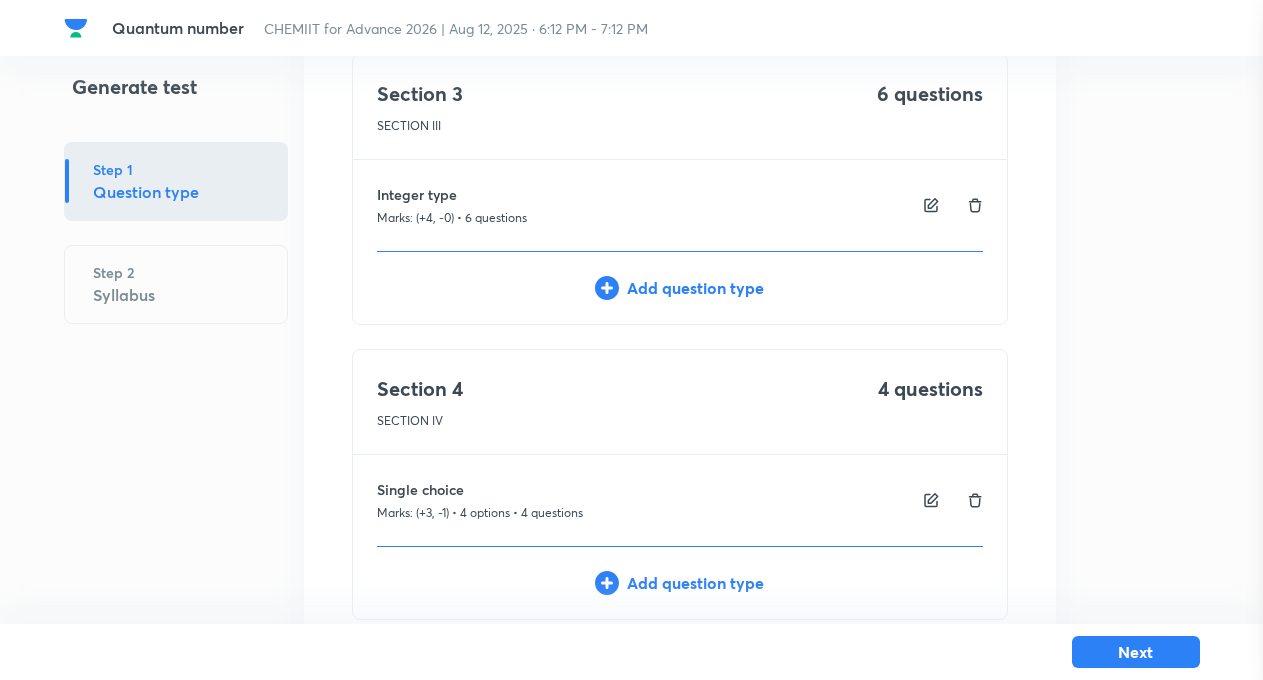 type 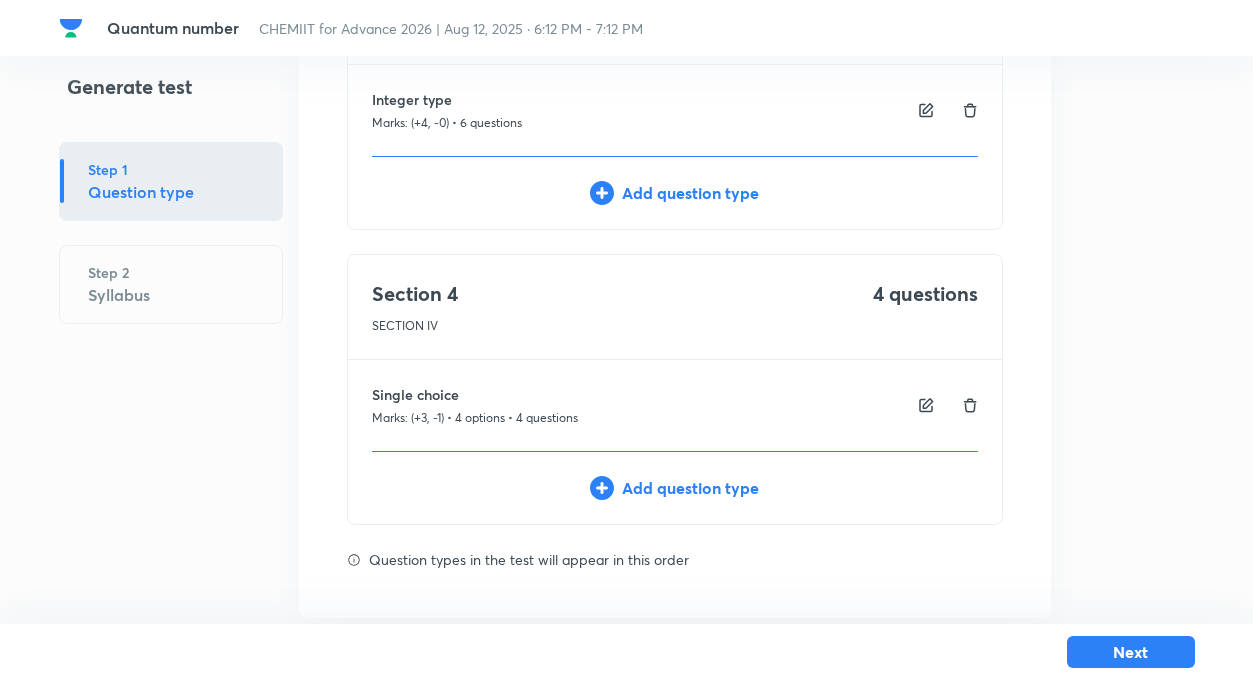 scroll, scrollTop: 809, scrollLeft: 0, axis: vertical 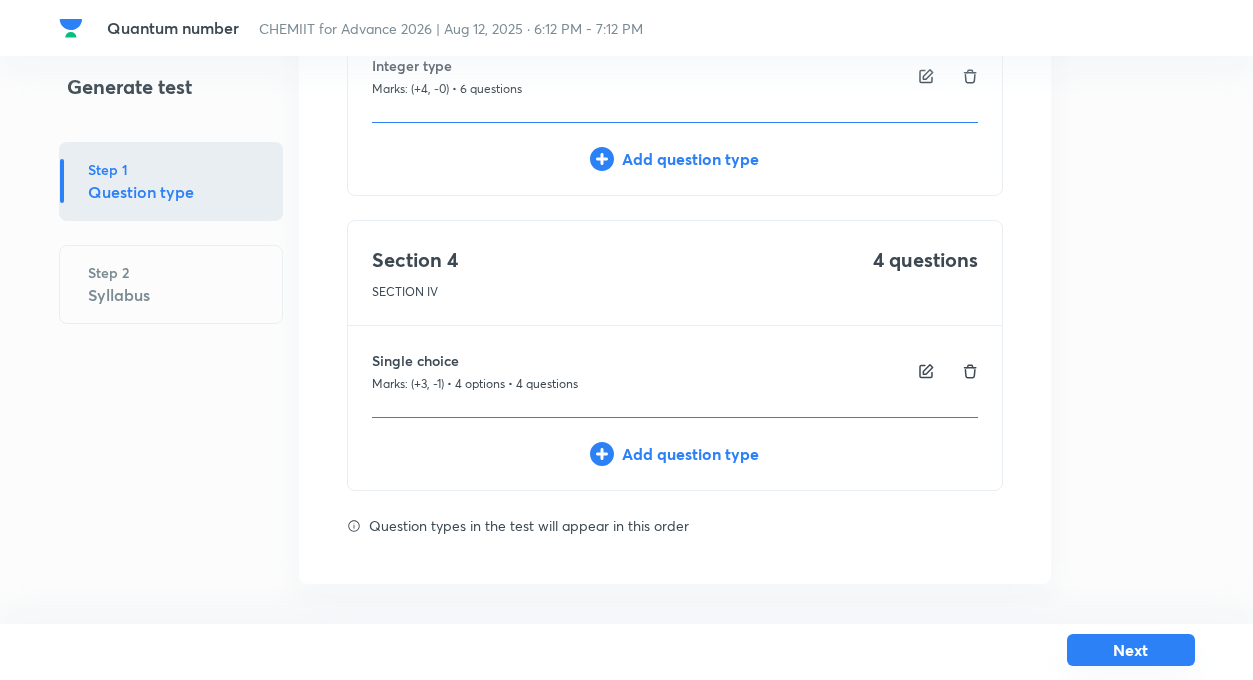click on "Next" at bounding box center [1131, 650] 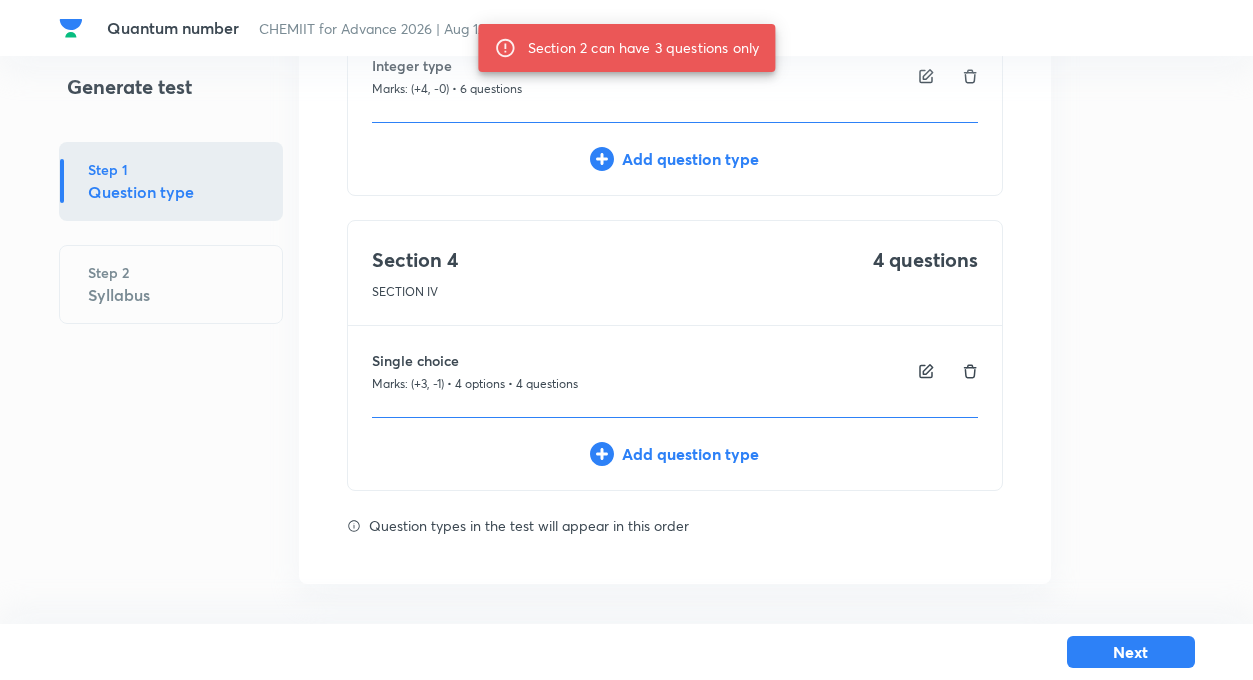 type 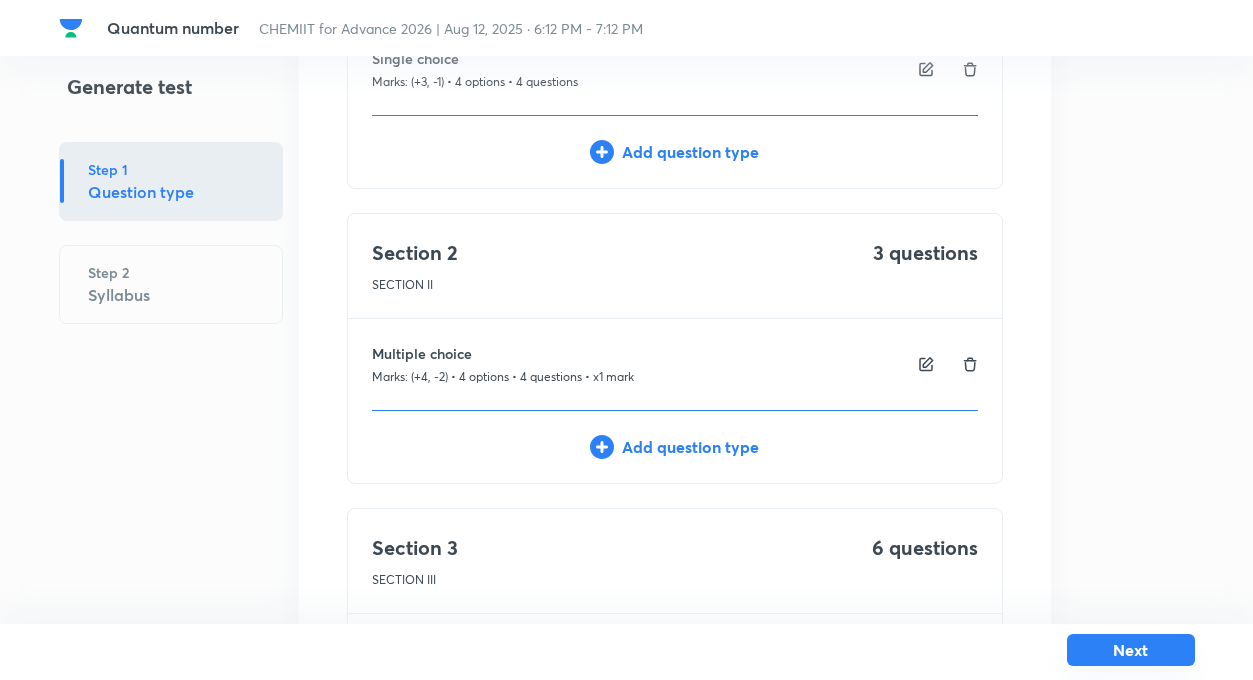 scroll, scrollTop: 240, scrollLeft: 0, axis: vertical 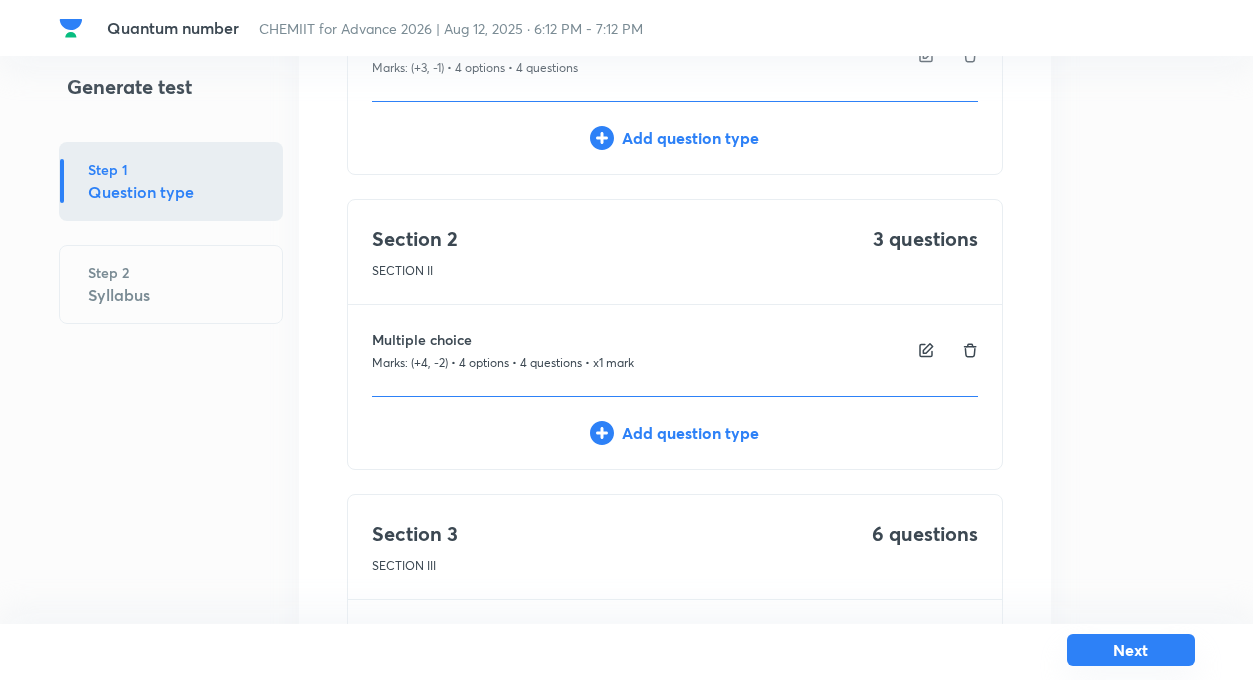 click on "Next" at bounding box center (1131, 650) 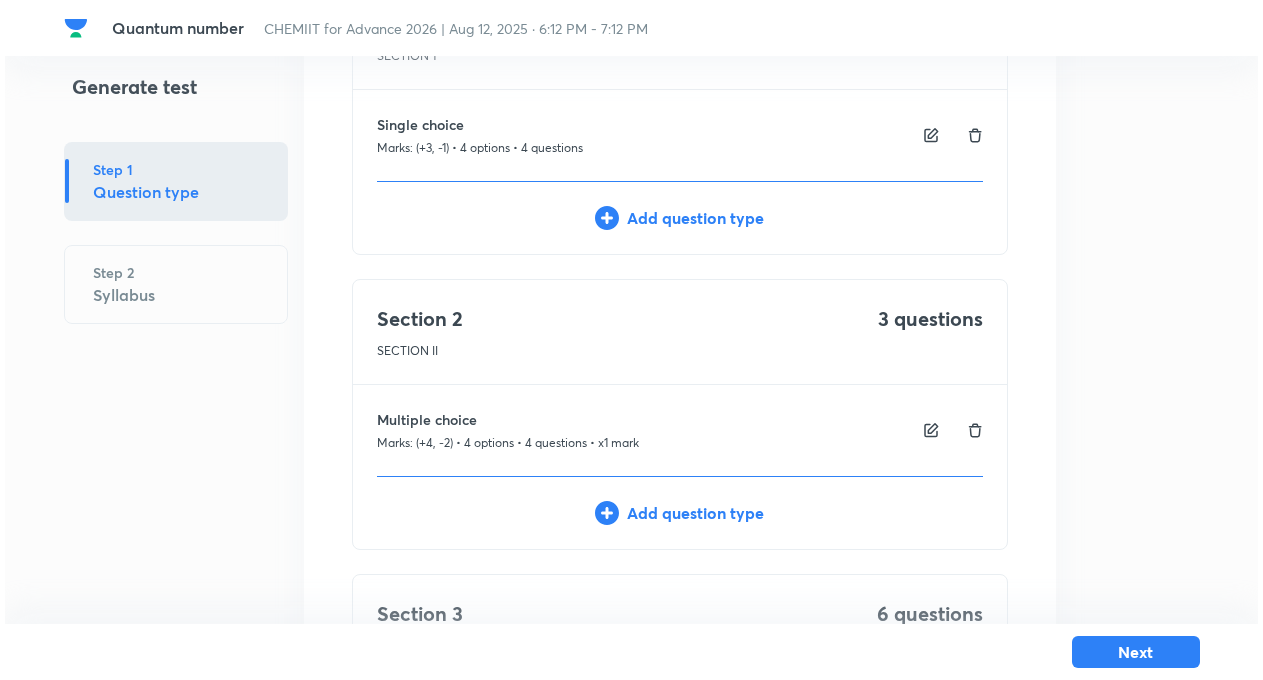 scroll, scrollTop: 200, scrollLeft: 0, axis: vertical 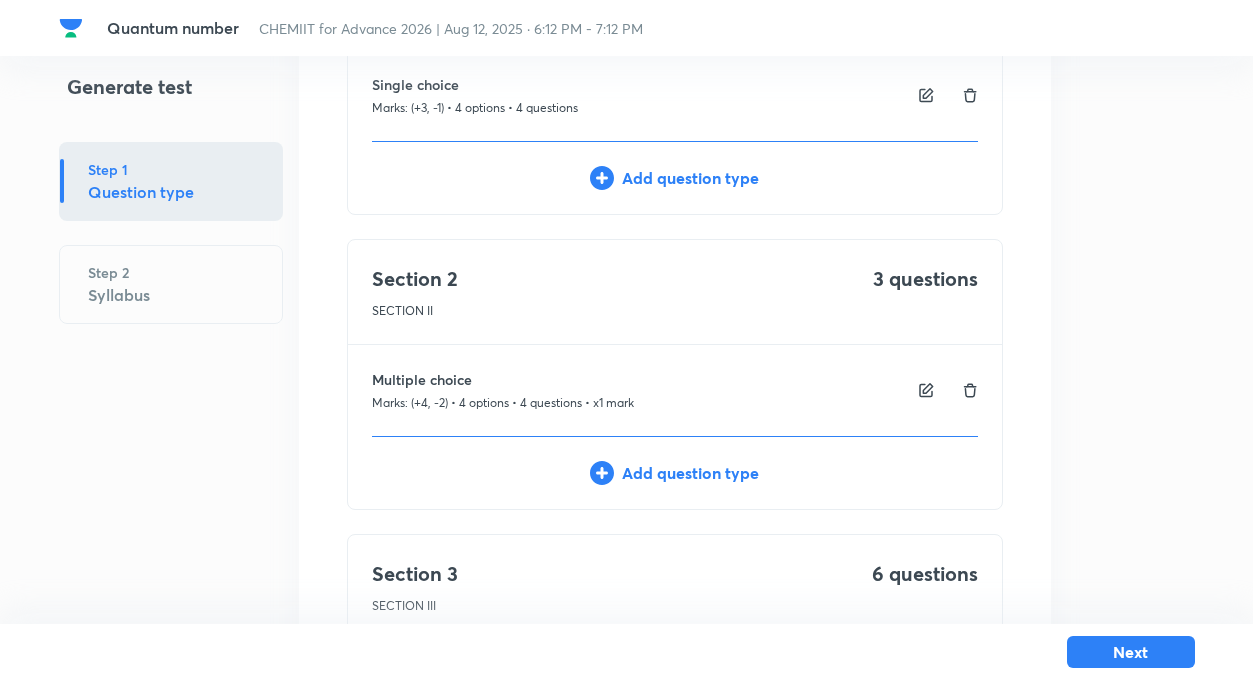 click at bounding box center (926, 390) 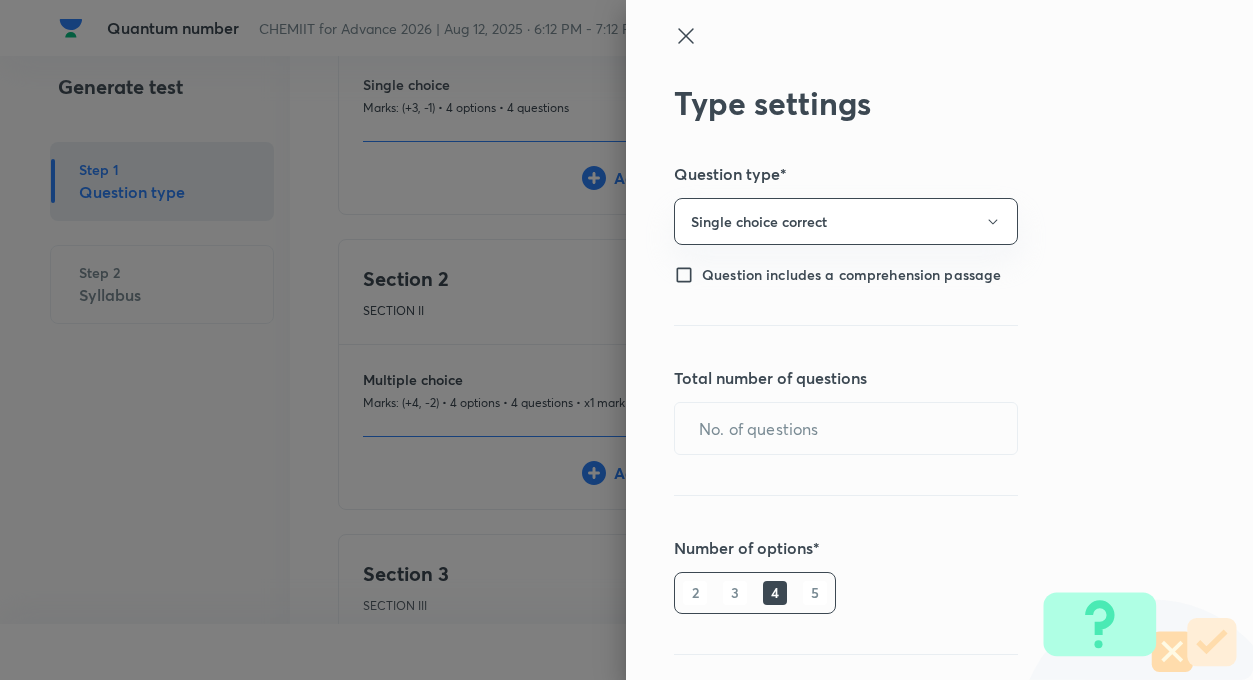 type on "4" 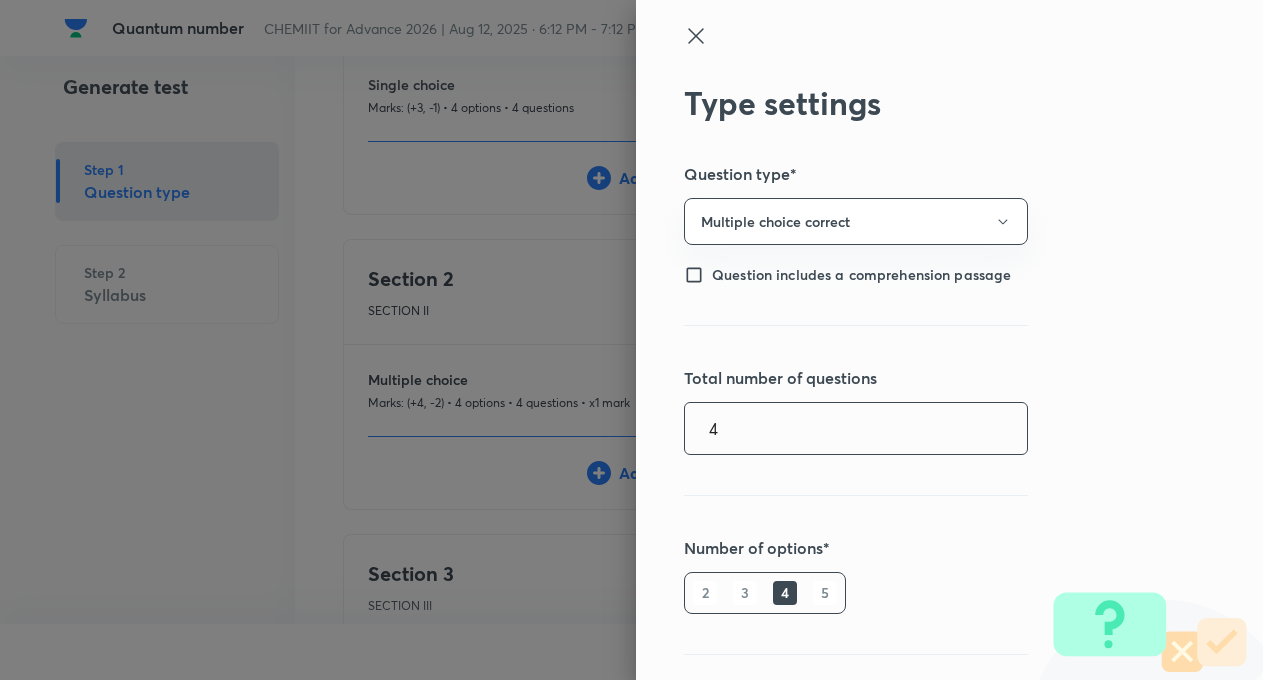 click on "4" at bounding box center [856, 428] 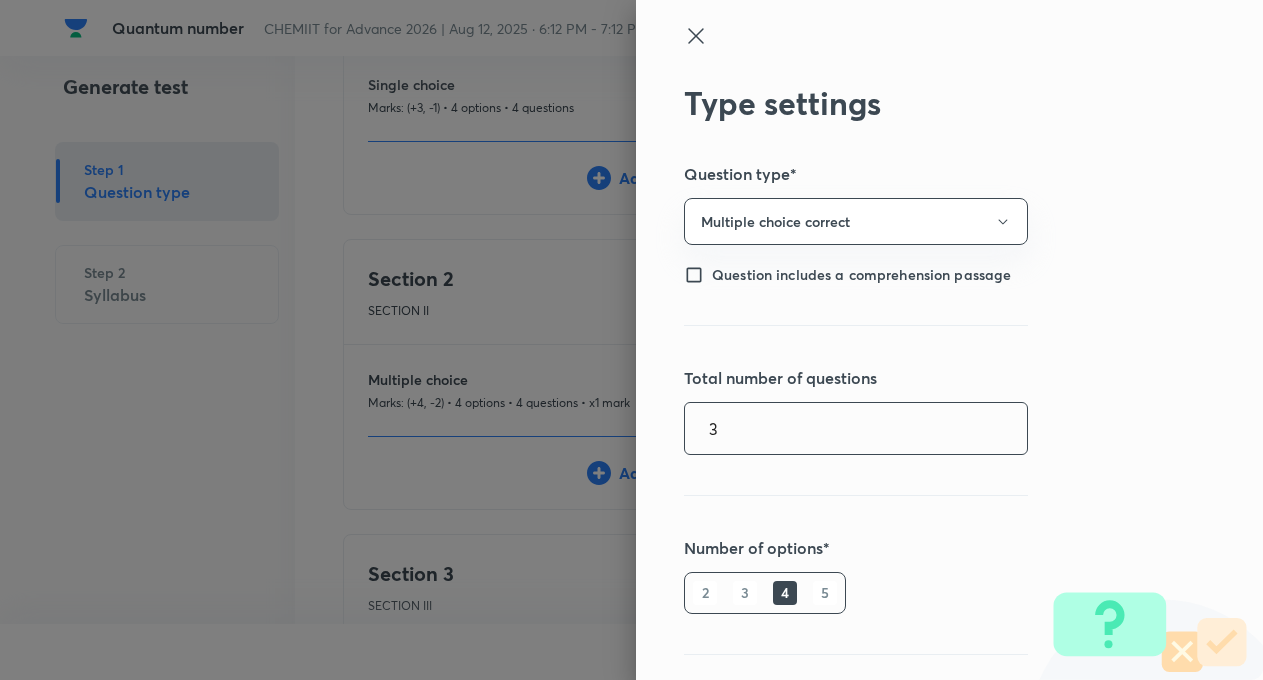 type on "3" 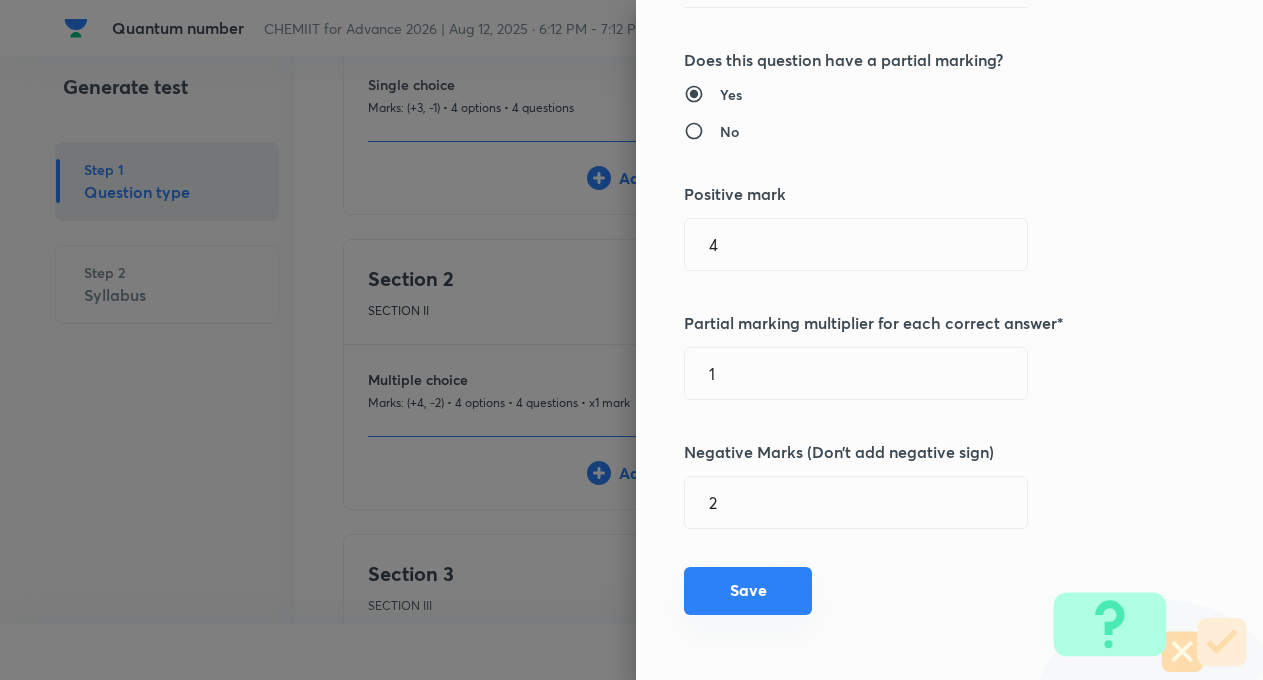 click on "Save" at bounding box center [748, 591] 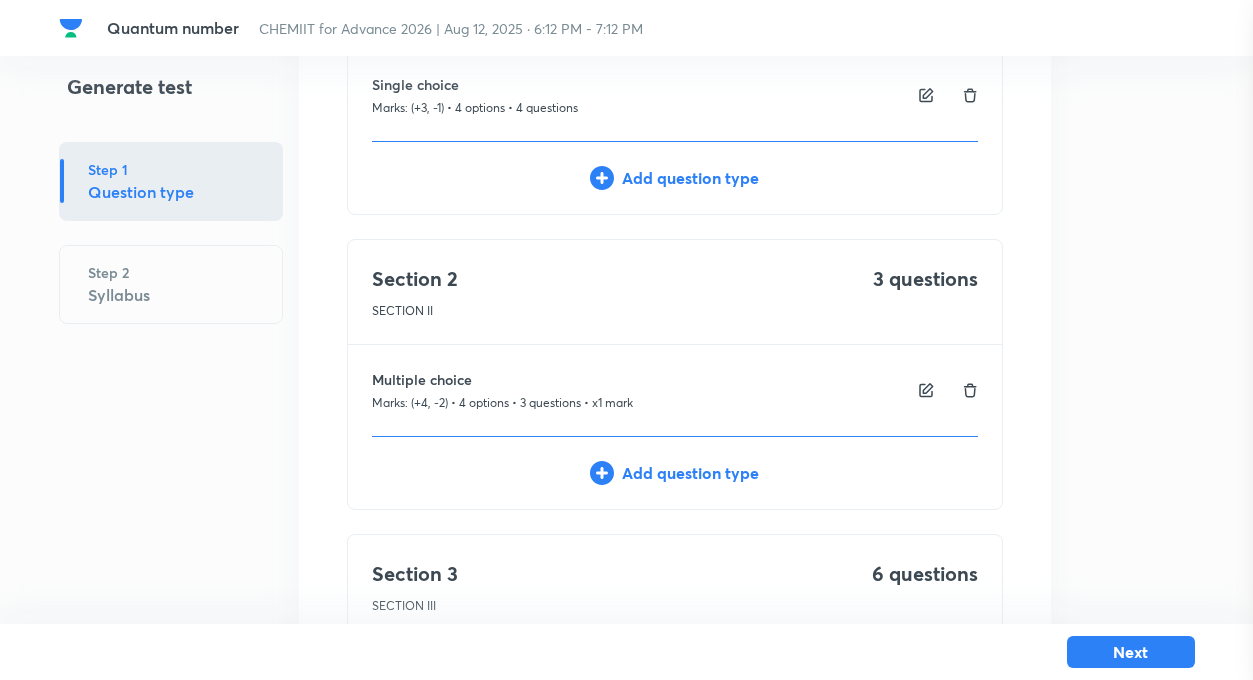 type 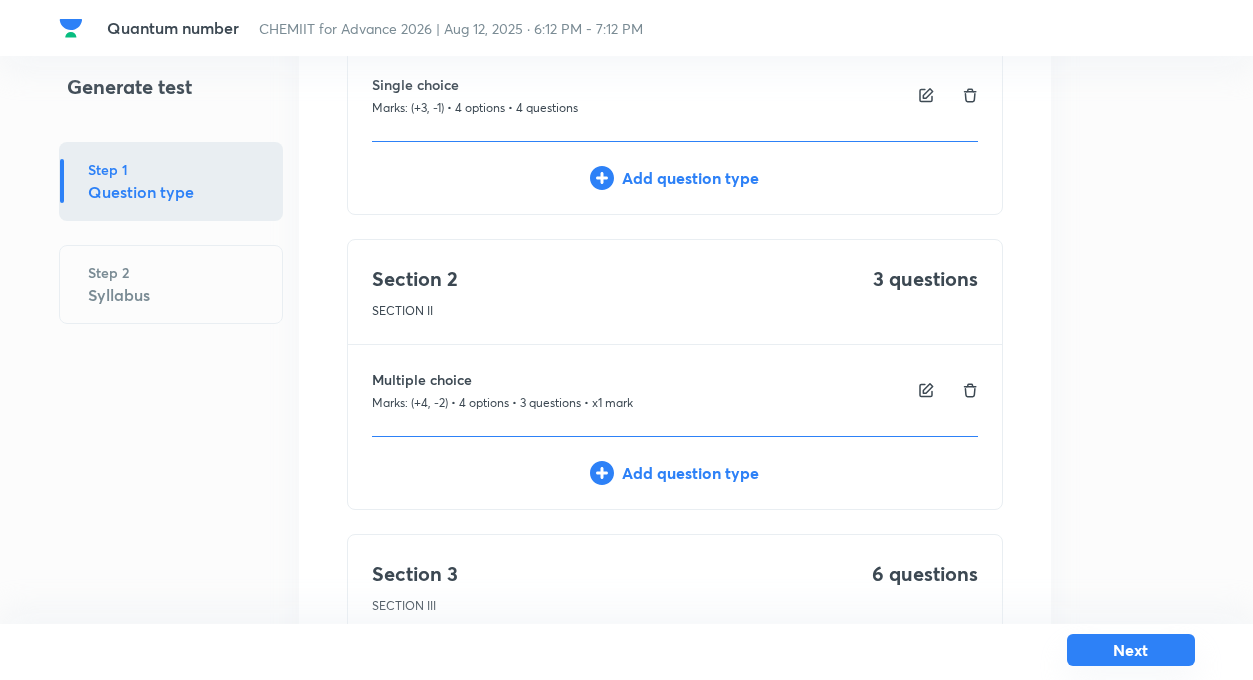 click on "Next" at bounding box center [1131, 650] 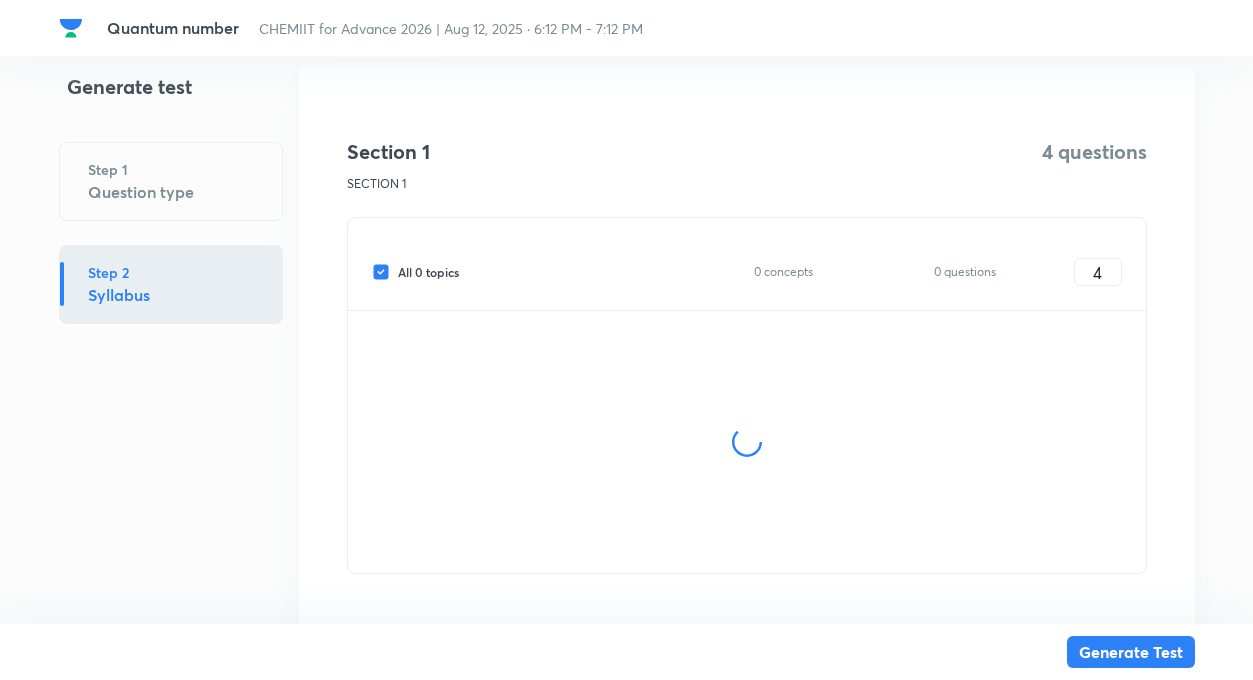 scroll, scrollTop: 280, scrollLeft: 0, axis: vertical 